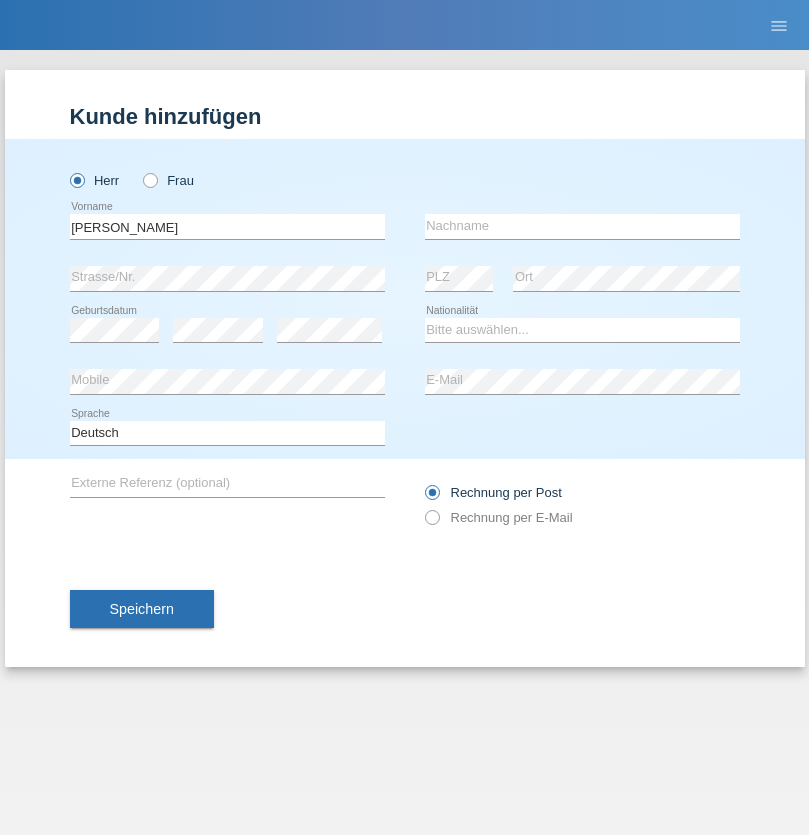 scroll, scrollTop: 0, scrollLeft: 0, axis: both 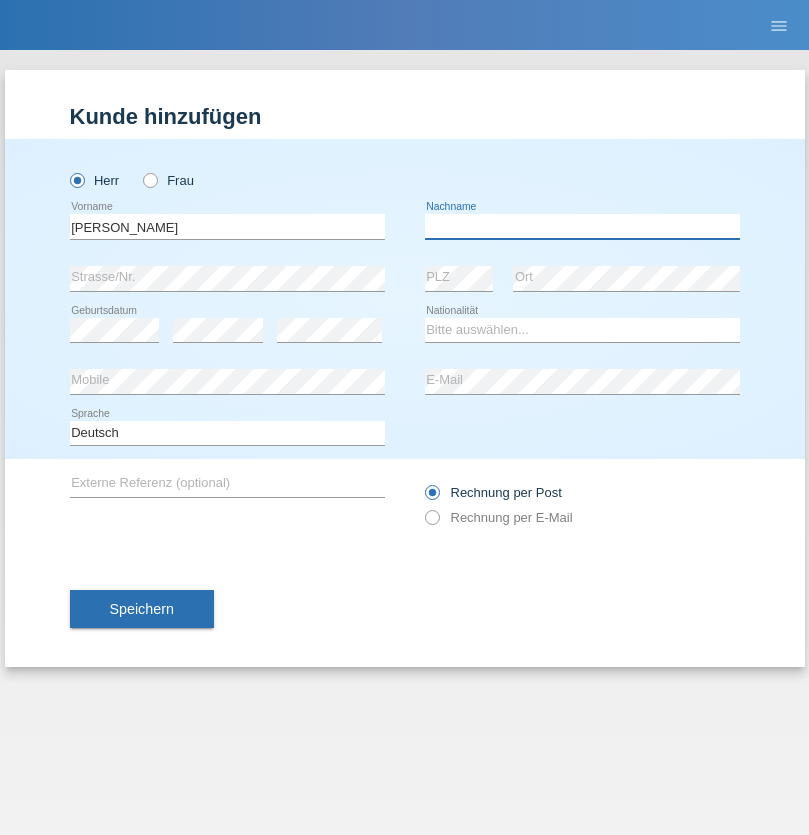 click at bounding box center (582, 226) 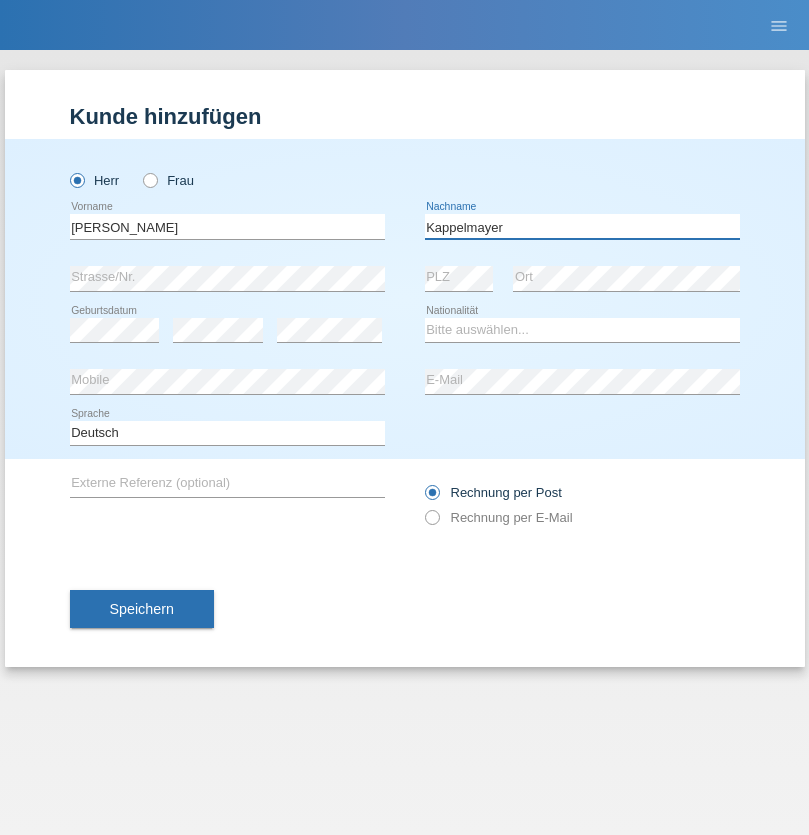 type on "Kappelmayer" 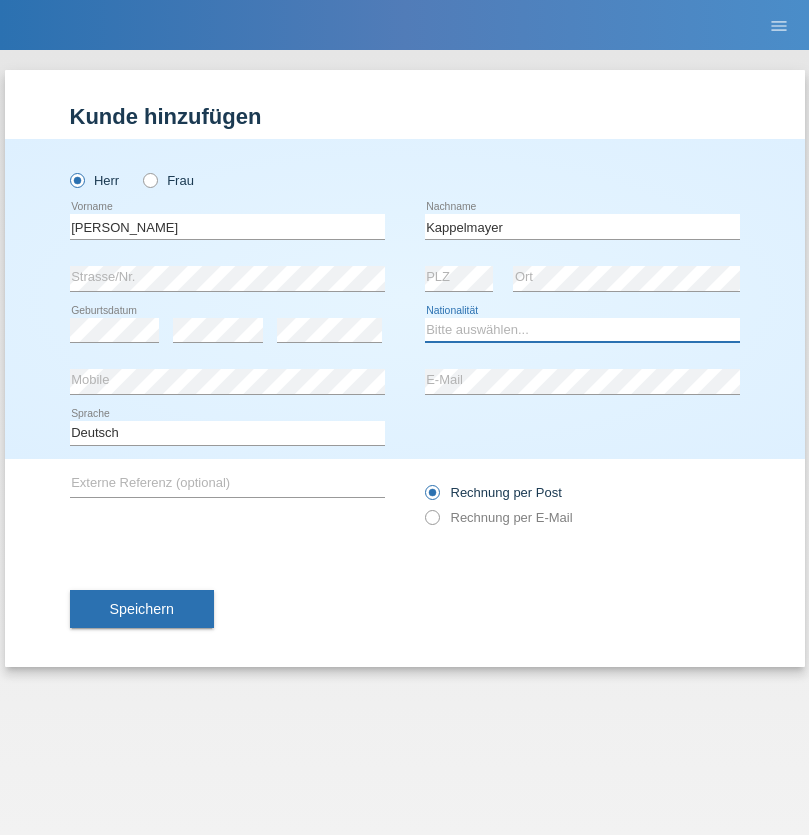 select on "BT" 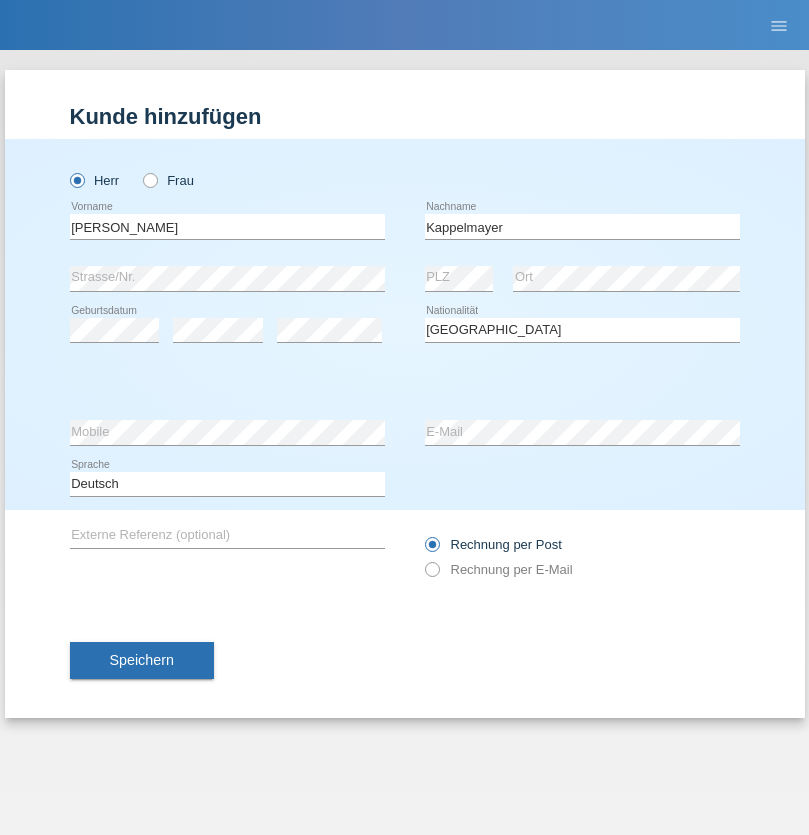 select on "C" 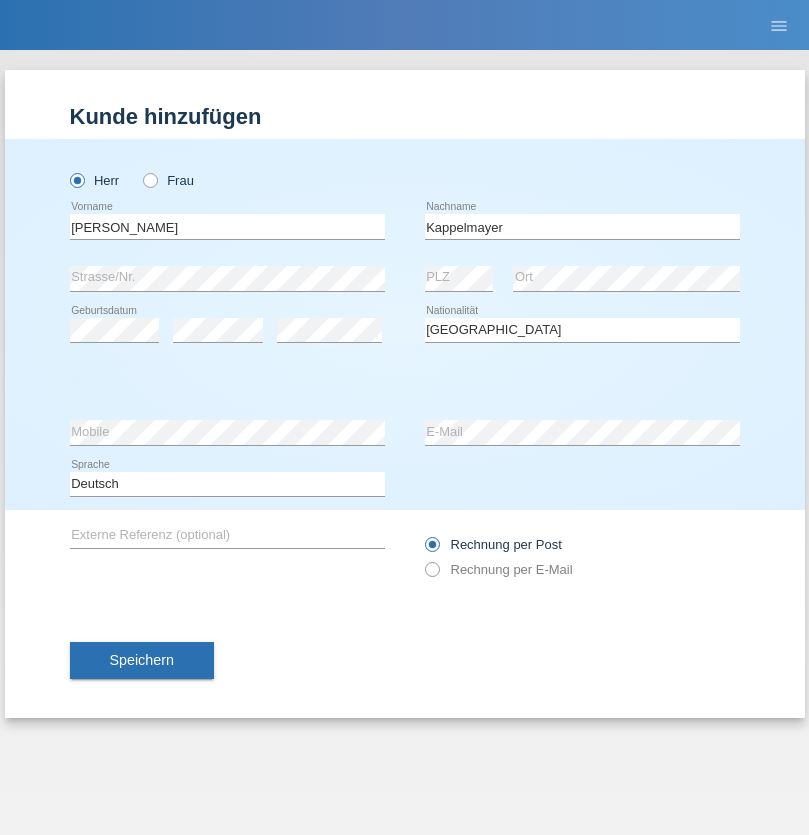 select on "12" 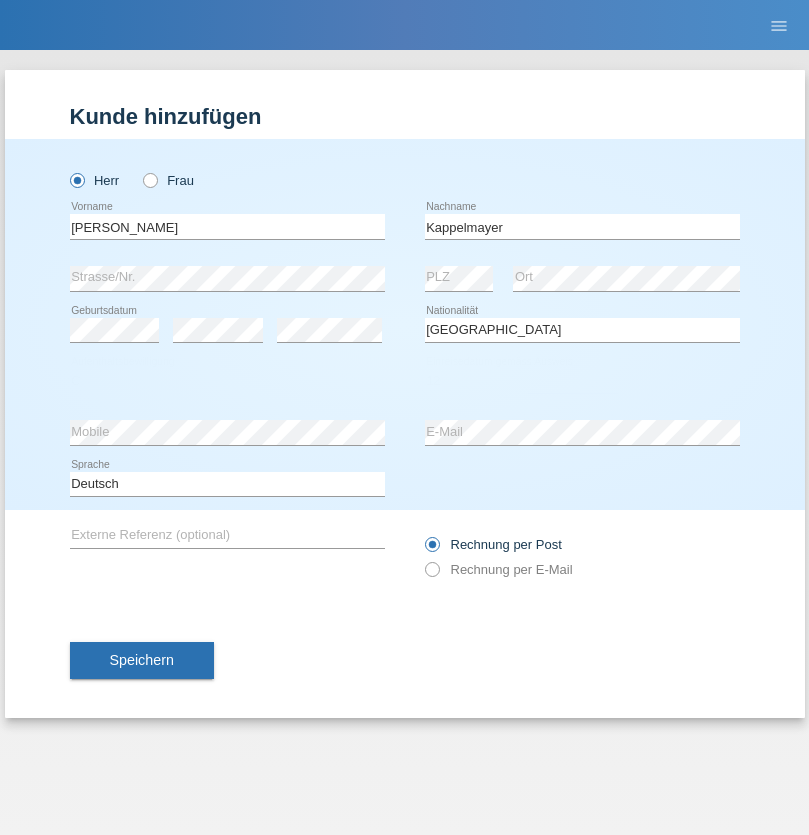 select on "02" 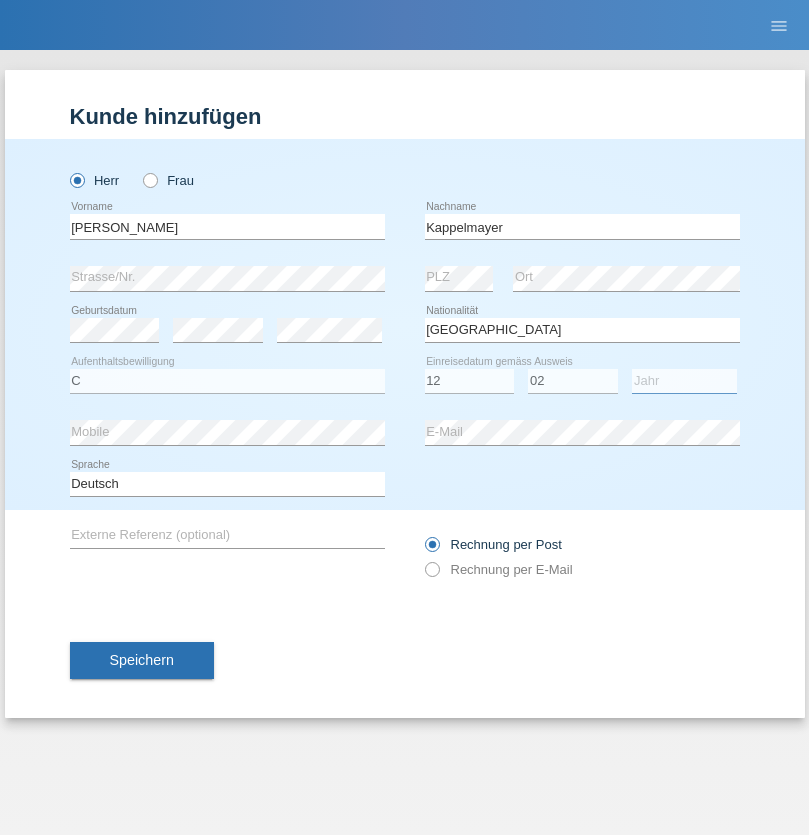 select on "2021" 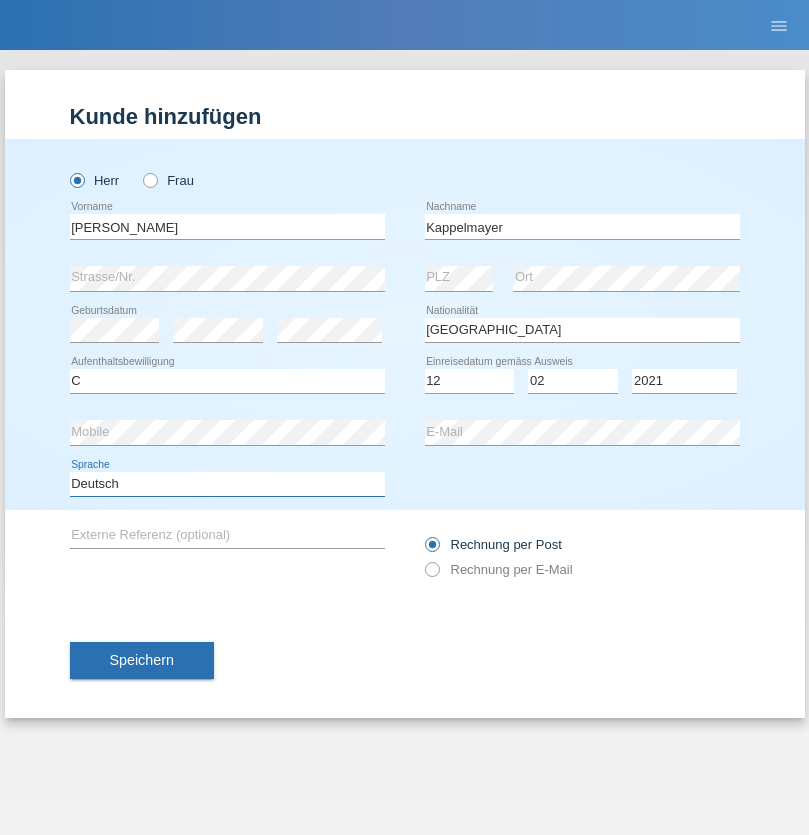 select on "en" 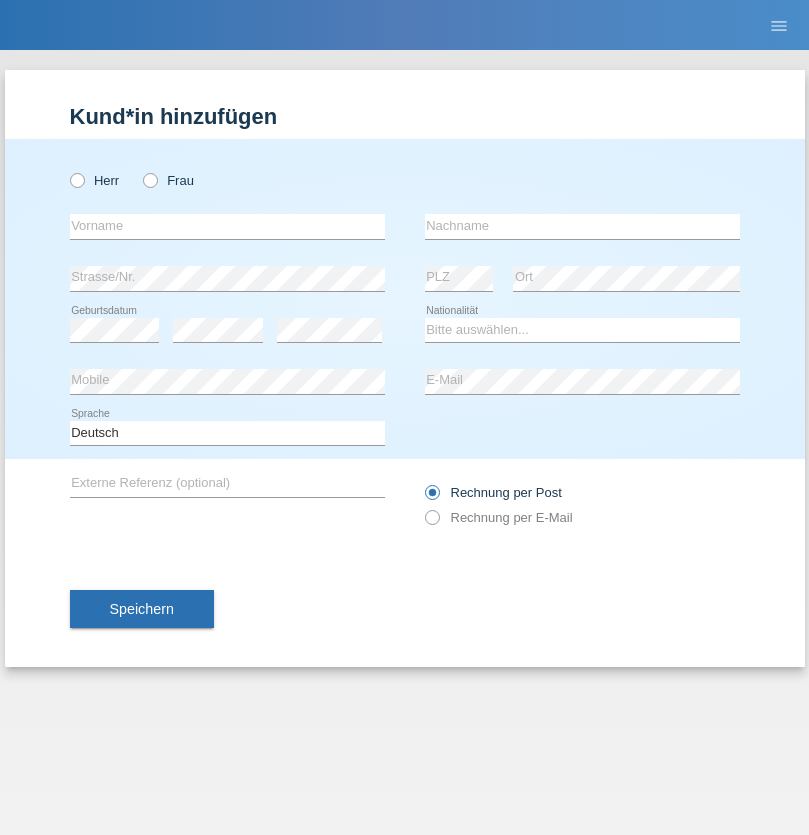 scroll, scrollTop: 0, scrollLeft: 0, axis: both 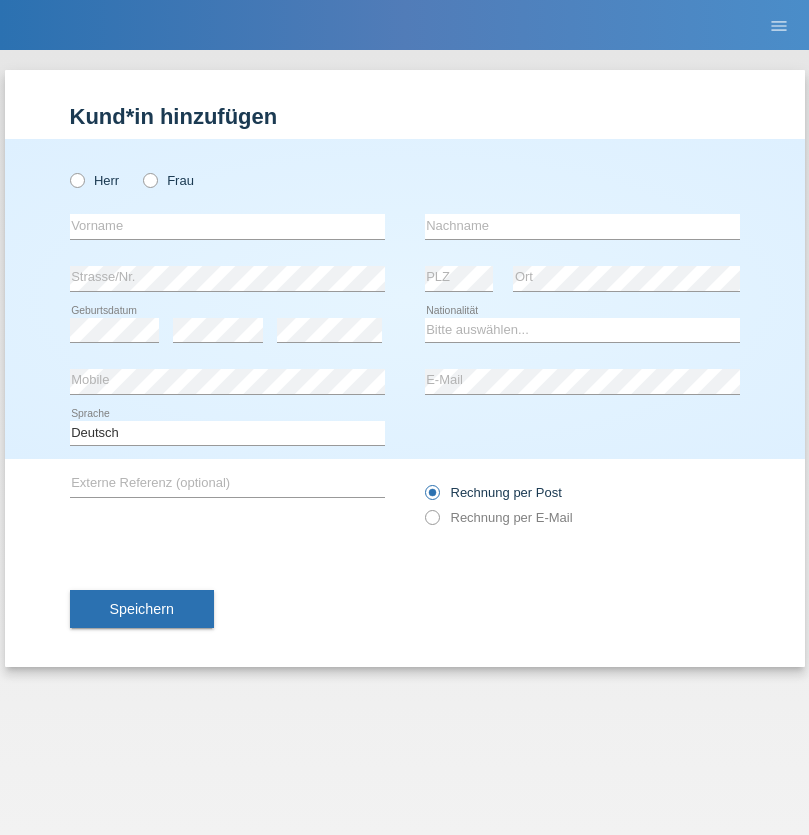 radio on "true" 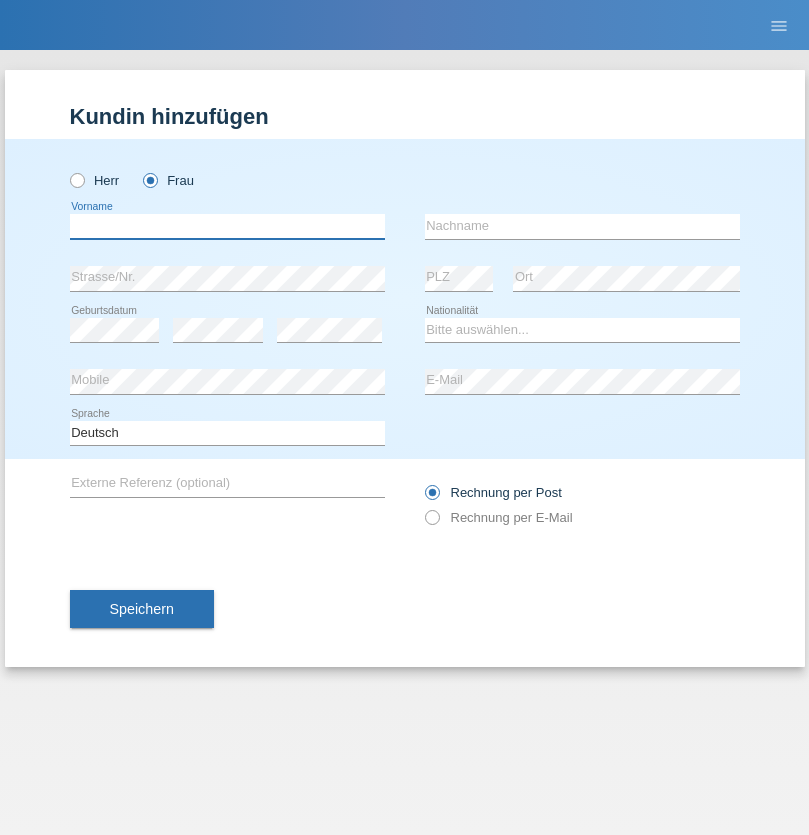 click at bounding box center [227, 226] 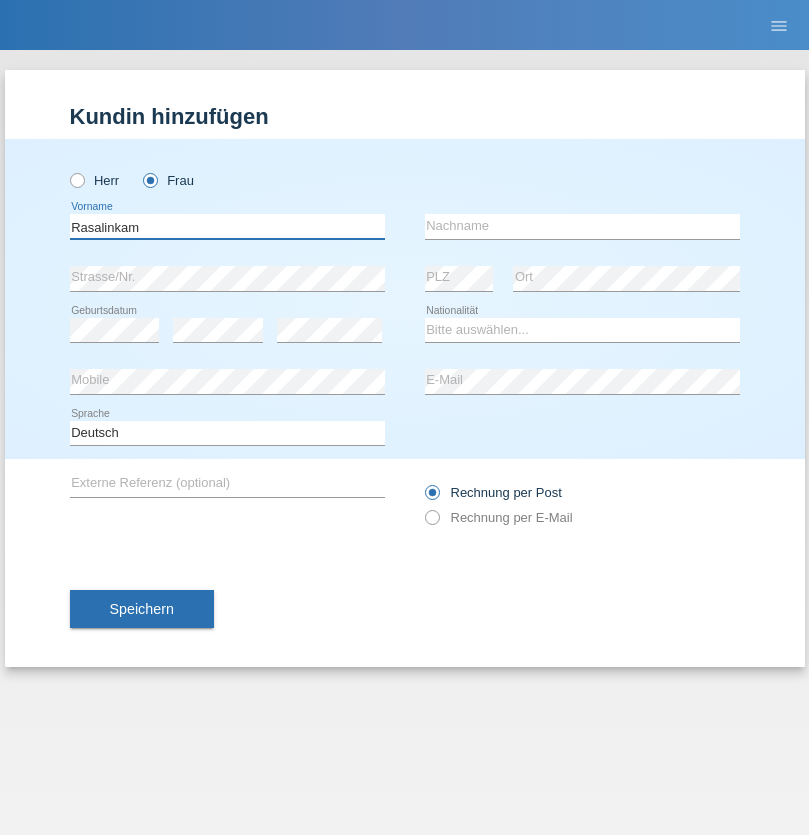 type on "Rasalinkam" 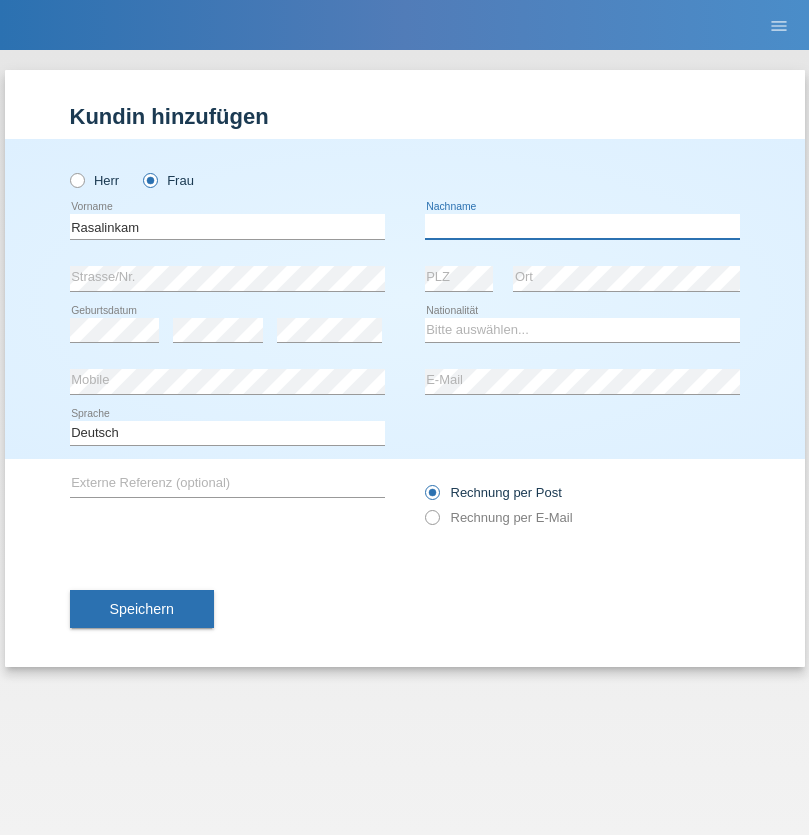click at bounding box center [582, 226] 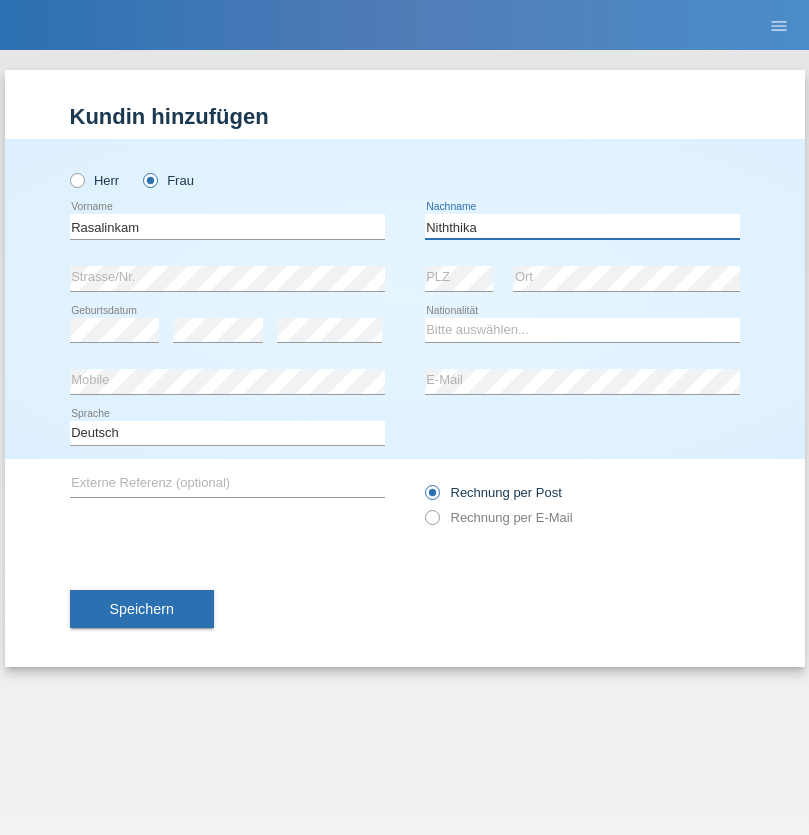 type on "Niththika" 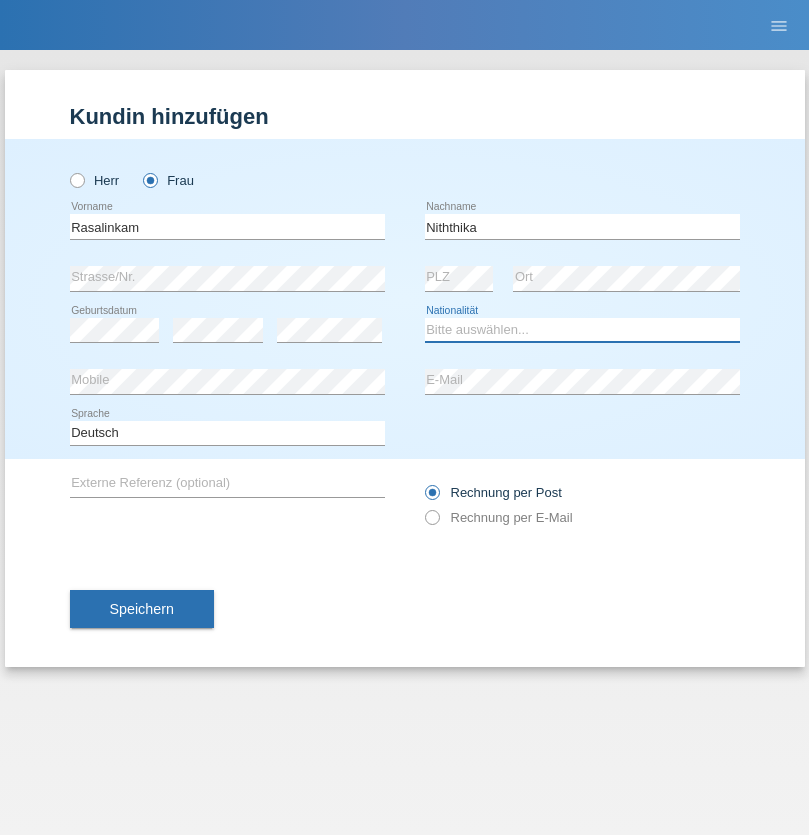 select on "LK" 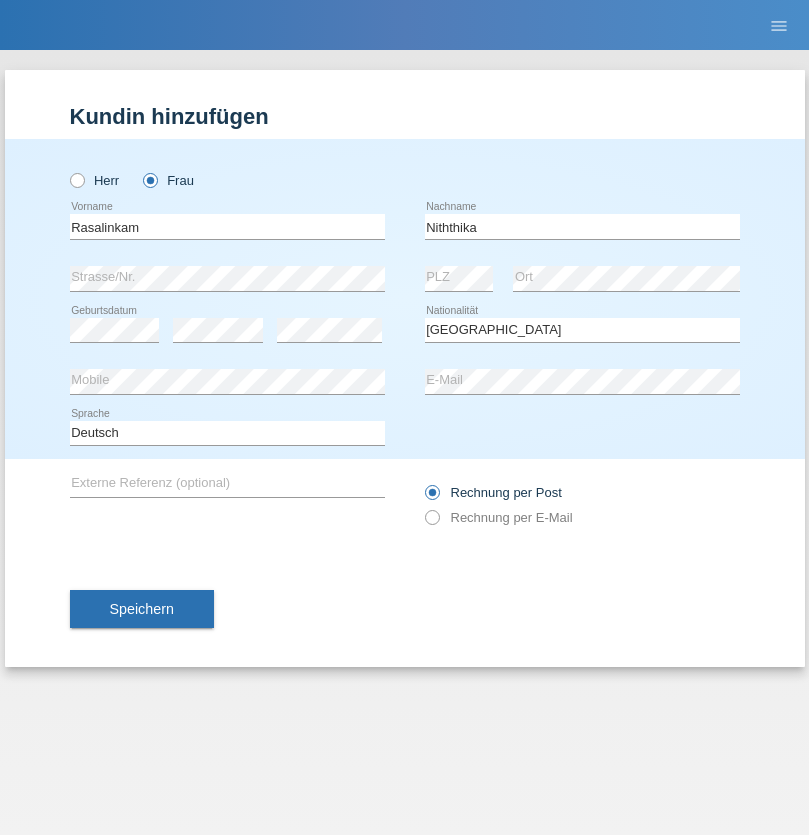 select on "C" 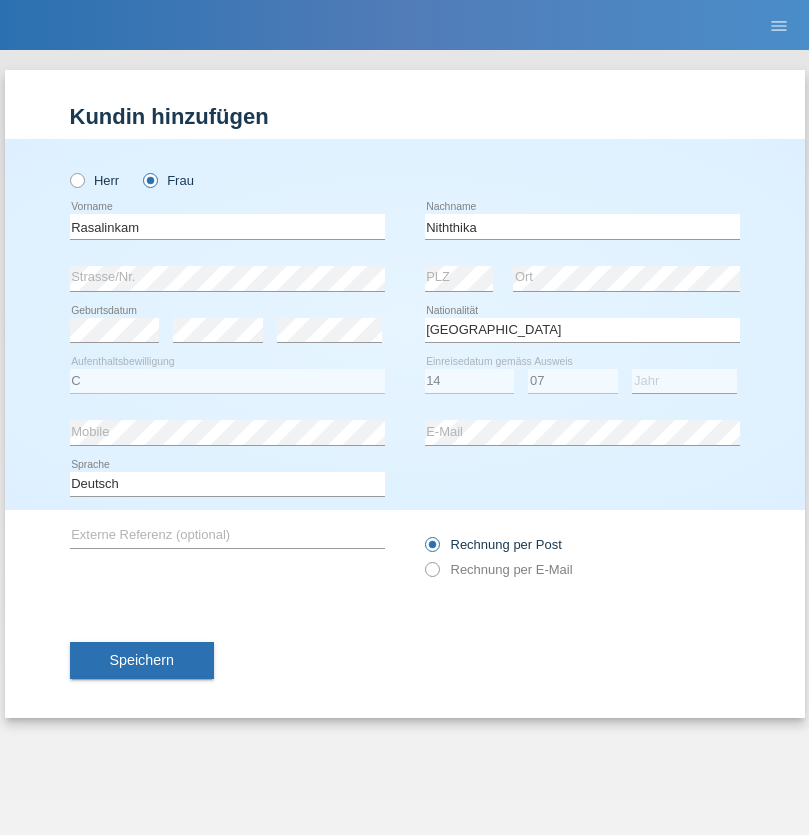 select on "2021" 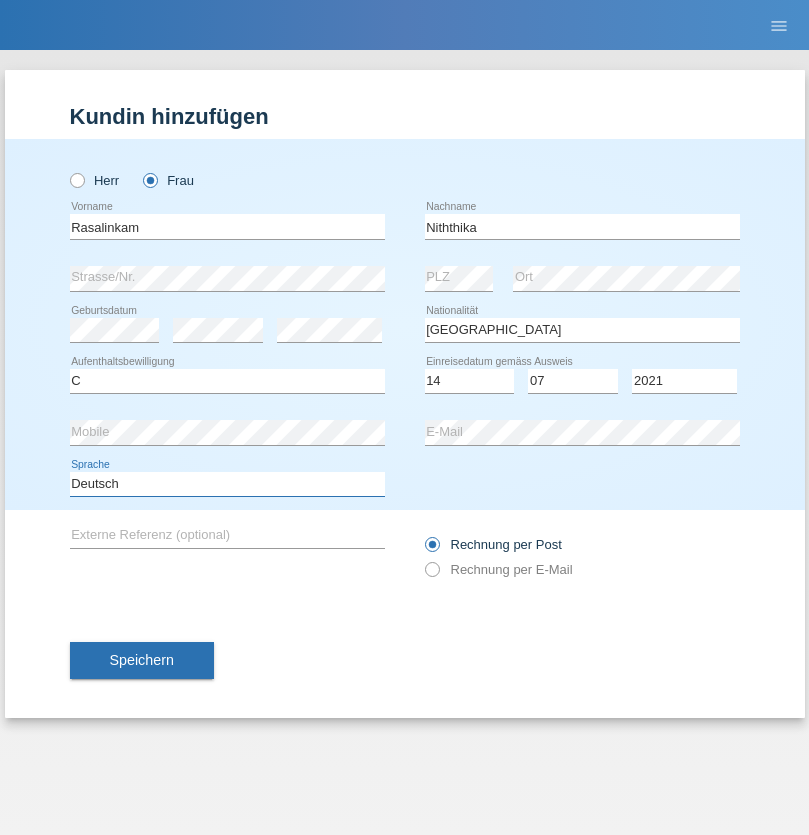 select on "en" 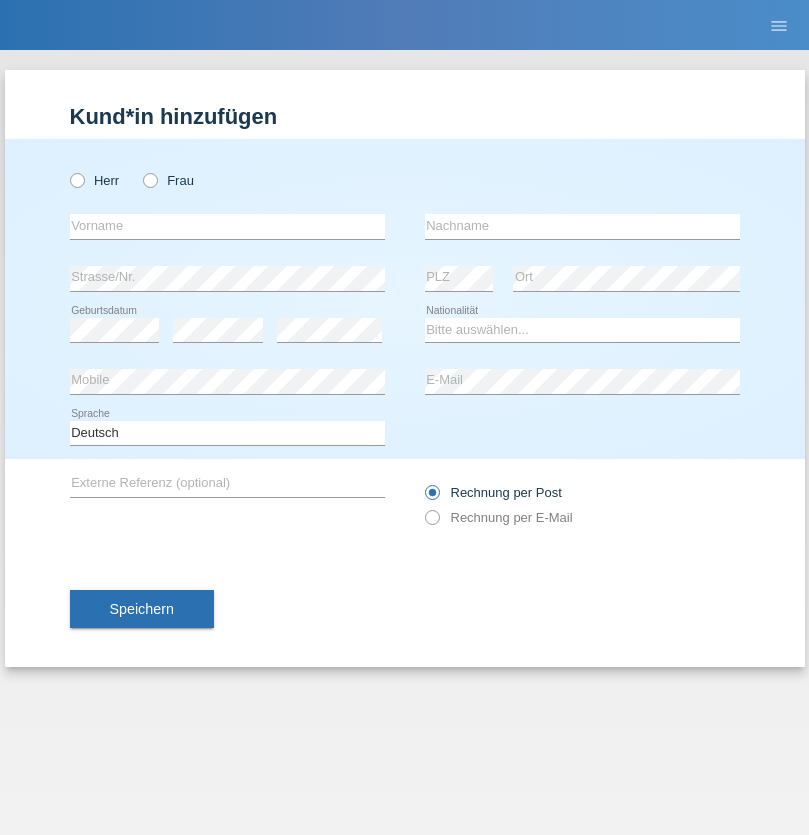 scroll, scrollTop: 0, scrollLeft: 0, axis: both 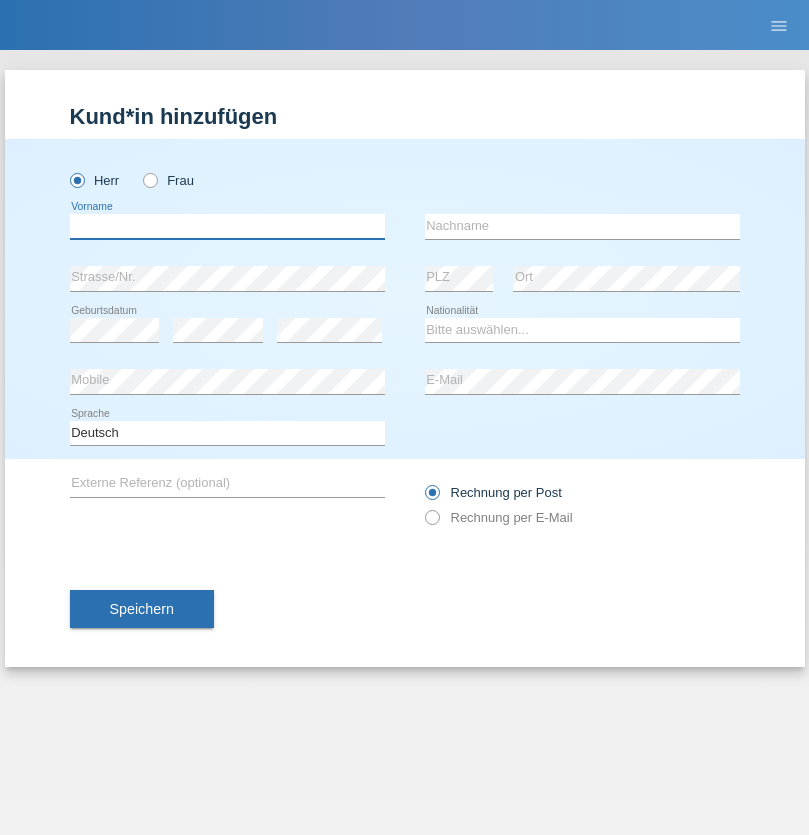 click at bounding box center (227, 226) 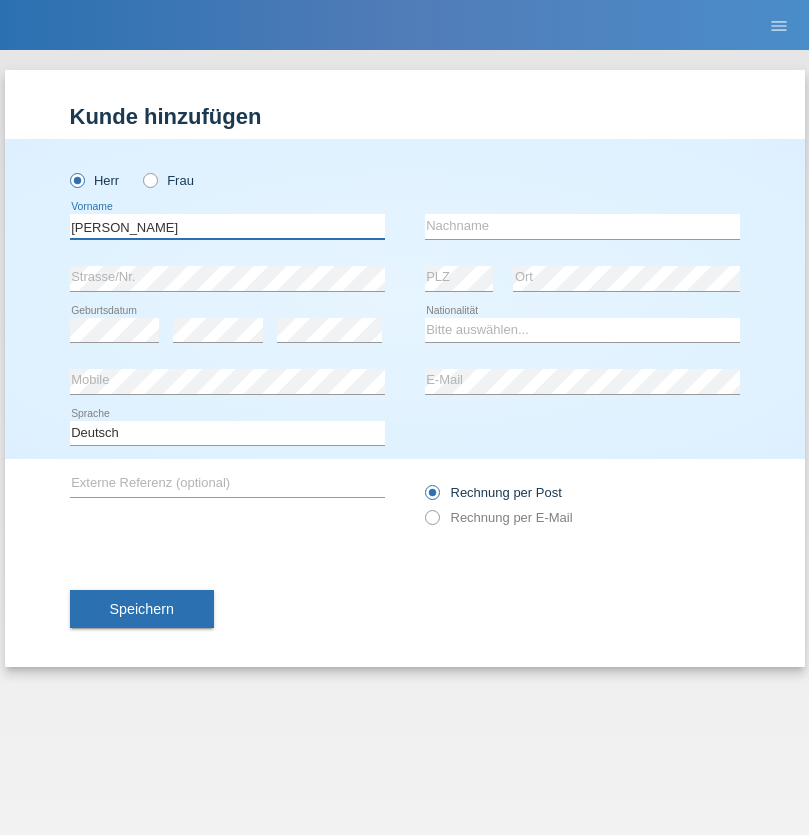 type on "[PERSON_NAME]" 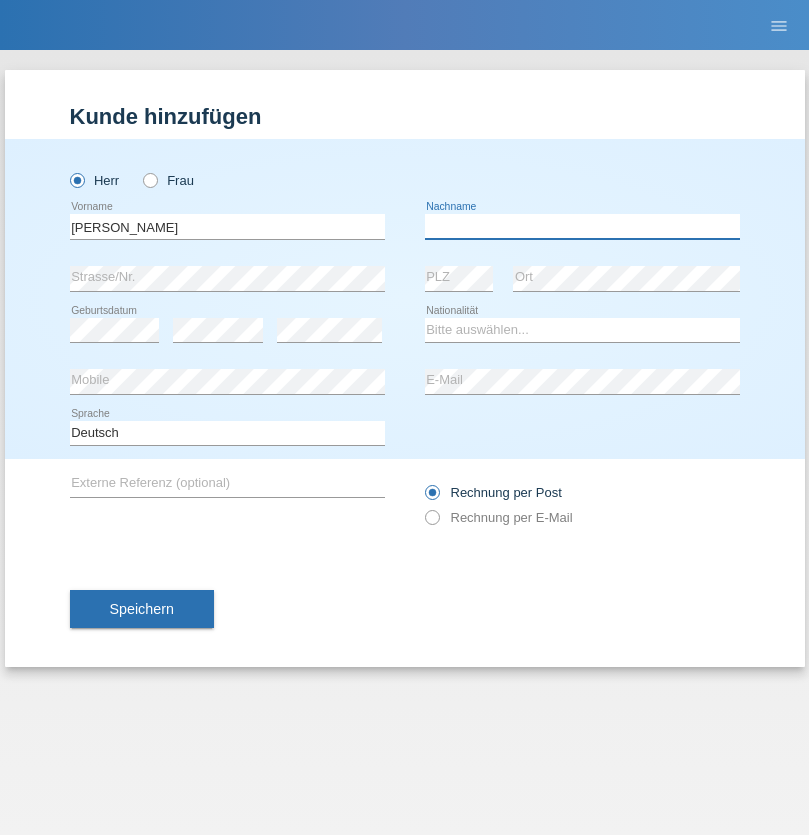 click at bounding box center [582, 226] 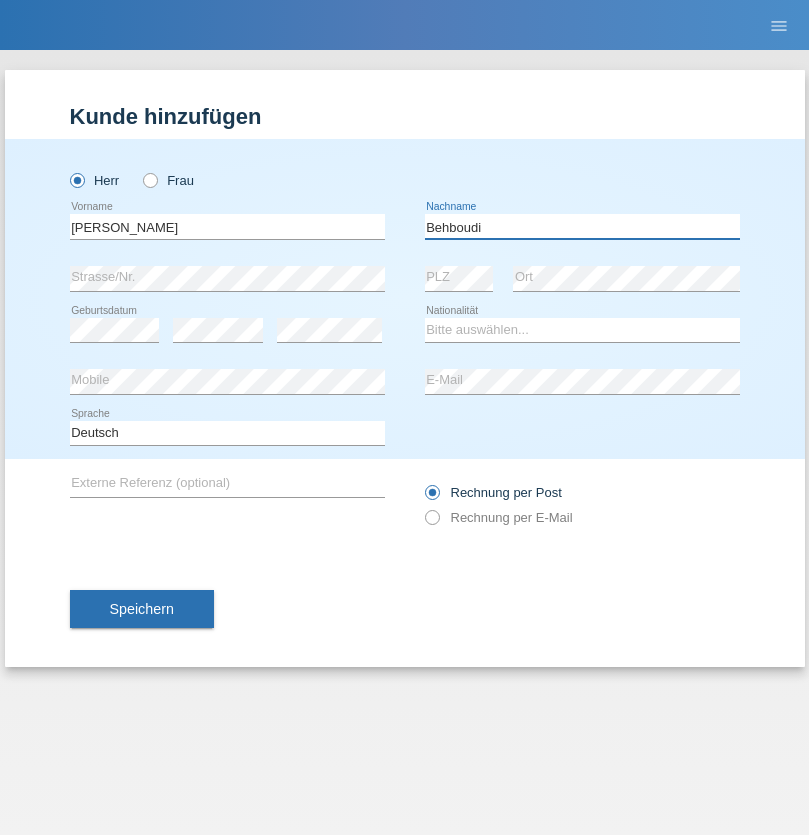 type on "Behboudi" 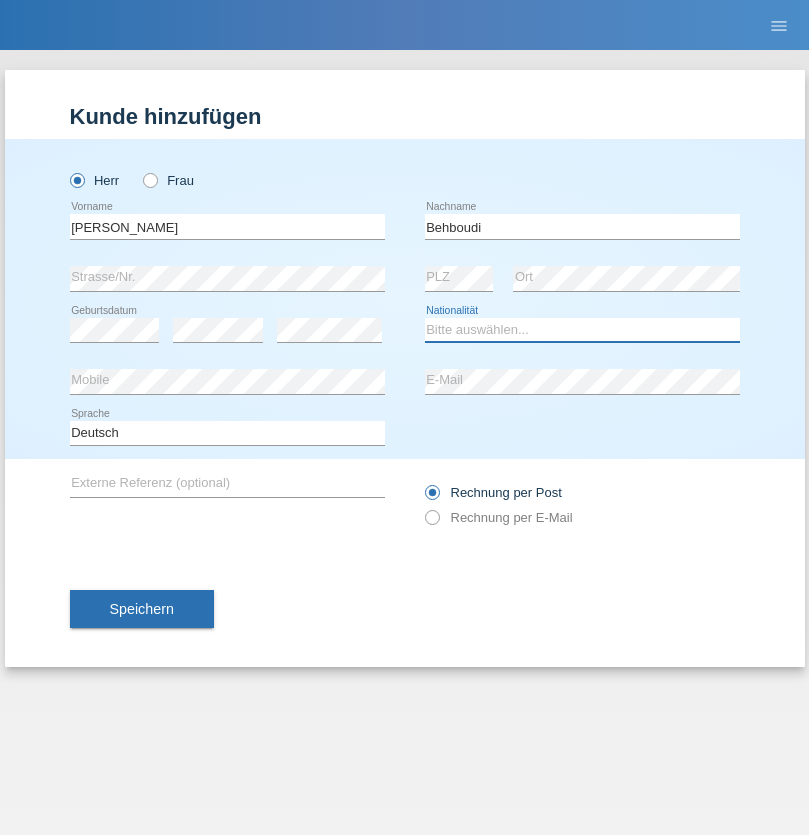select on "AF" 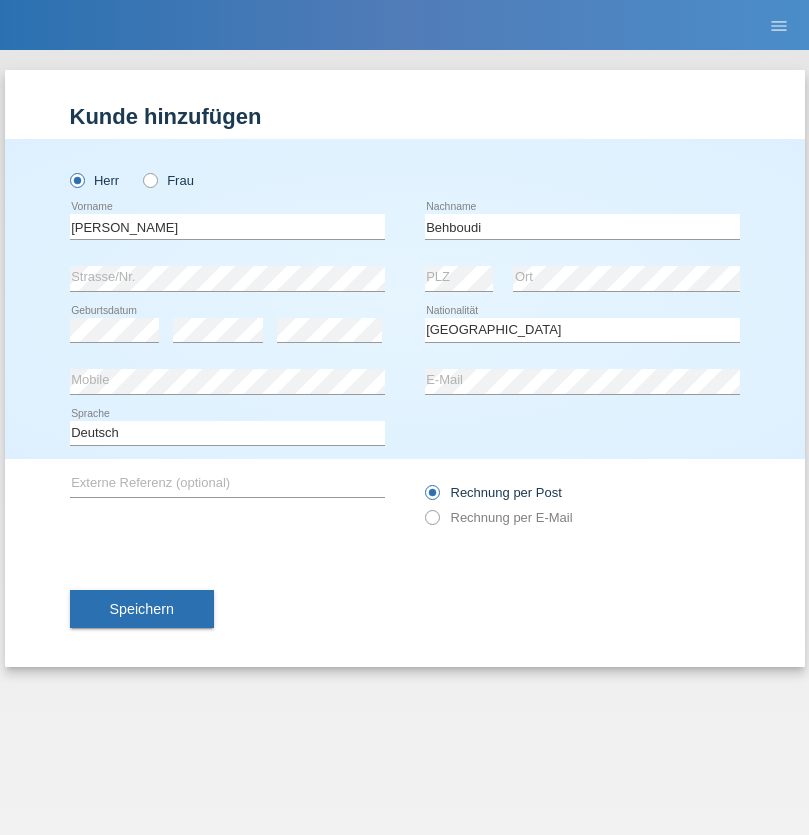 select on "C" 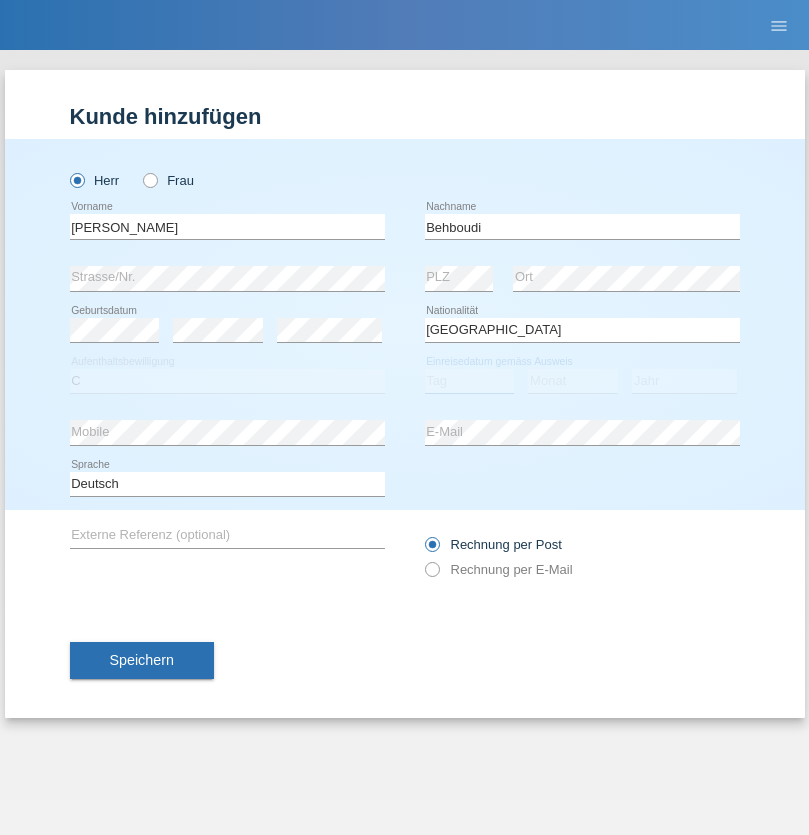 select on "12" 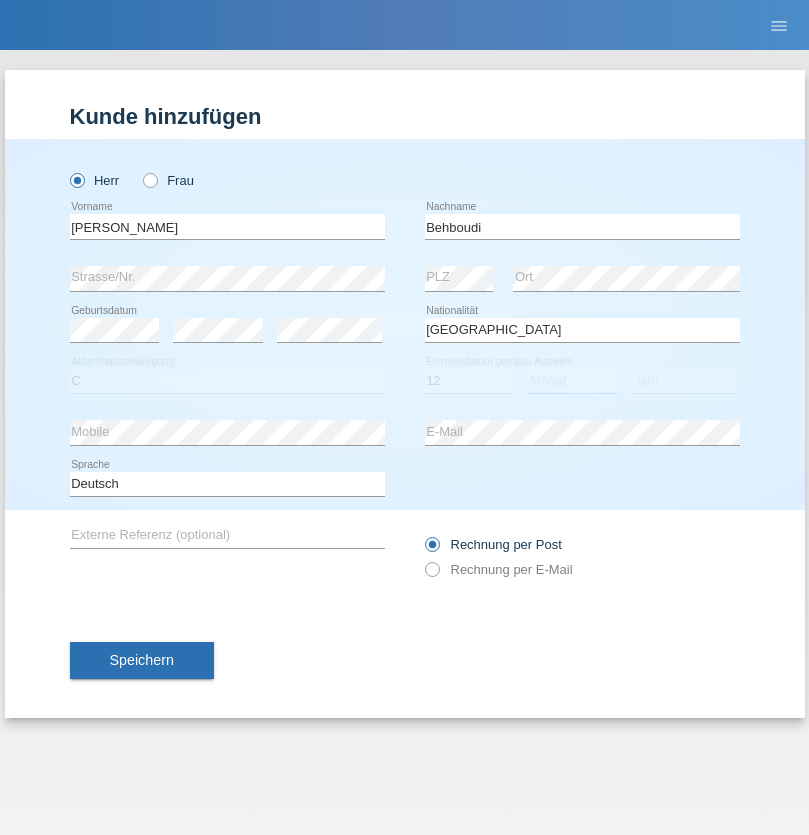 select on "01" 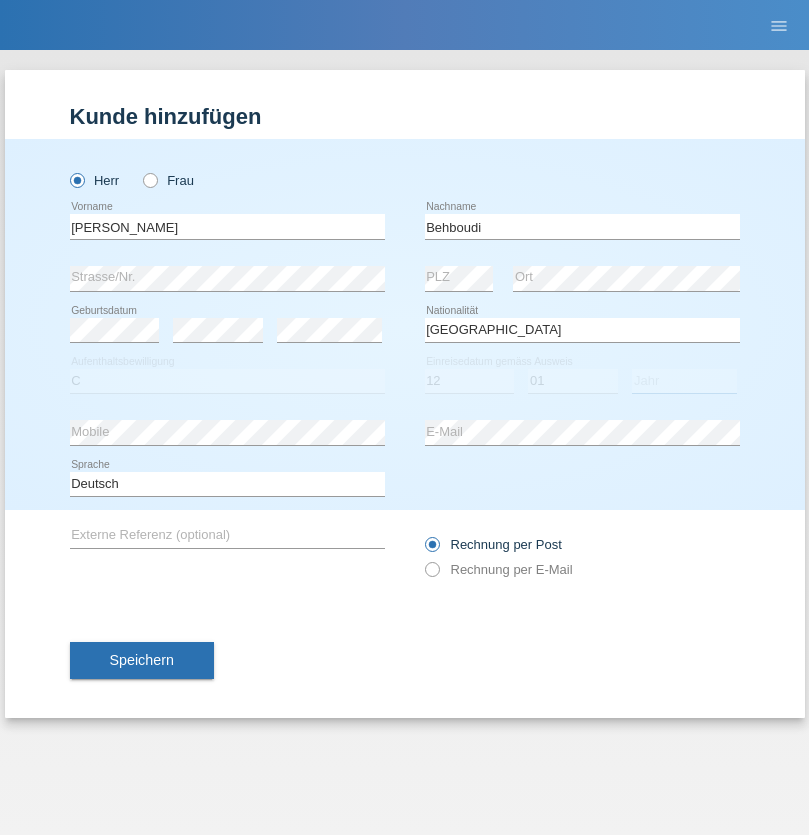 select on "2021" 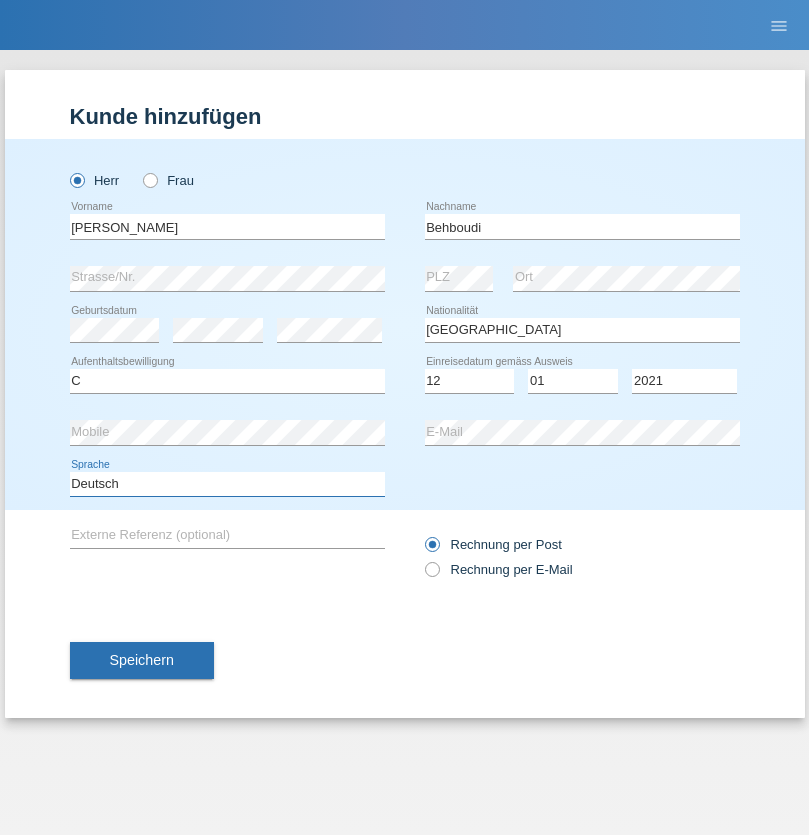 select on "en" 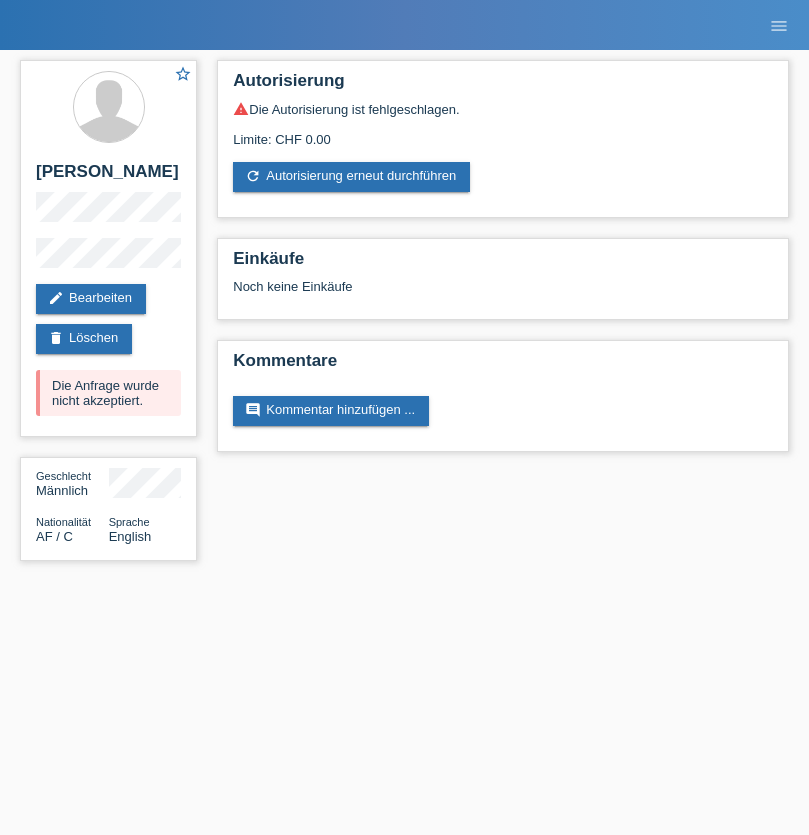 scroll, scrollTop: 0, scrollLeft: 0, axis: both 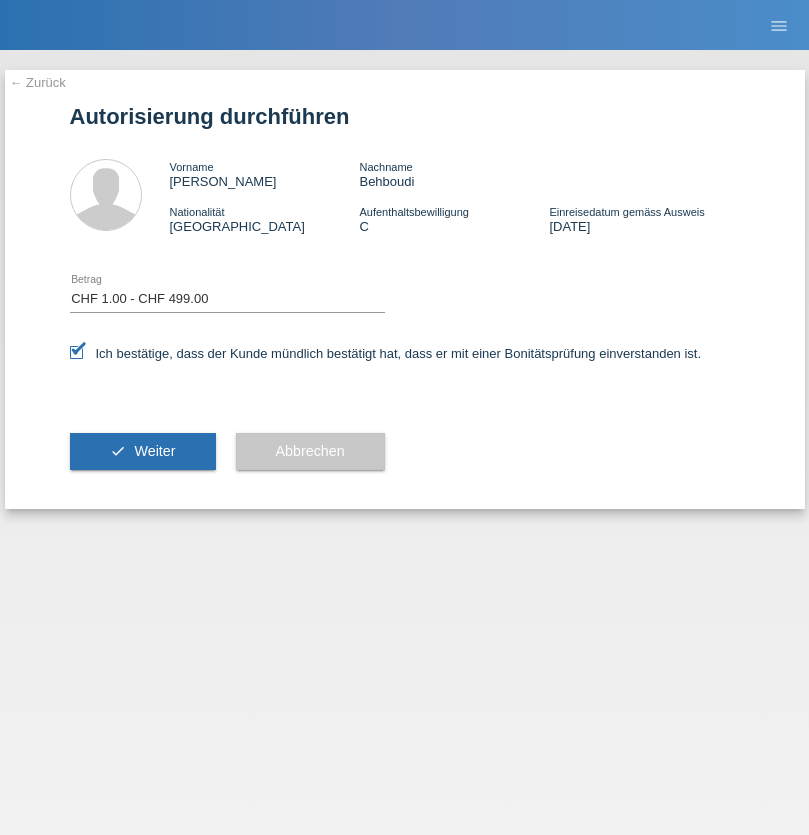select on "1" 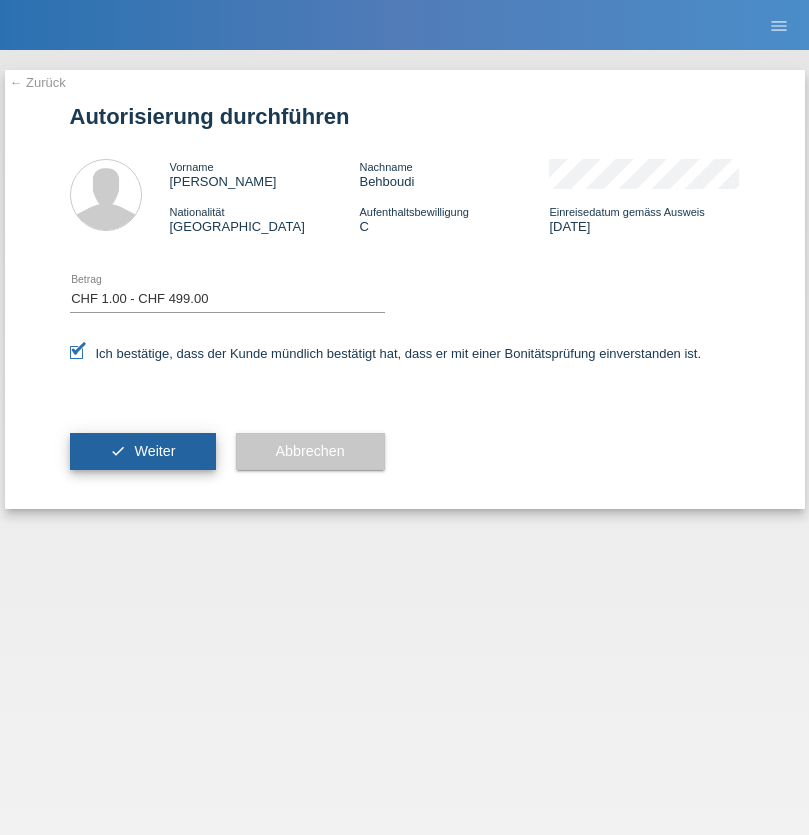 click on "Weiter" at bounding box center [154, 451] 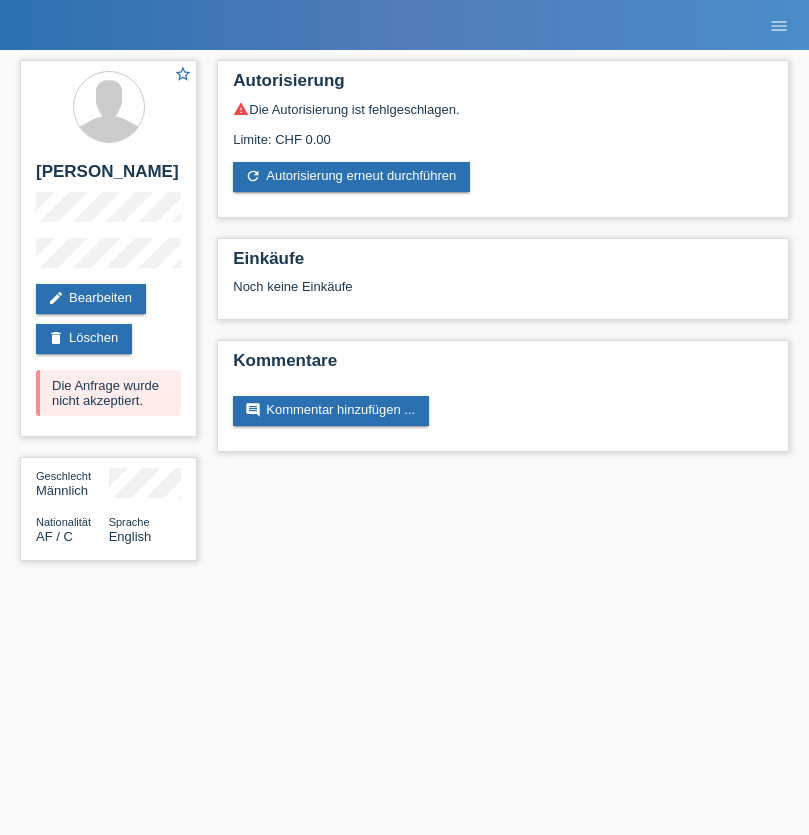 scroll, scrollTop: 0, scrollLeft: 0, axis: both 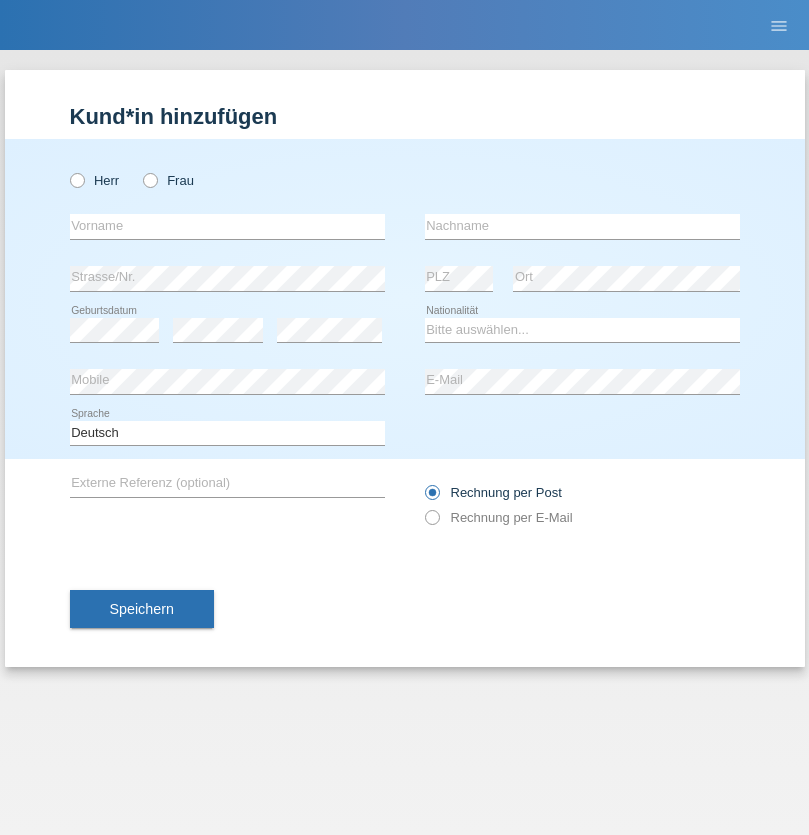 radio on "true" 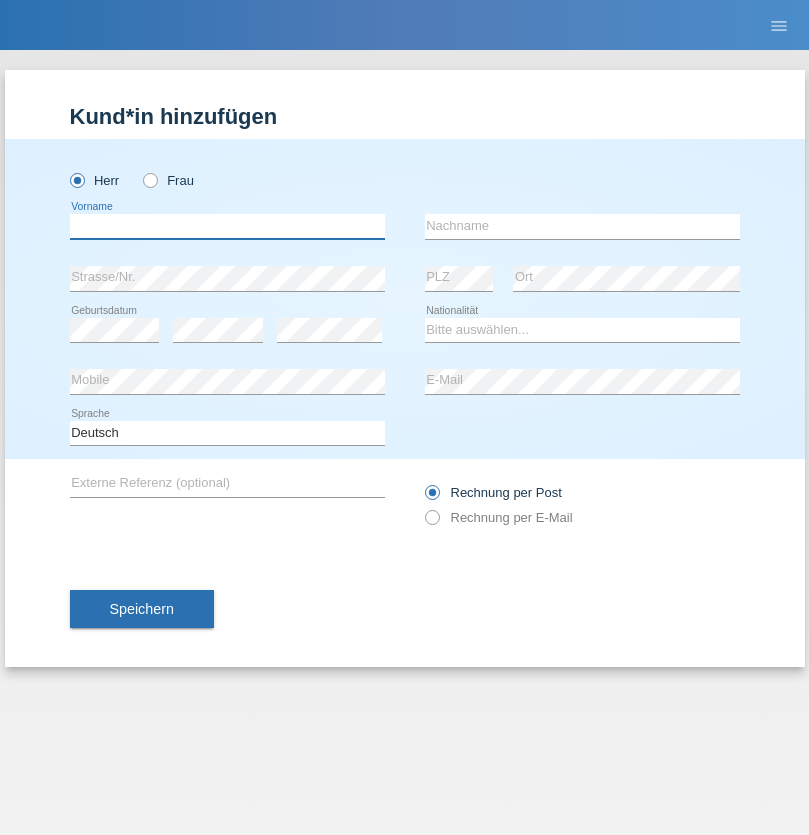 click at bounding box center [227, 226] 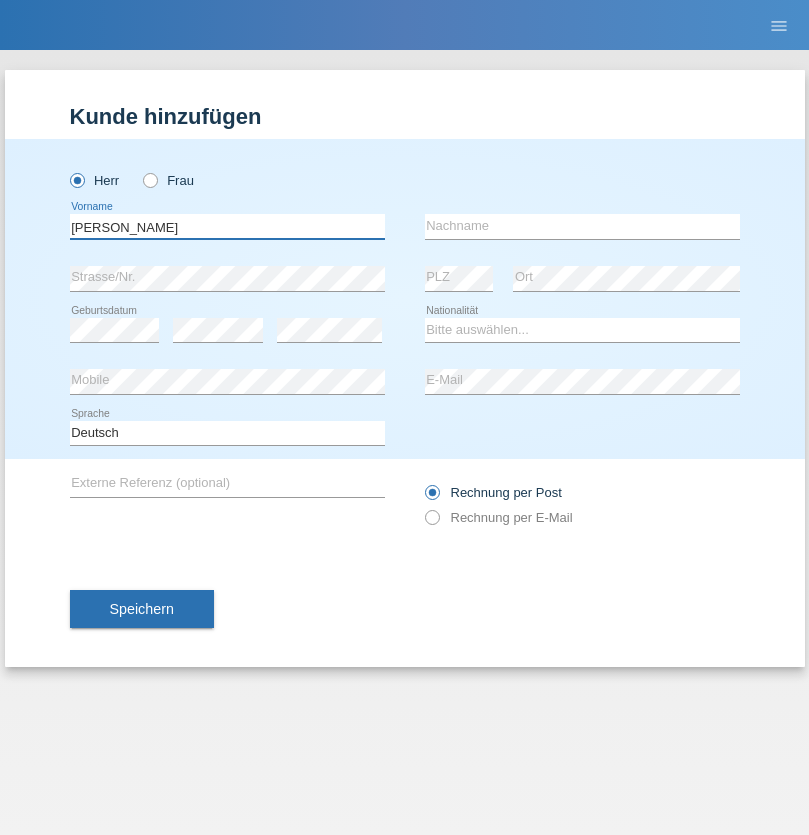 type on "[PERSON_NAME]" 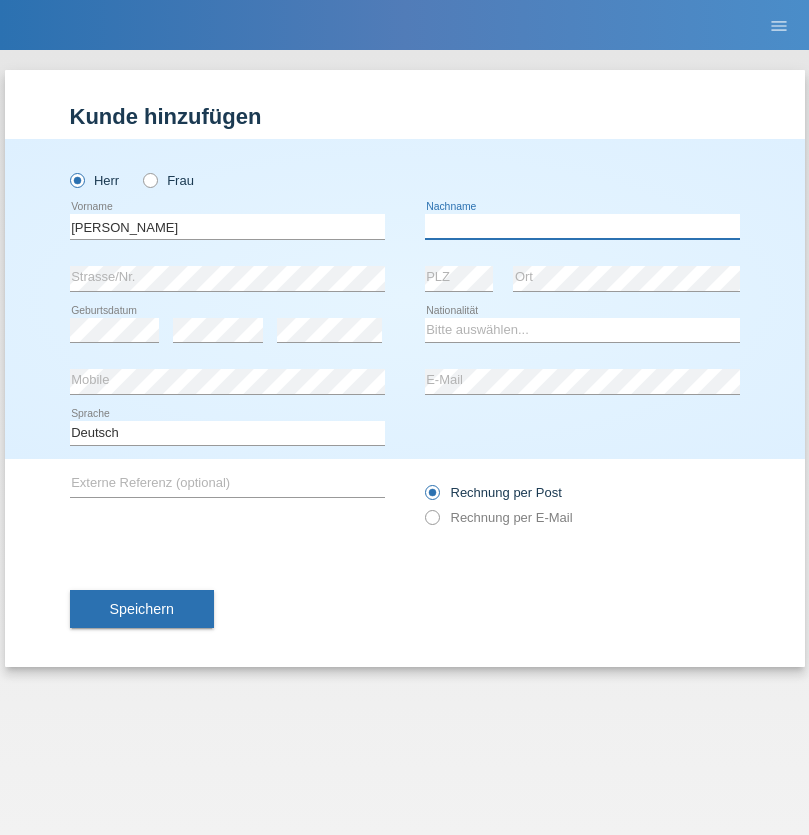 click at bounding box center (582, 226) 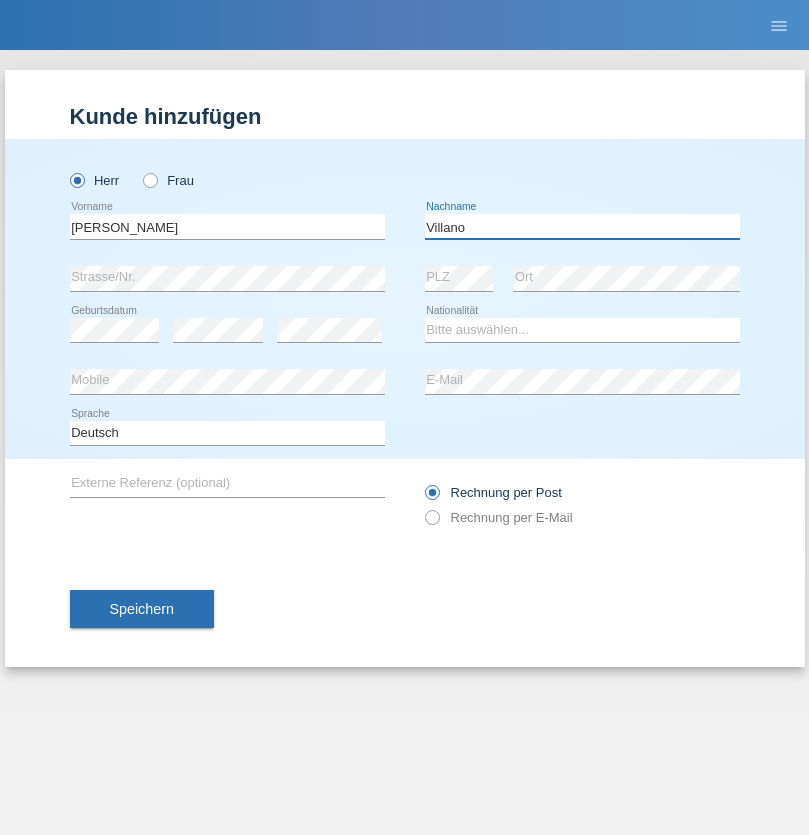 type on "Villano" 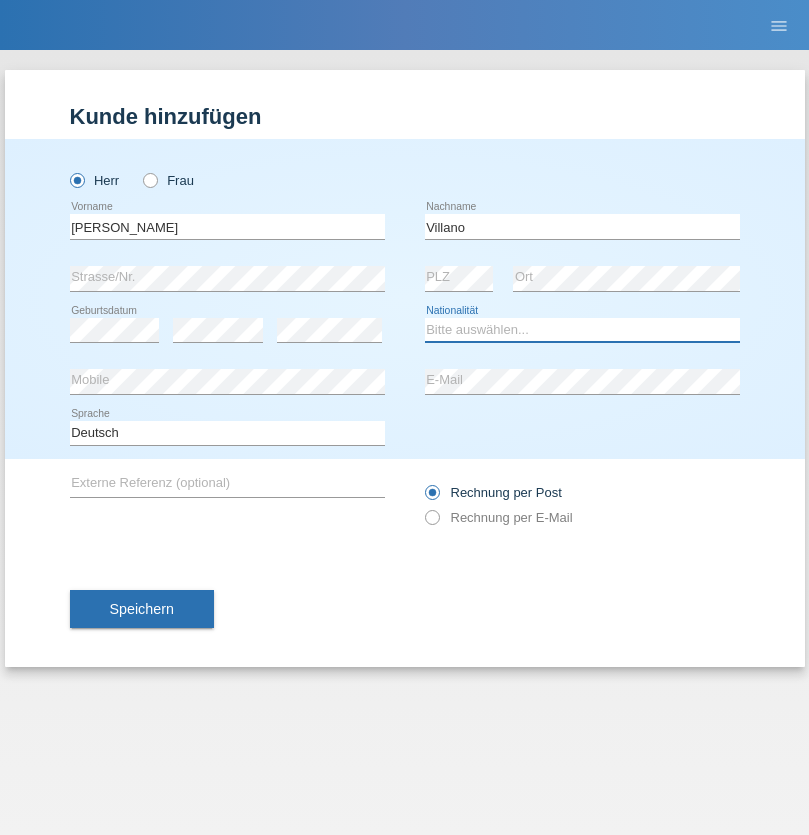 select on "IT" 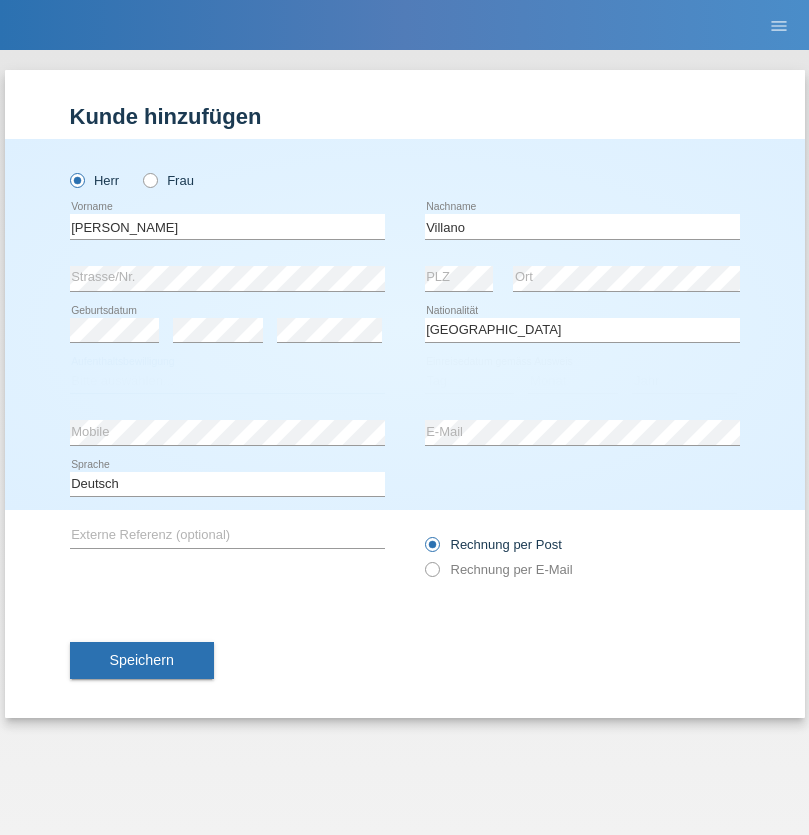 select on "C" 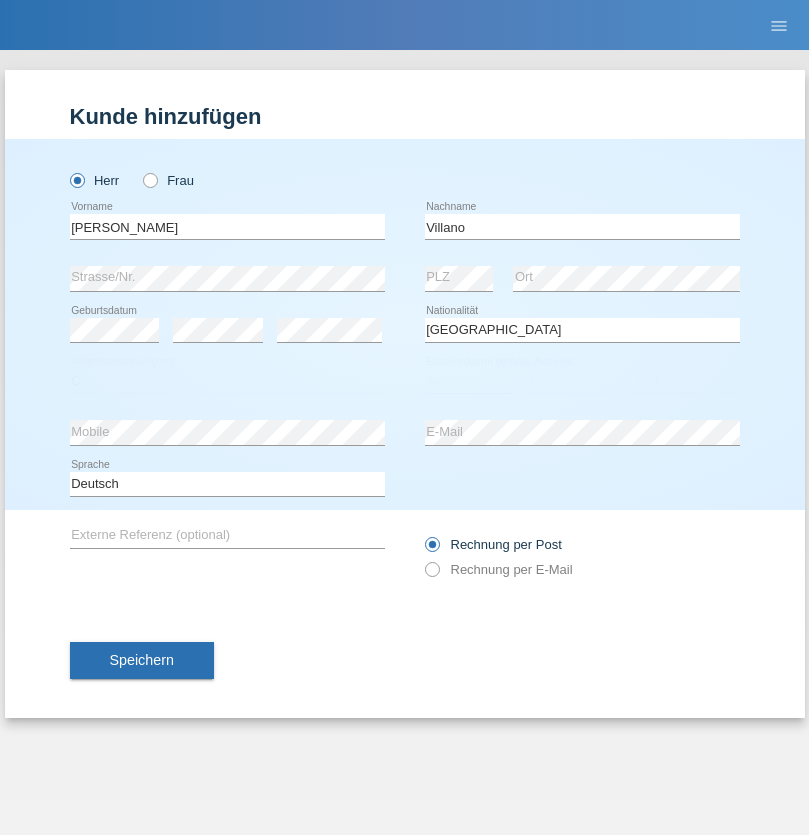 select on "02" 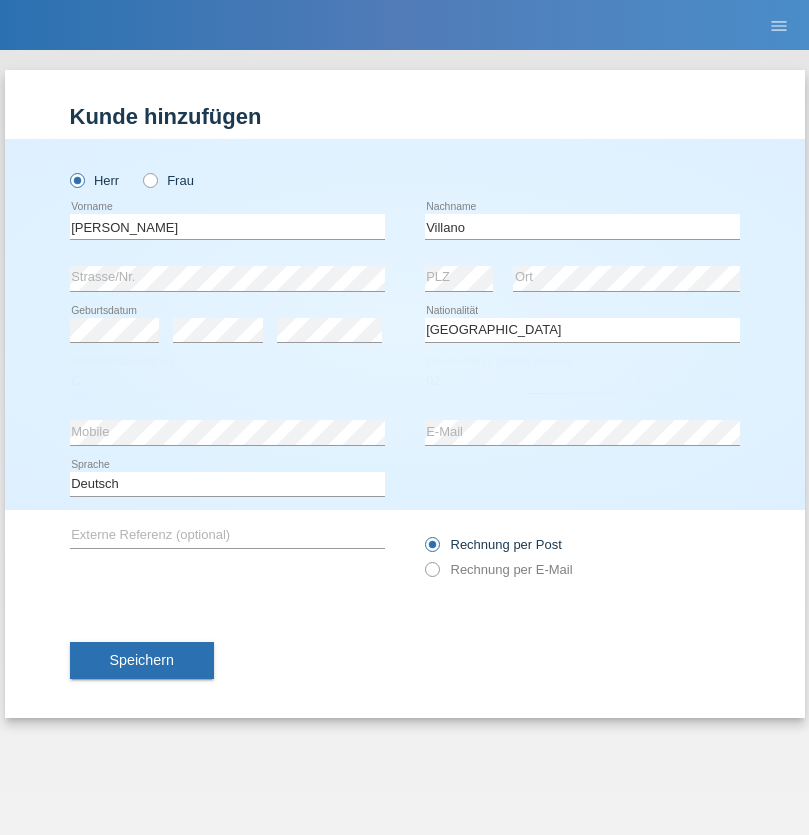 select on "08" 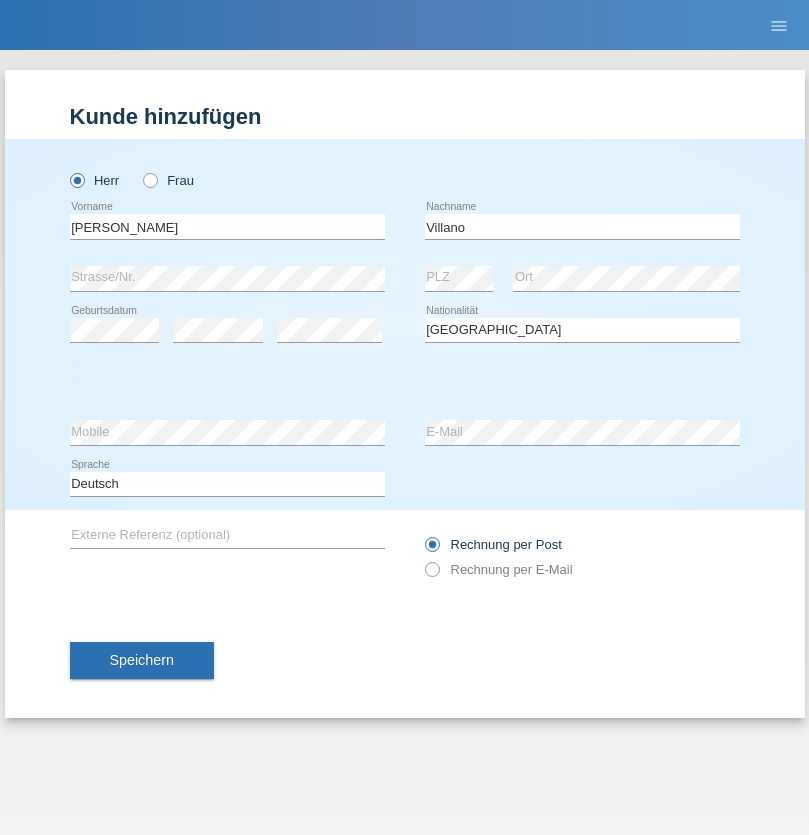 select on "1979" 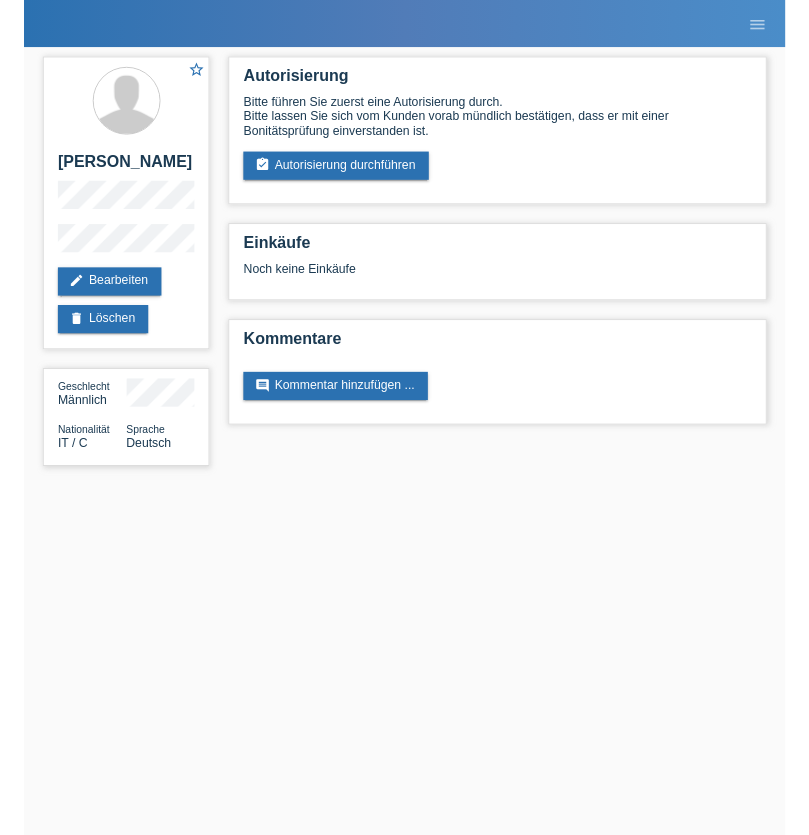 scroll, scrollTop: 0, scrollLeft: 0, axis: both 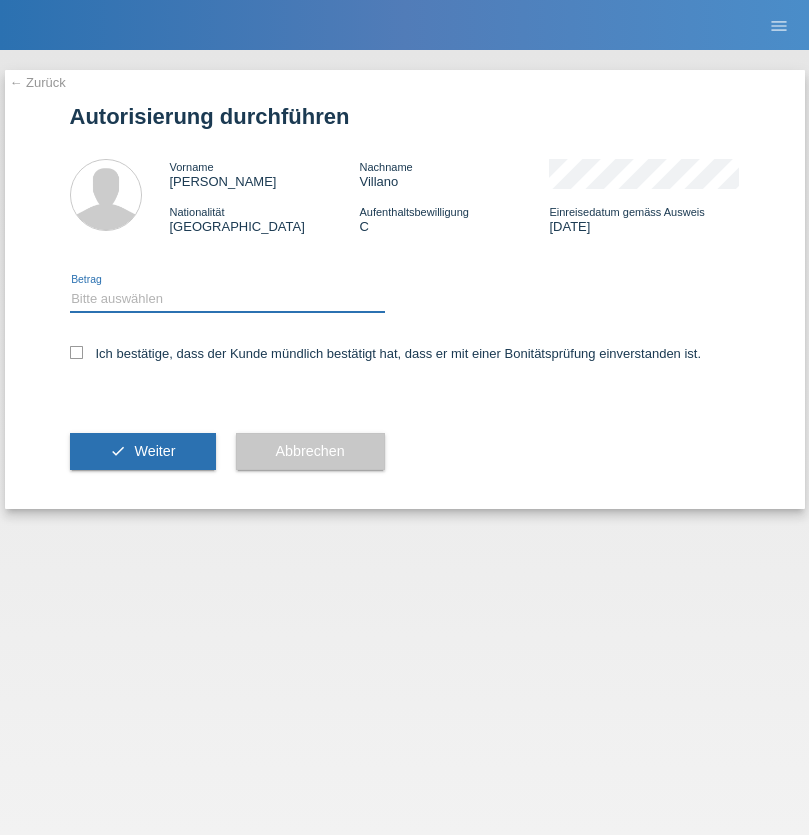 select on "1" 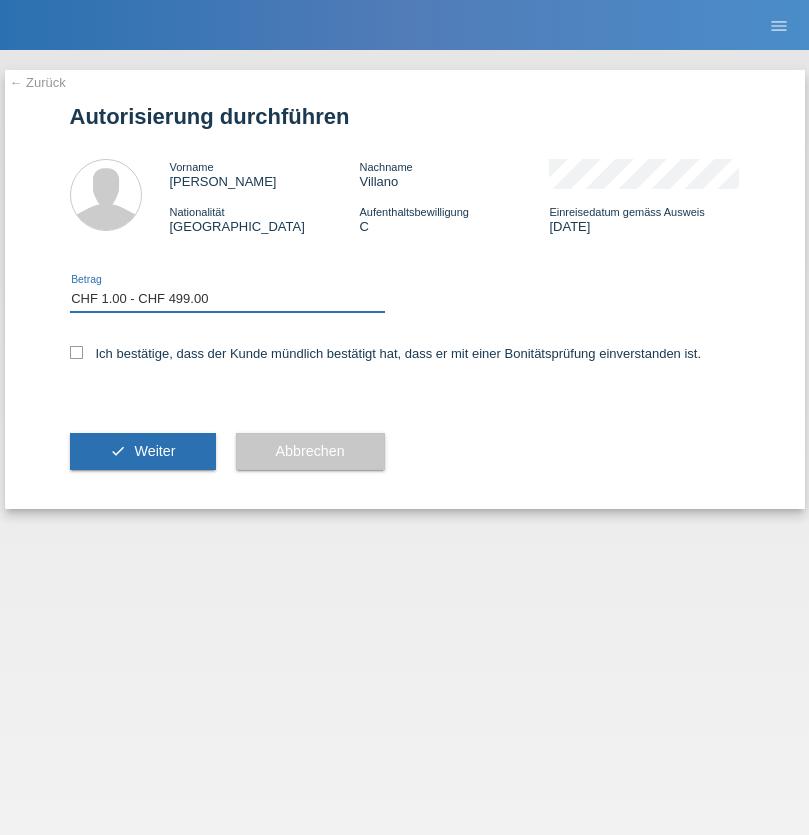 scroll, scrollTop: 0, scrollLeft: 0, axis: both 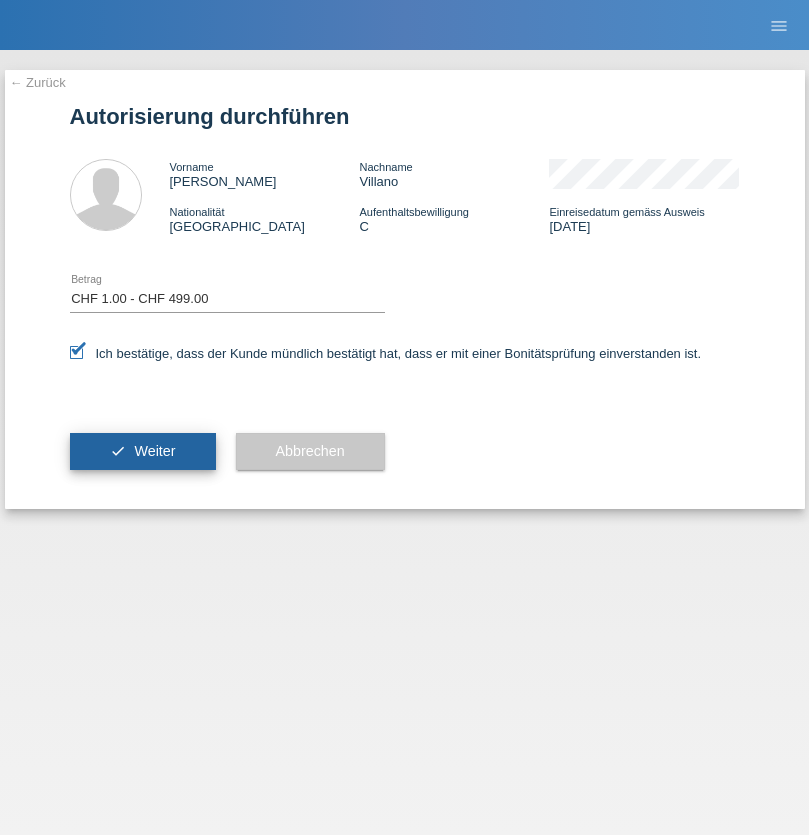 click on "Weiter" at bounding box center [154, 451] 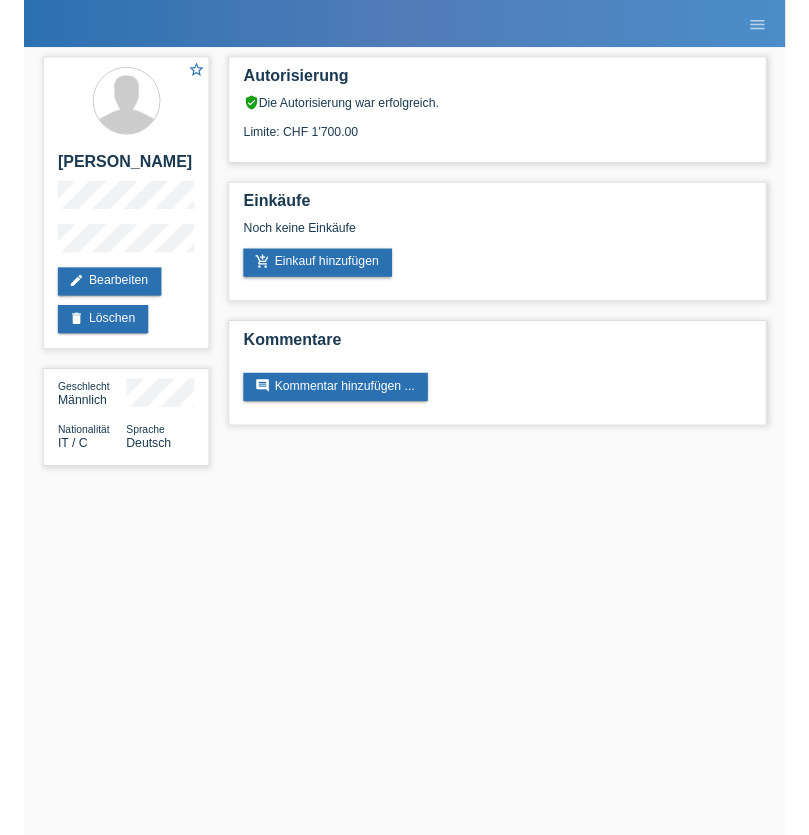 scroll, scrollTop: 0, scrollLeft: 0, axis: both 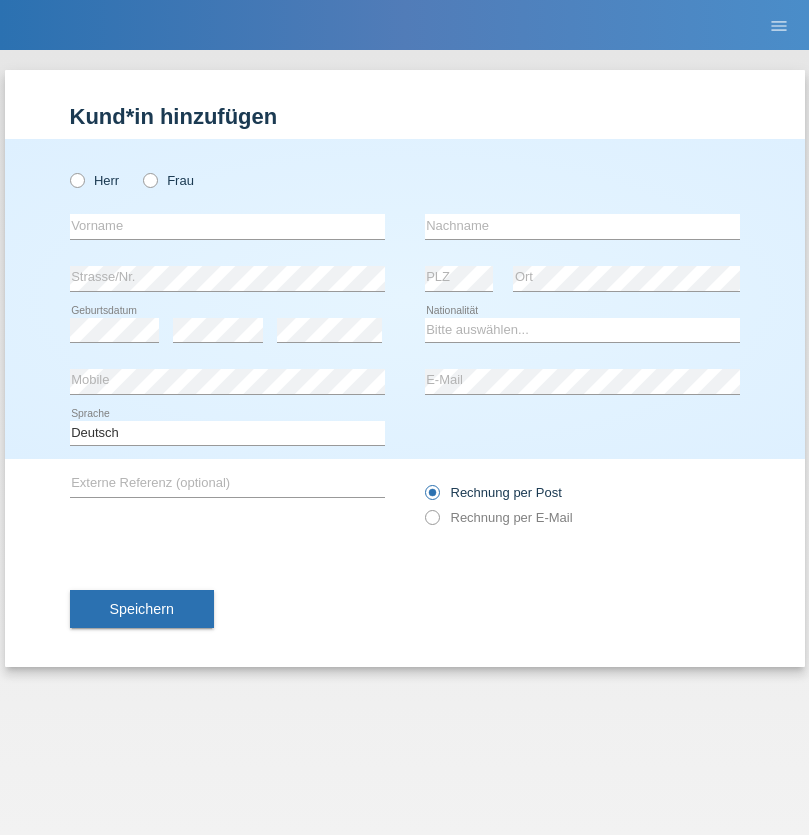 radio on "true" 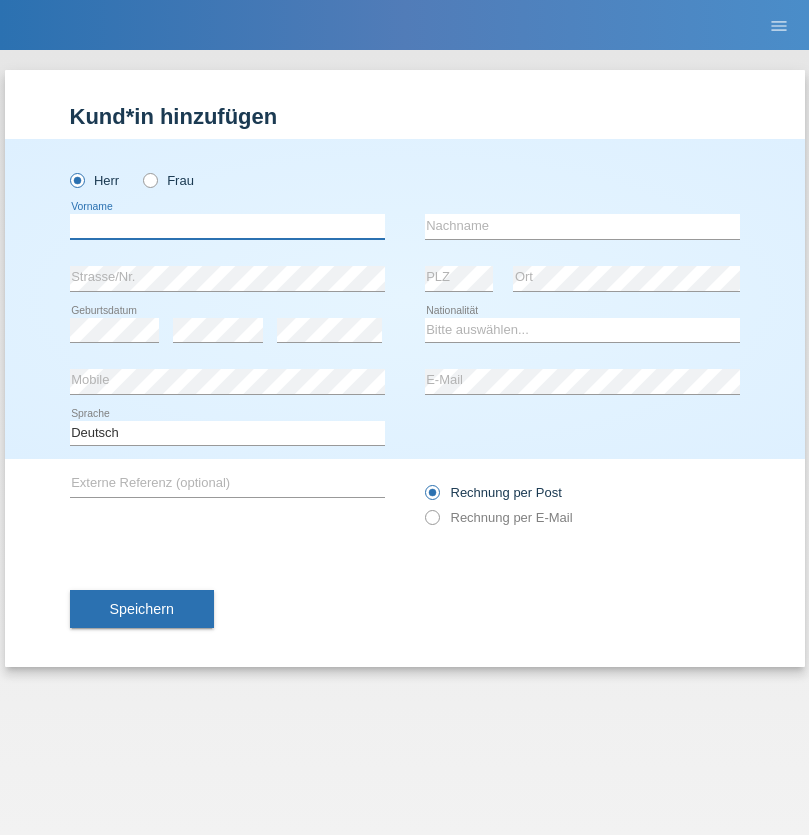 click at bounding box center (227, 226) 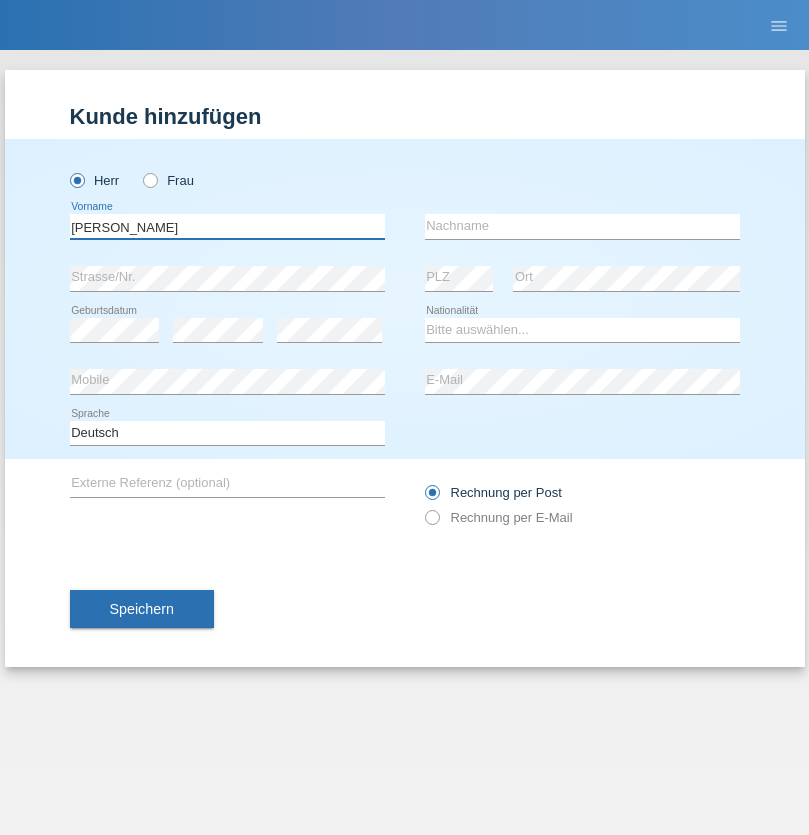 type on "[PERSON_NAME]" 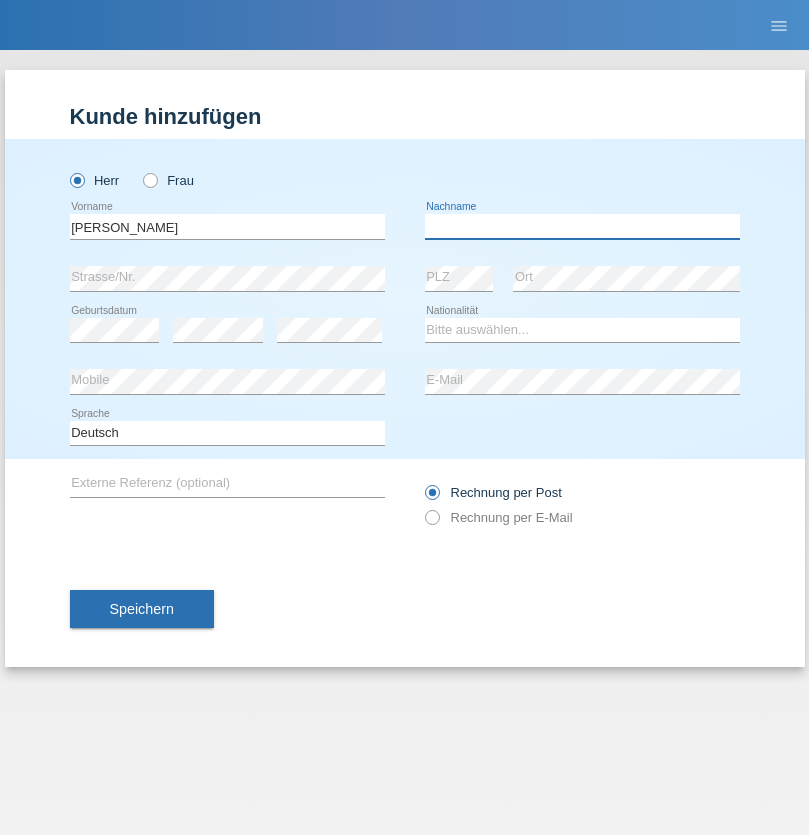 click at bounding box center [582, 226] 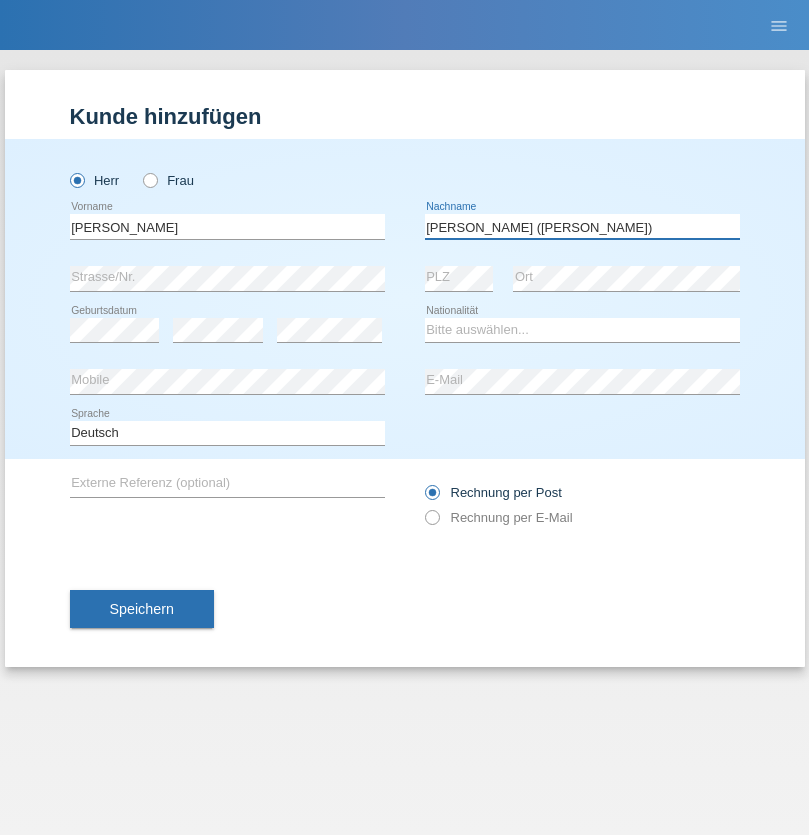 type on "A. Cassiano (Miriã)" 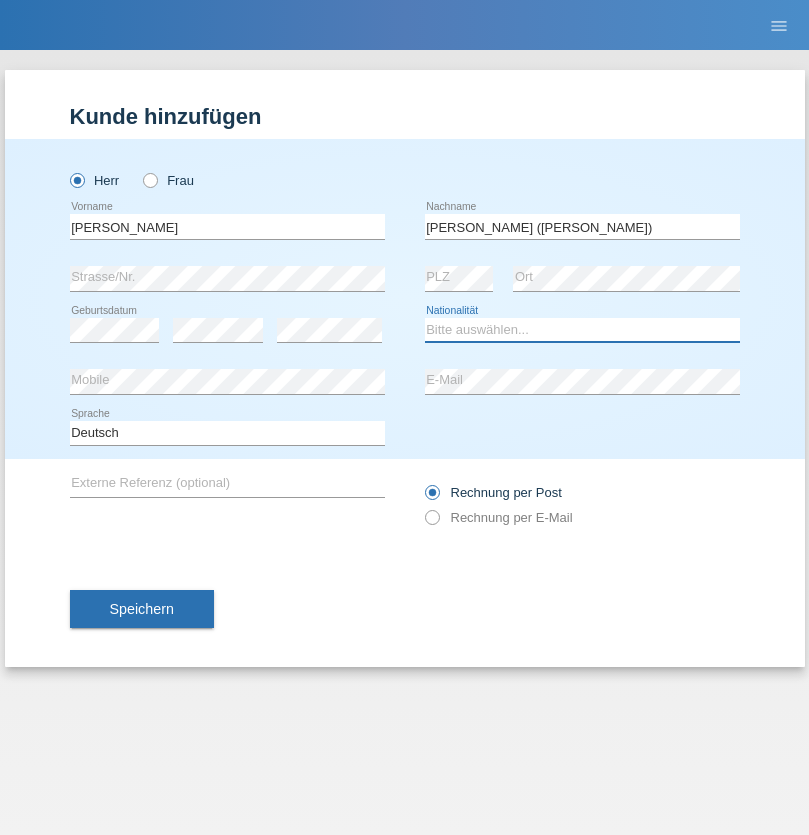 select on "BR" 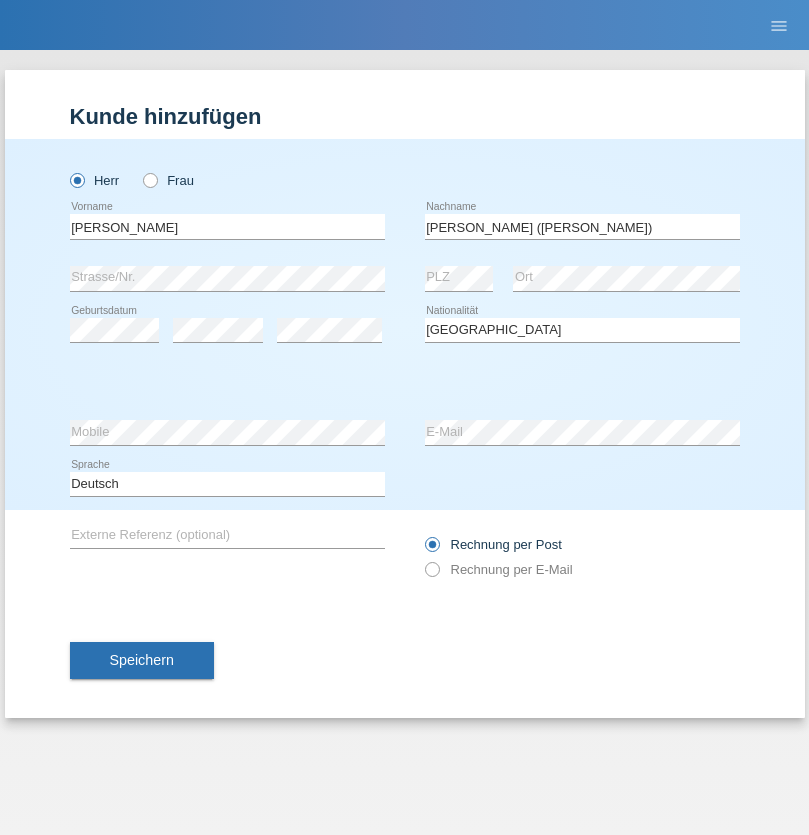select on "C" 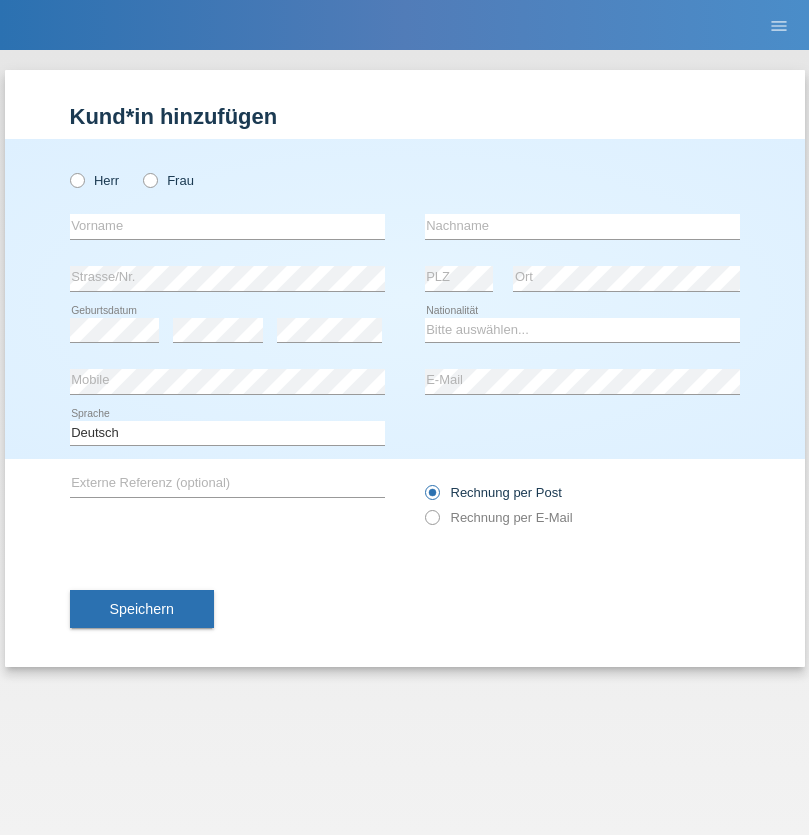 scroll, scrollTop: 0, scrollLeft: 0, axis: both 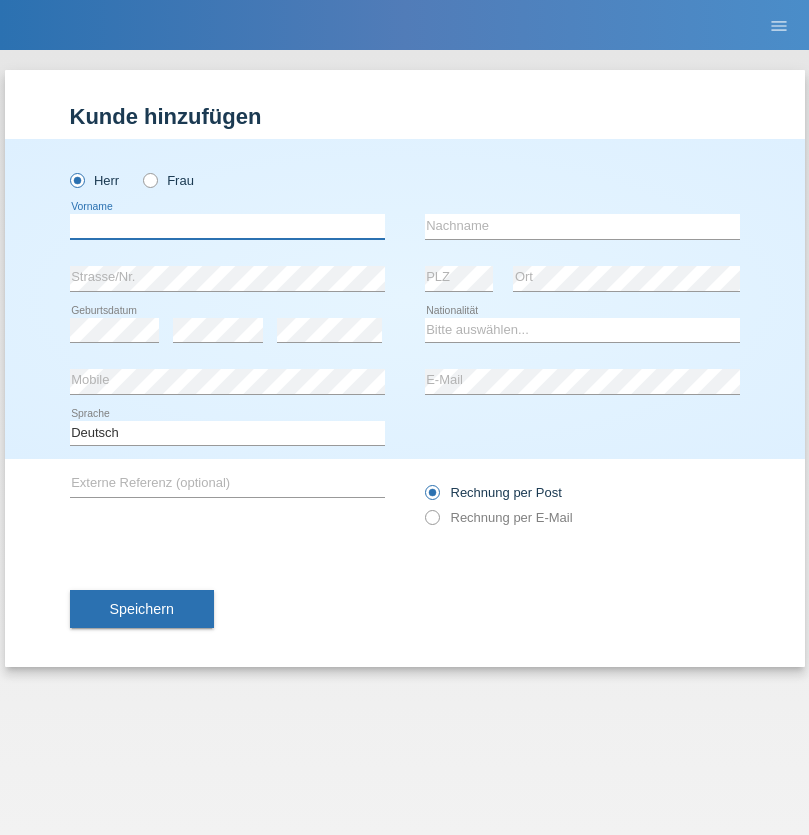 click at bounding box center (227, 226) 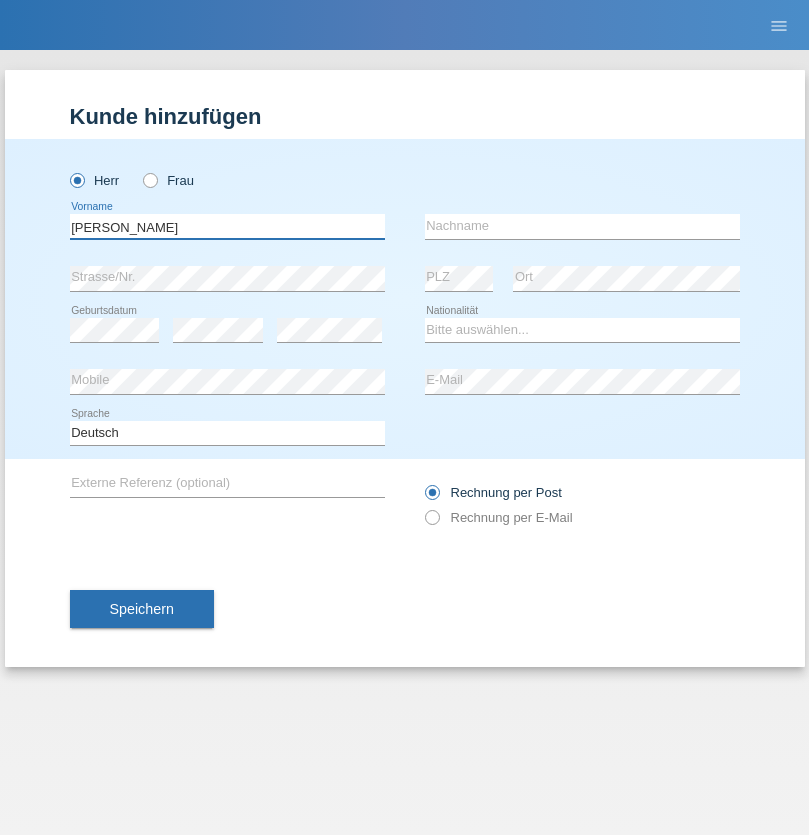 type on "[PERSON_NAME]" 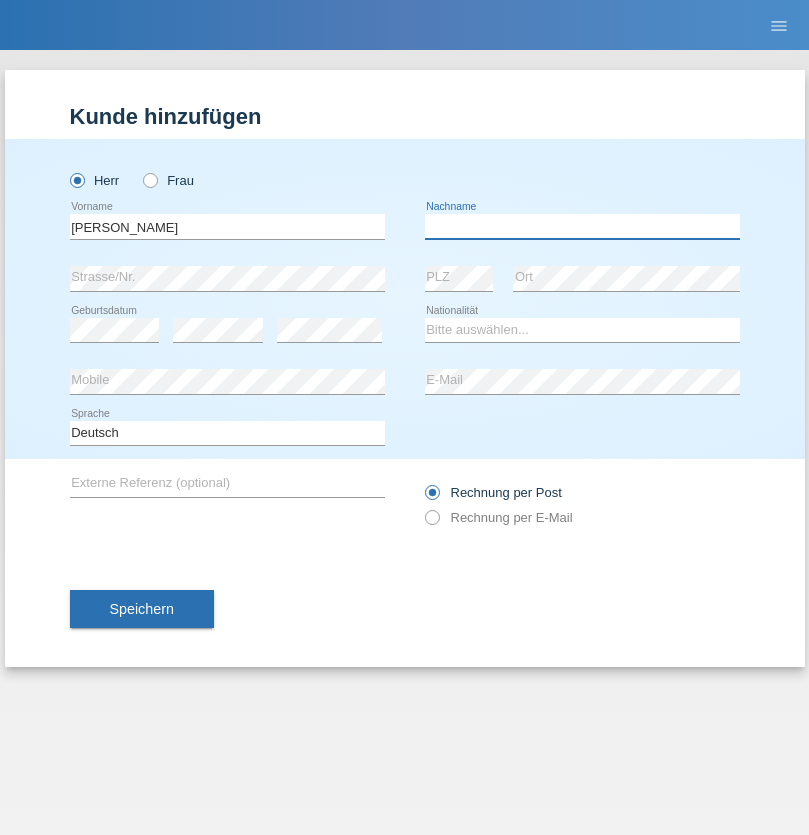 click at bounding box center (582, 226) 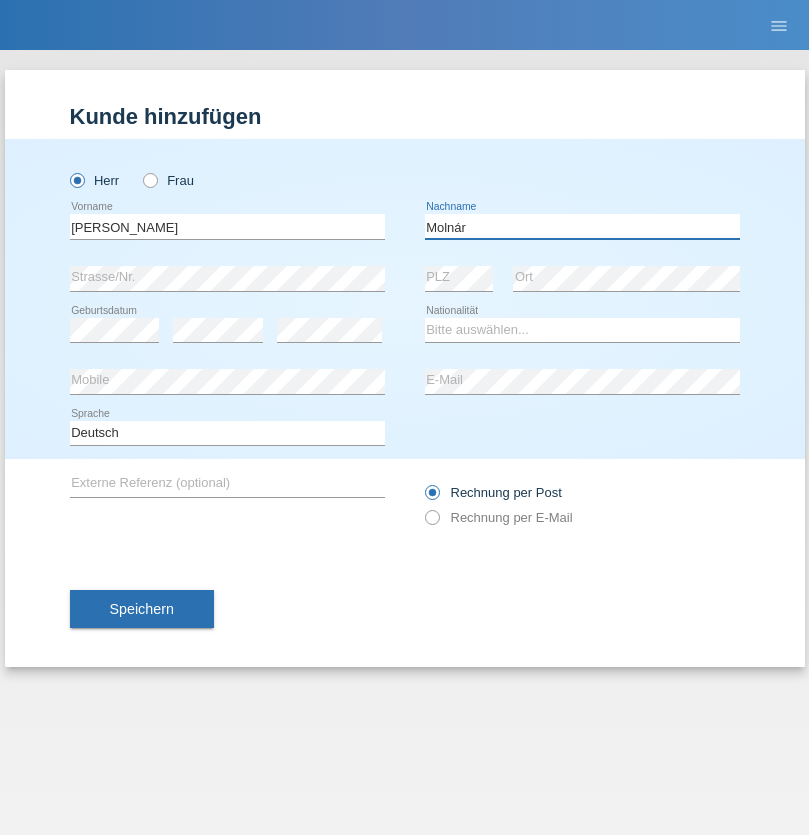 type on "Molnár" 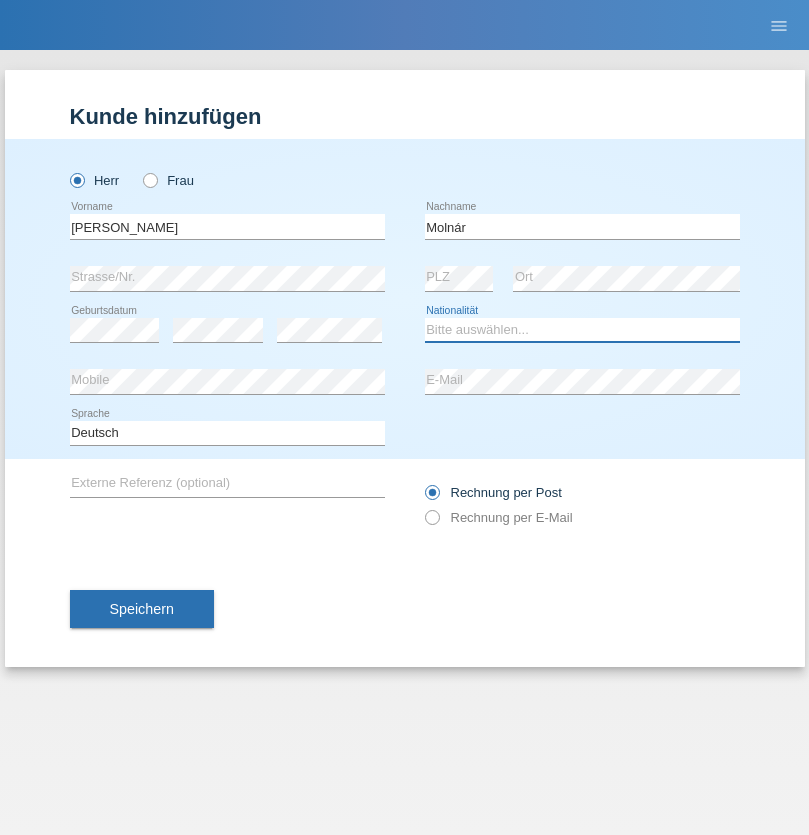 select on "HU" 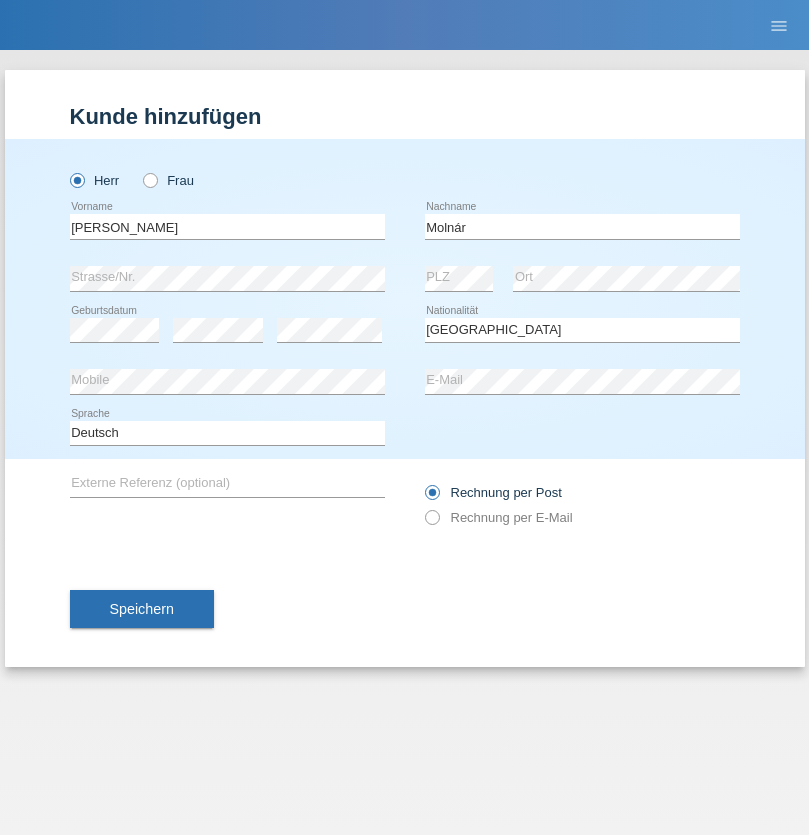 select on "C" 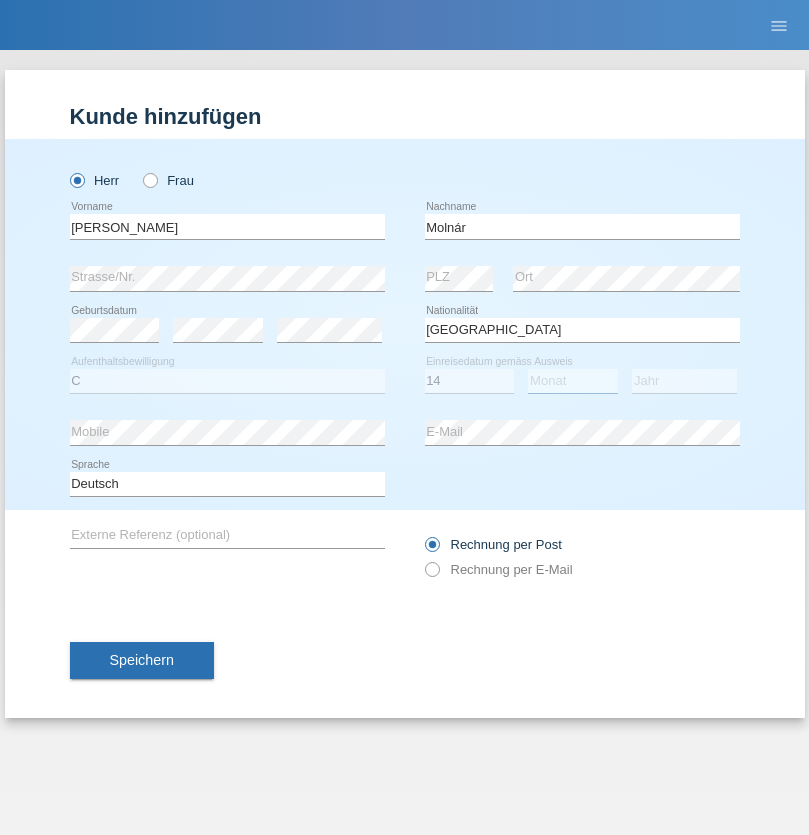 select on "03" 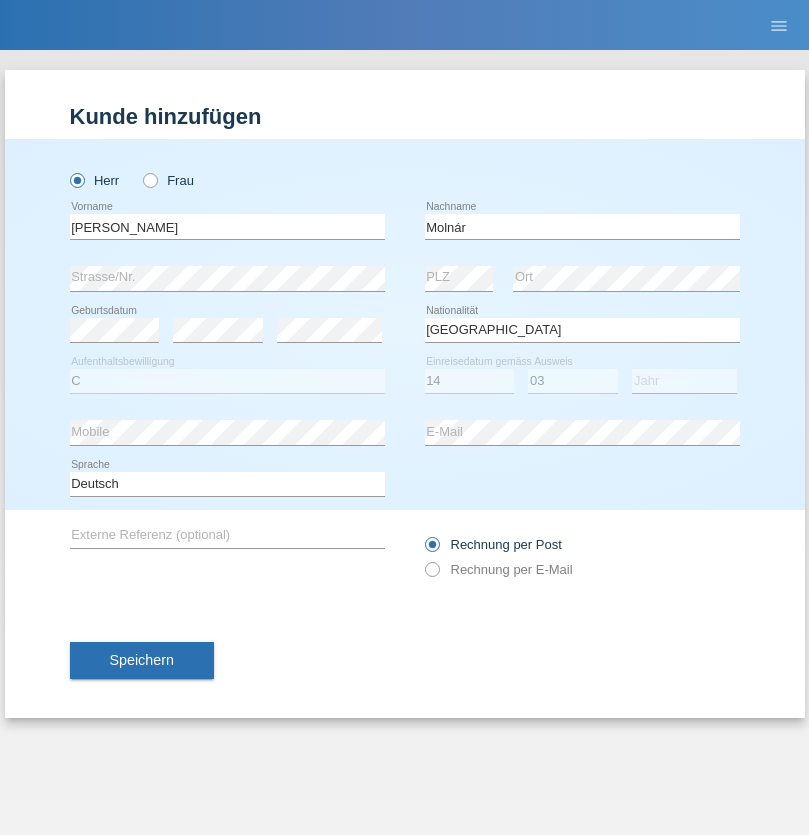 select on "2021" 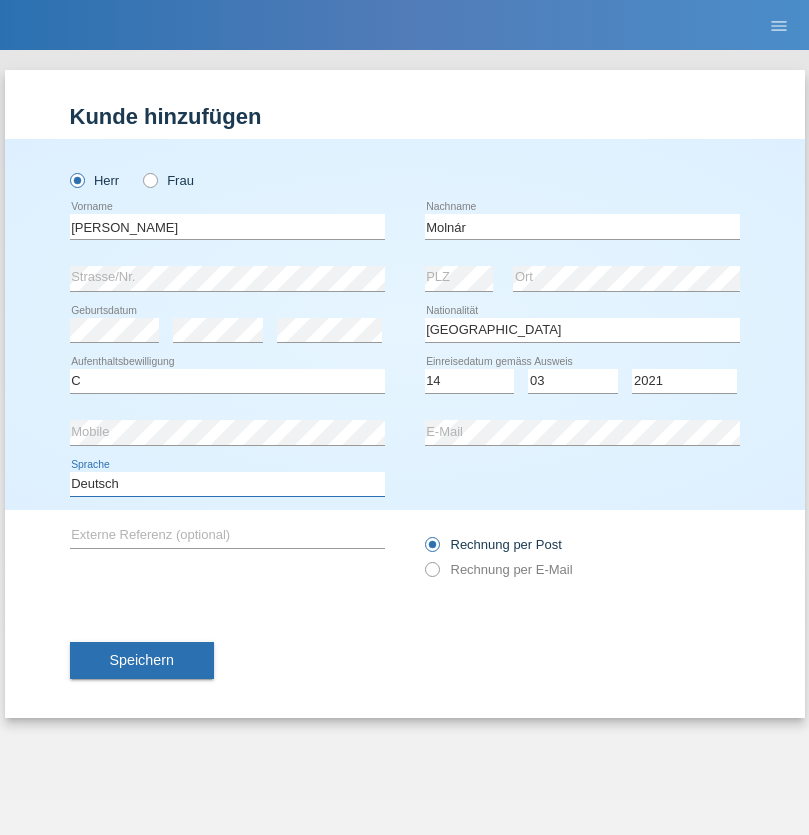 select on "en" 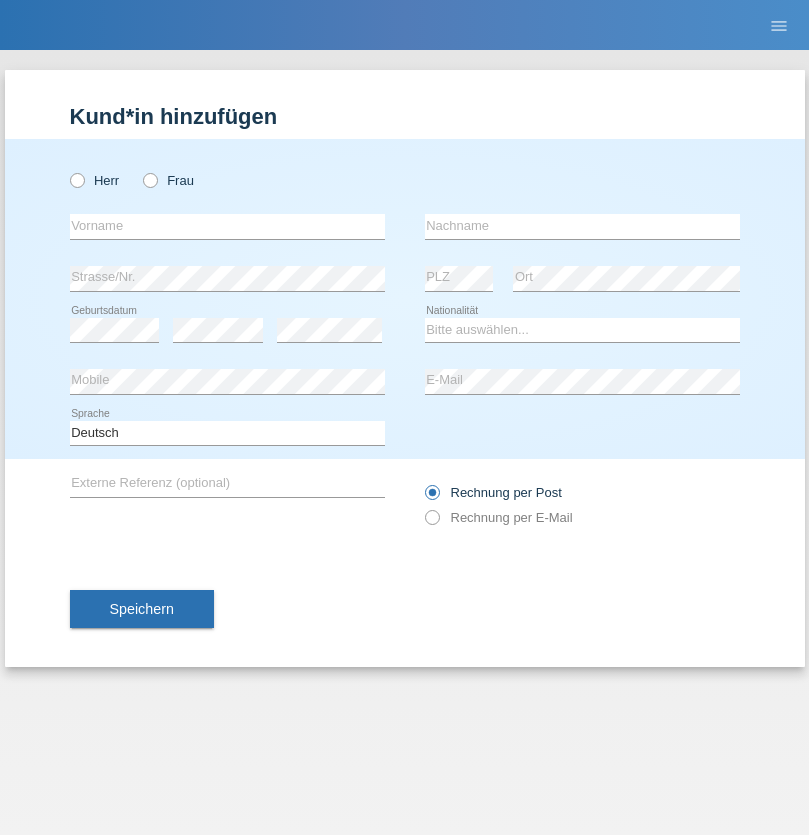 scroll, scrollTop: 0, scrollLeft: 0, axis: both 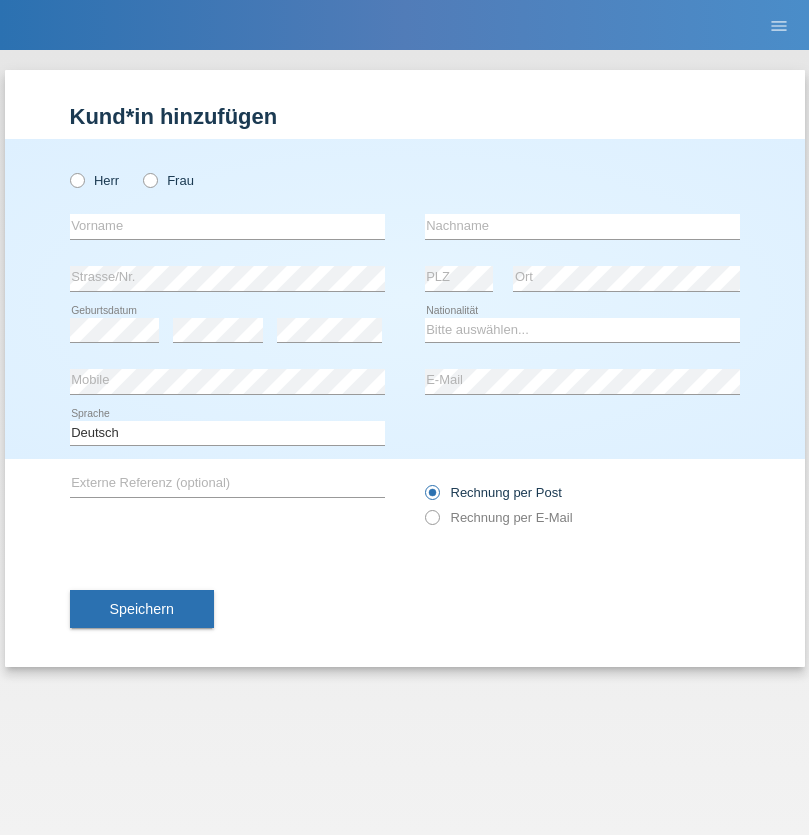 radio on "true" 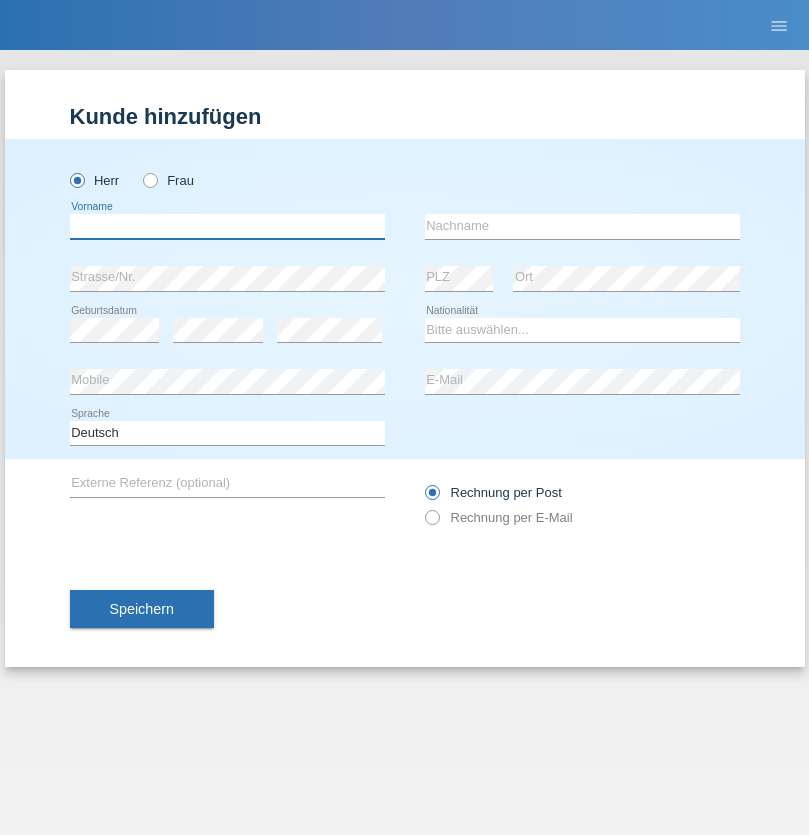 click at bounding box center (227, 226) 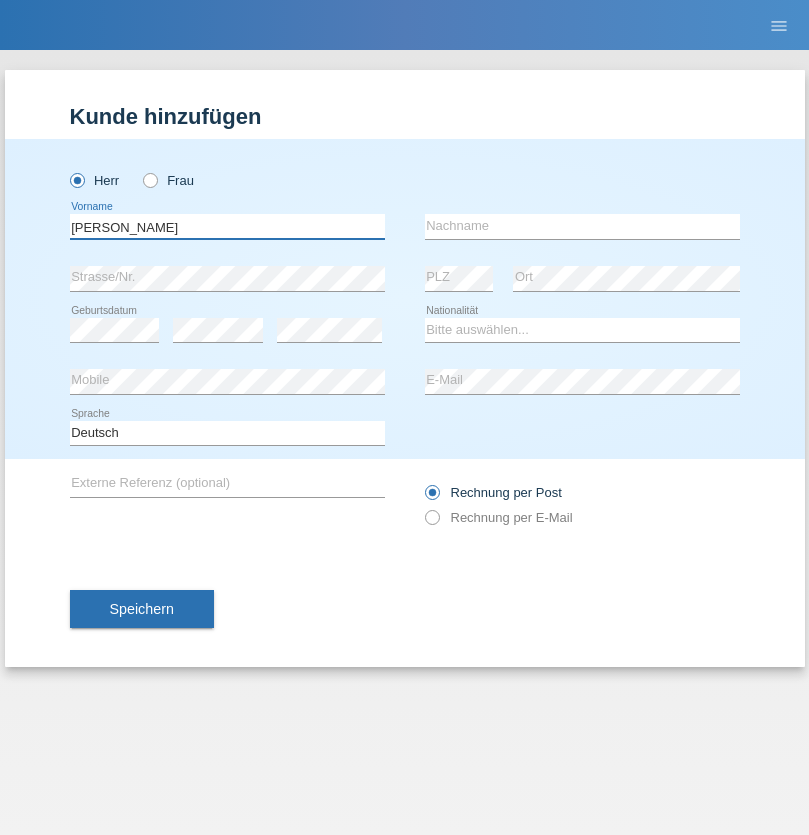 type on "[PERSON_NAME]" 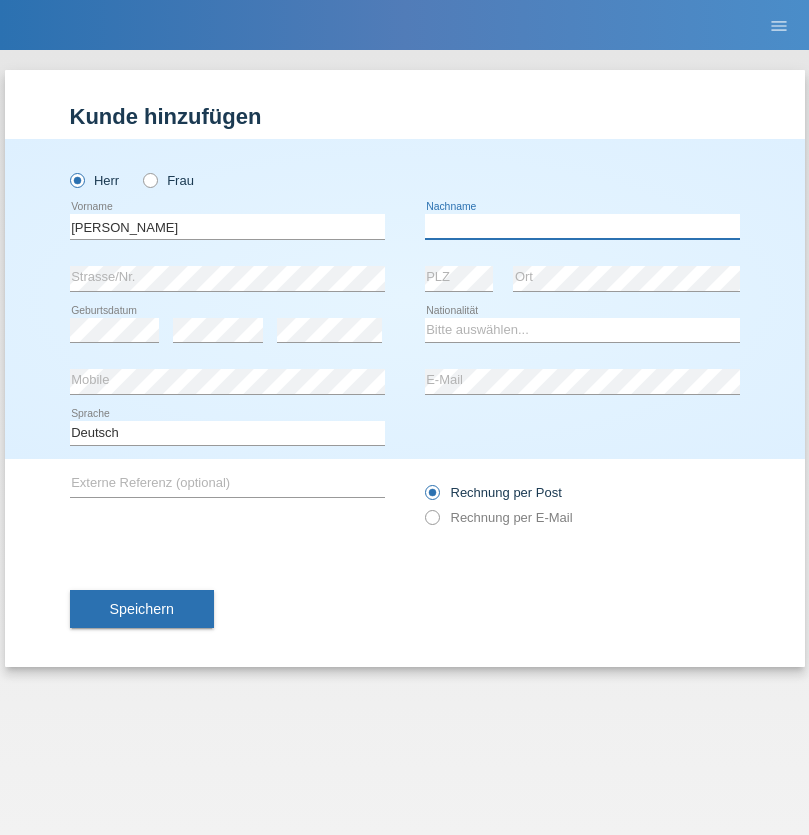 click at bounding box center (582, 226) 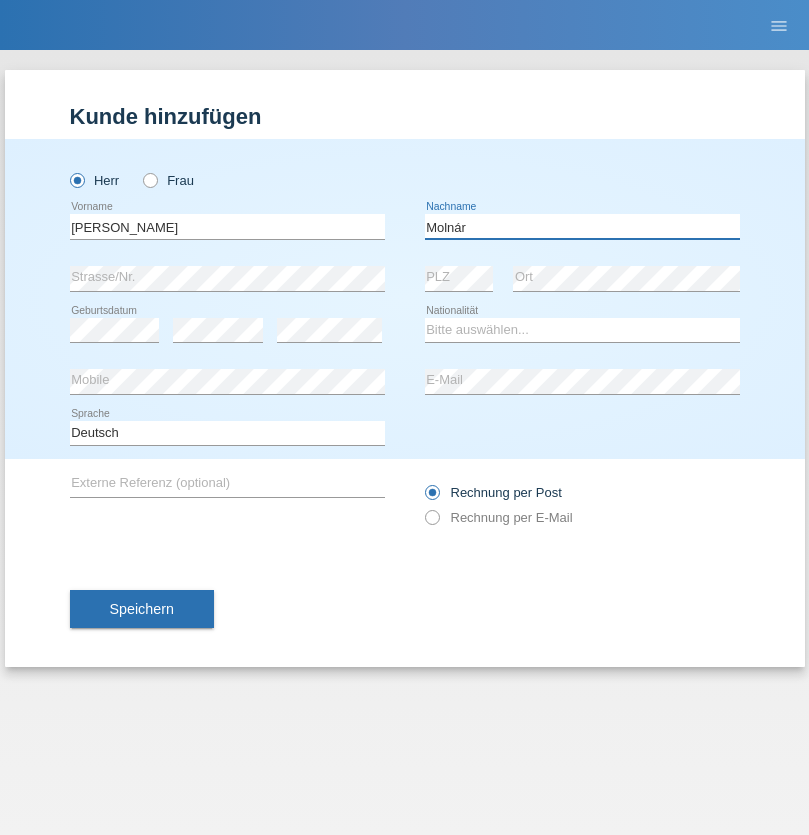 type on "Molnár" 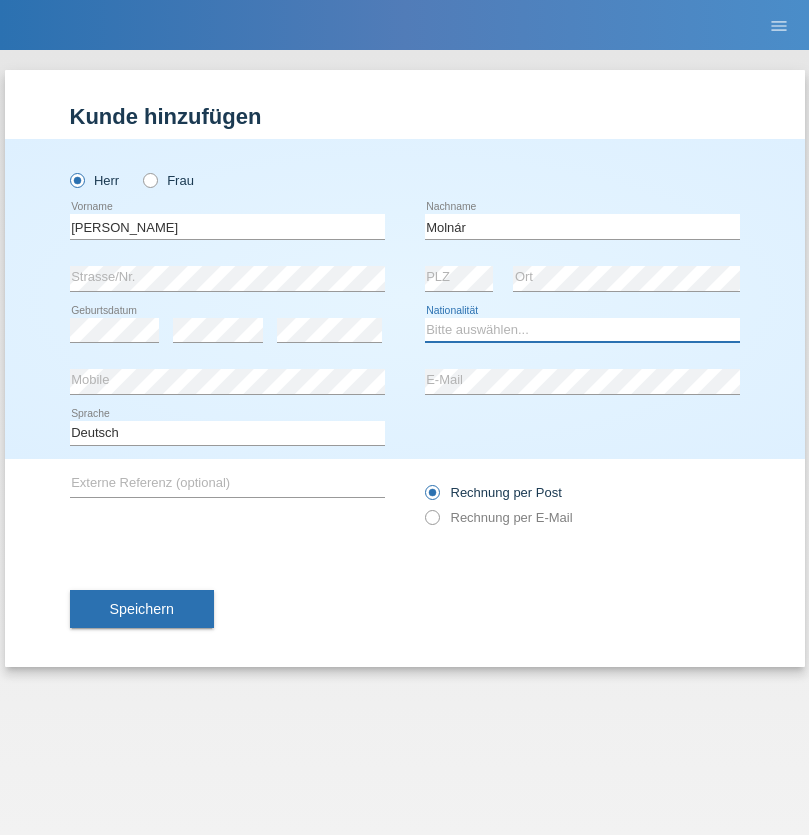 select on "HU" 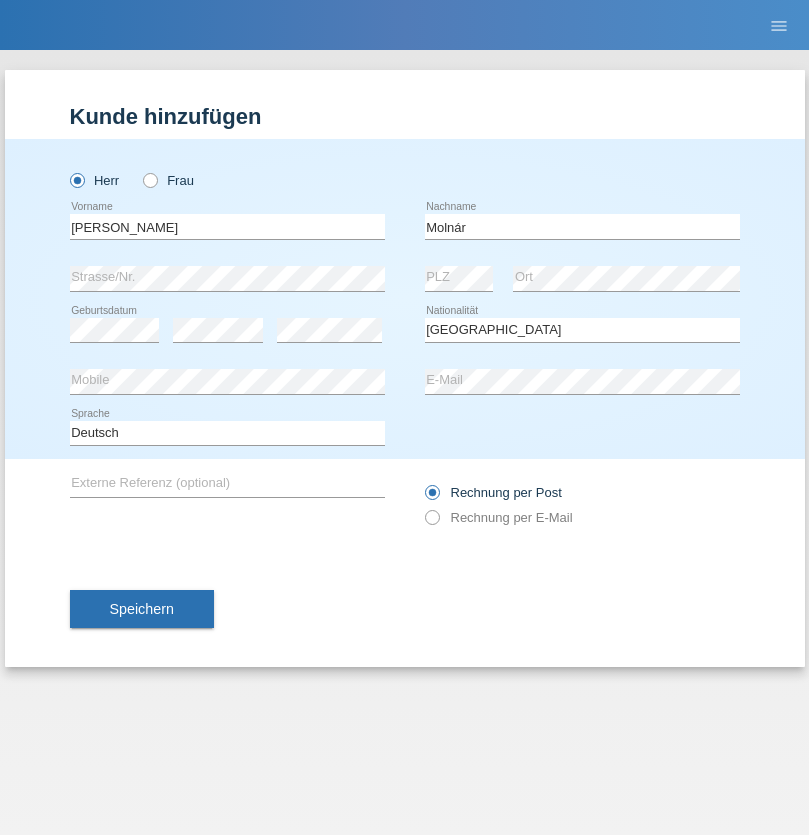 select on "C" 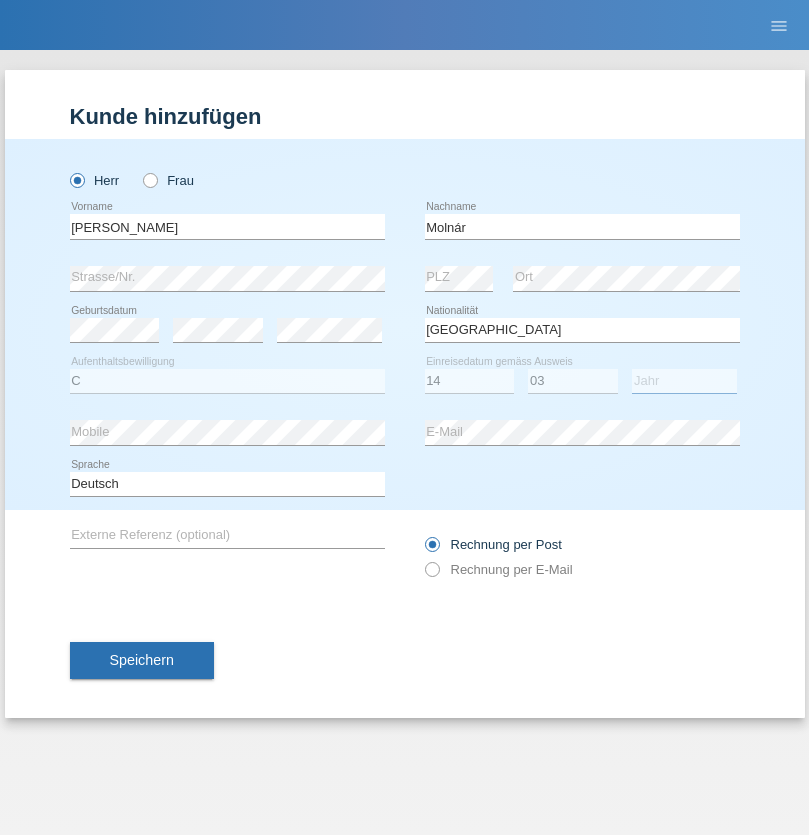 select on "2021" 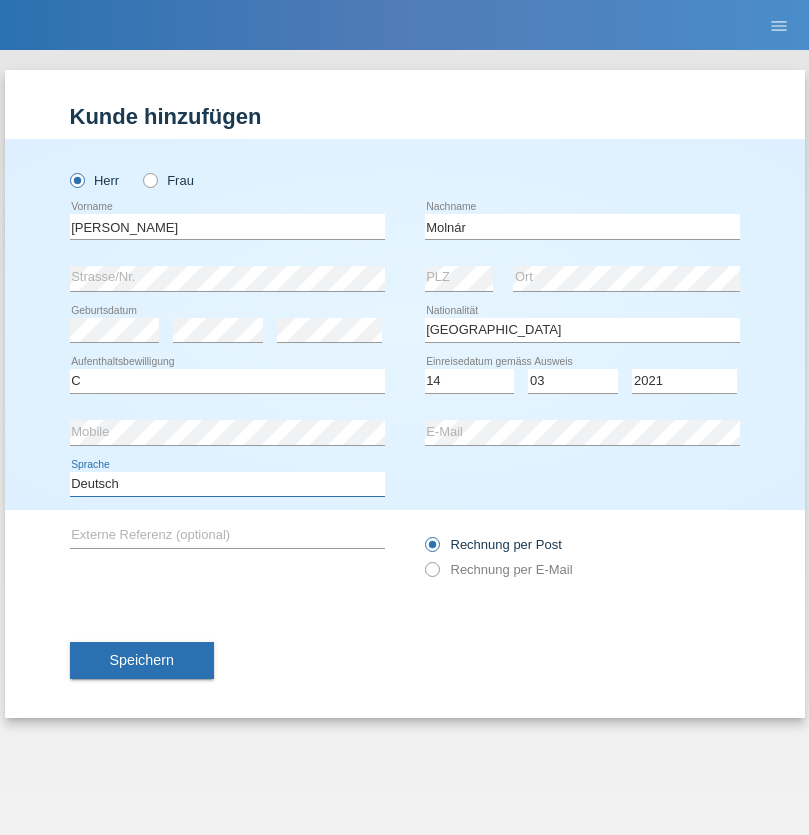 select on "en" 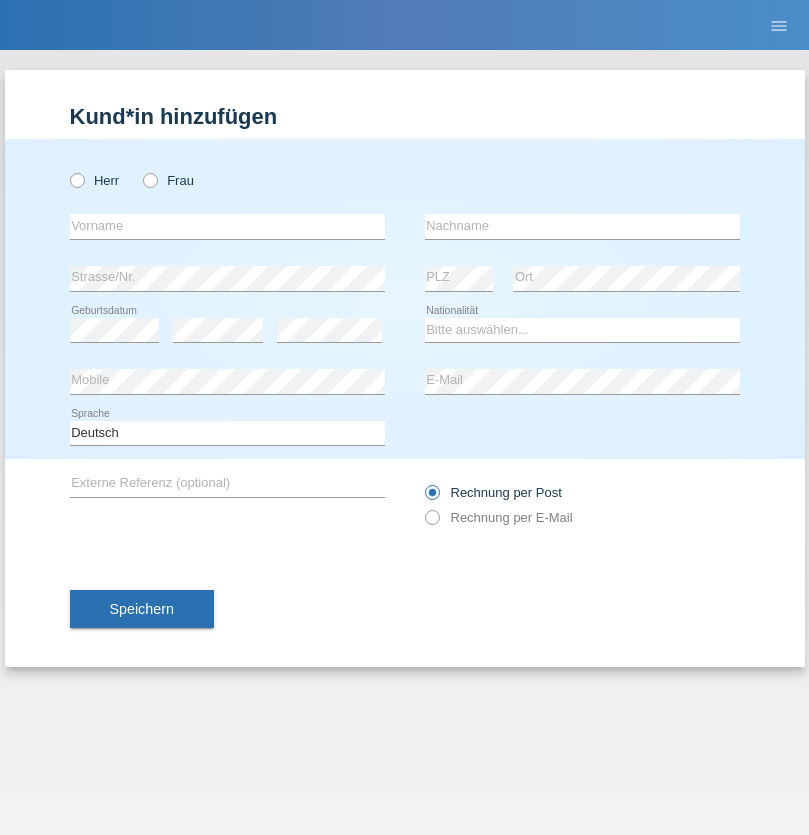scroll, scrollTop: 0, scrollLeft: 0, axis: both 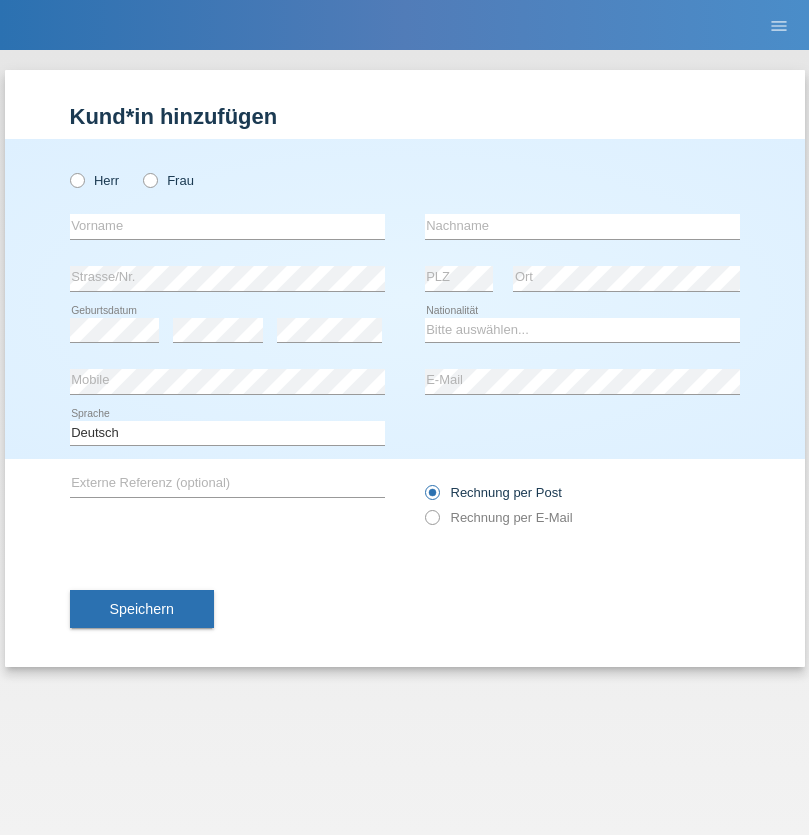 radio on "true" 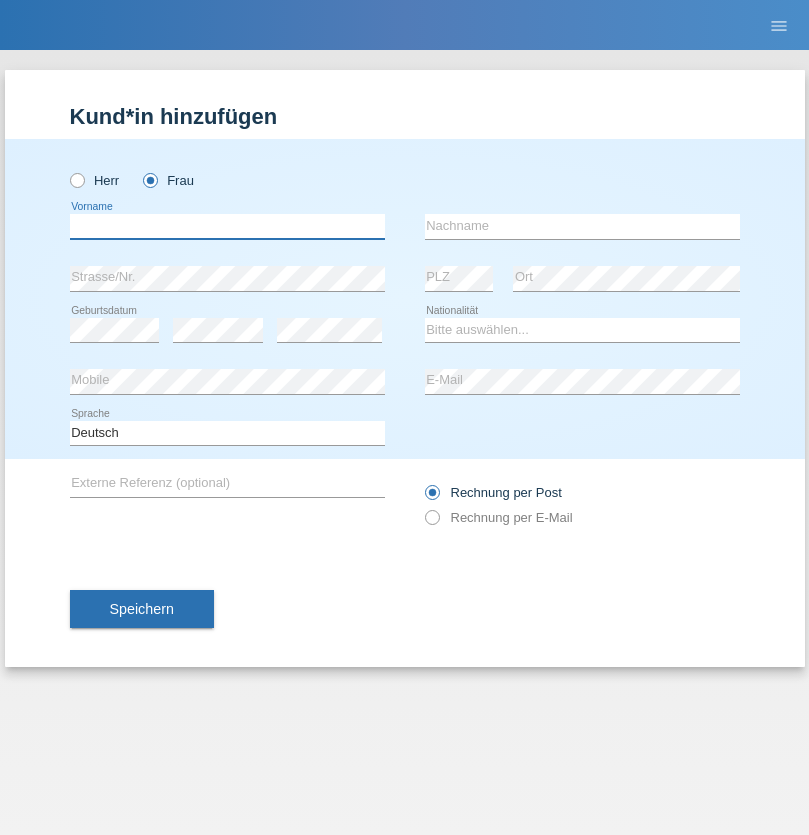 click at bounding box center (227, 226) 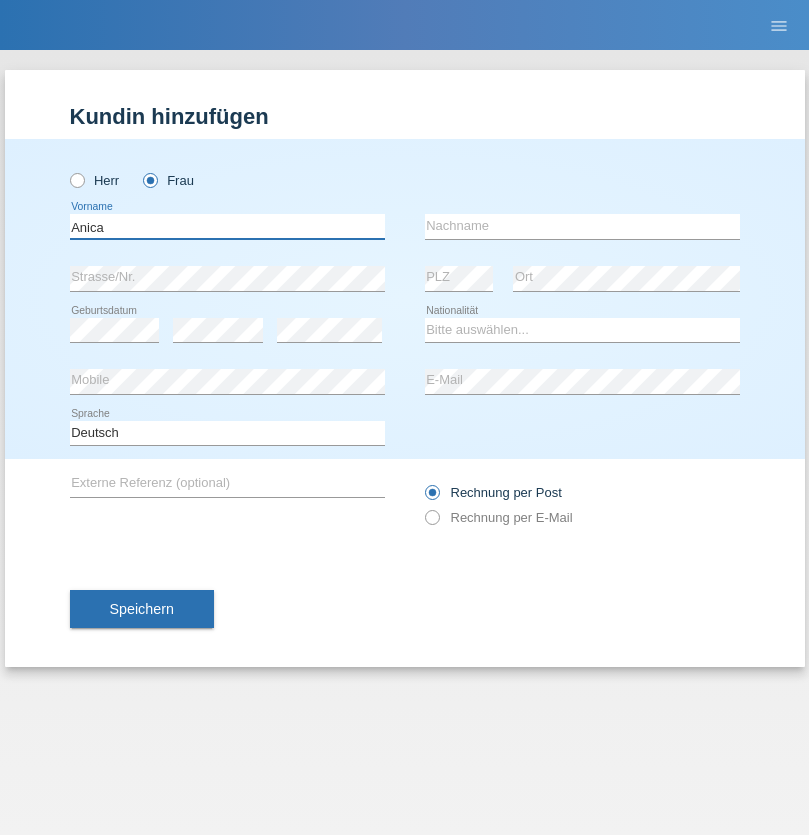type on "Anica" 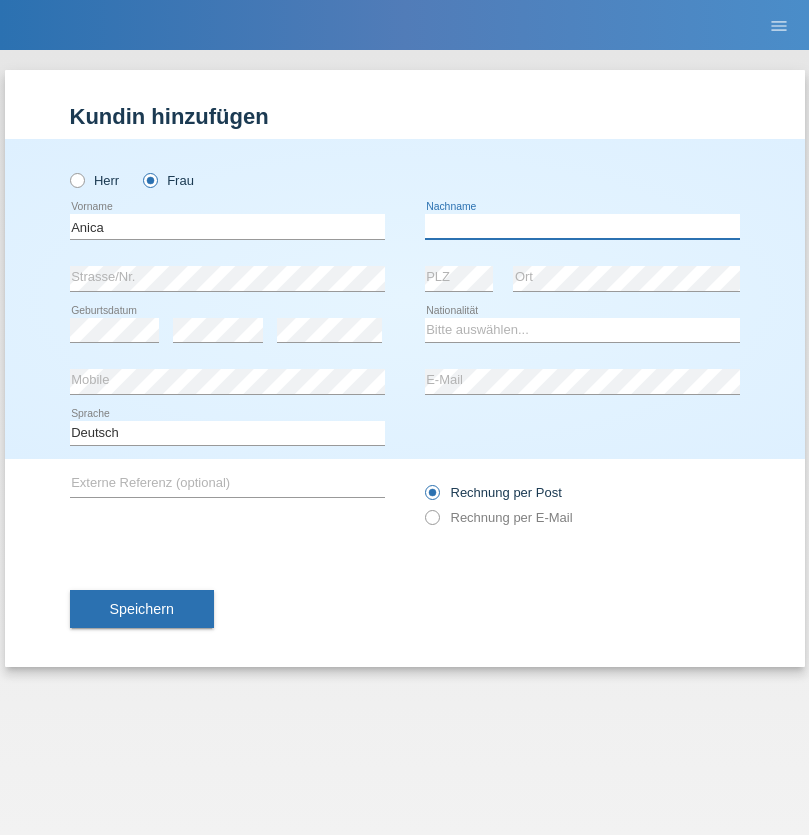 click at bounding box center (582, 226) 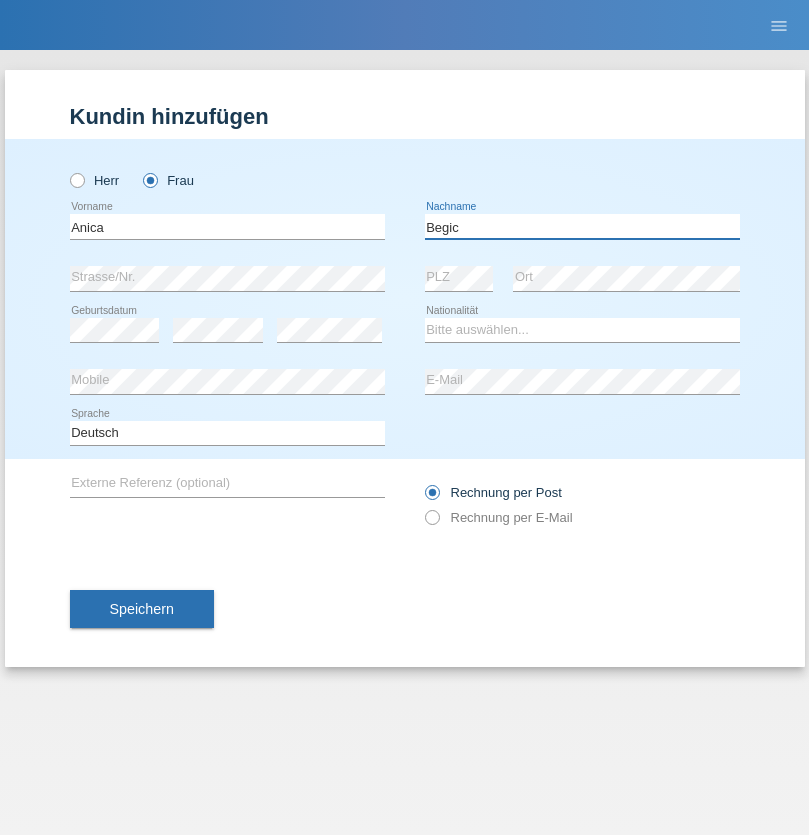 type on "Begic" 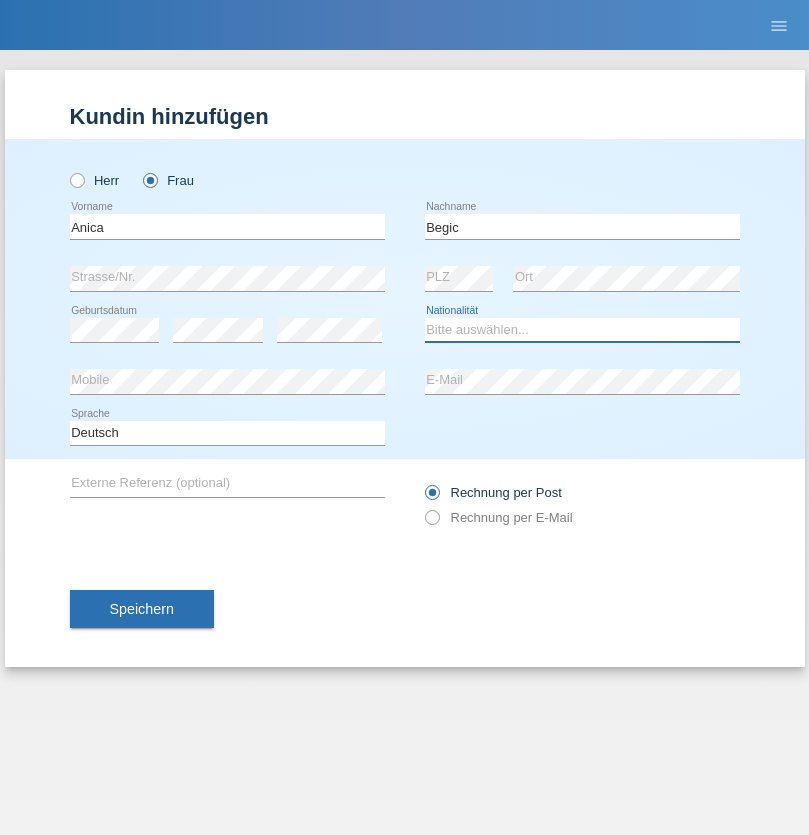 select on "CH" 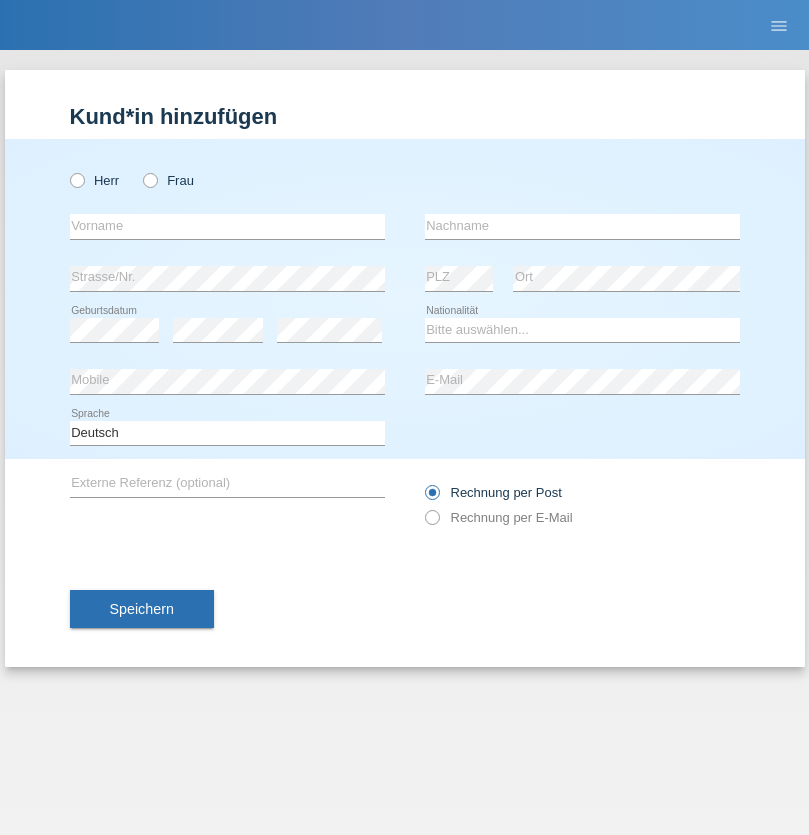 scroll, scrollTop: 0, scrollLeft: 0, axis: both 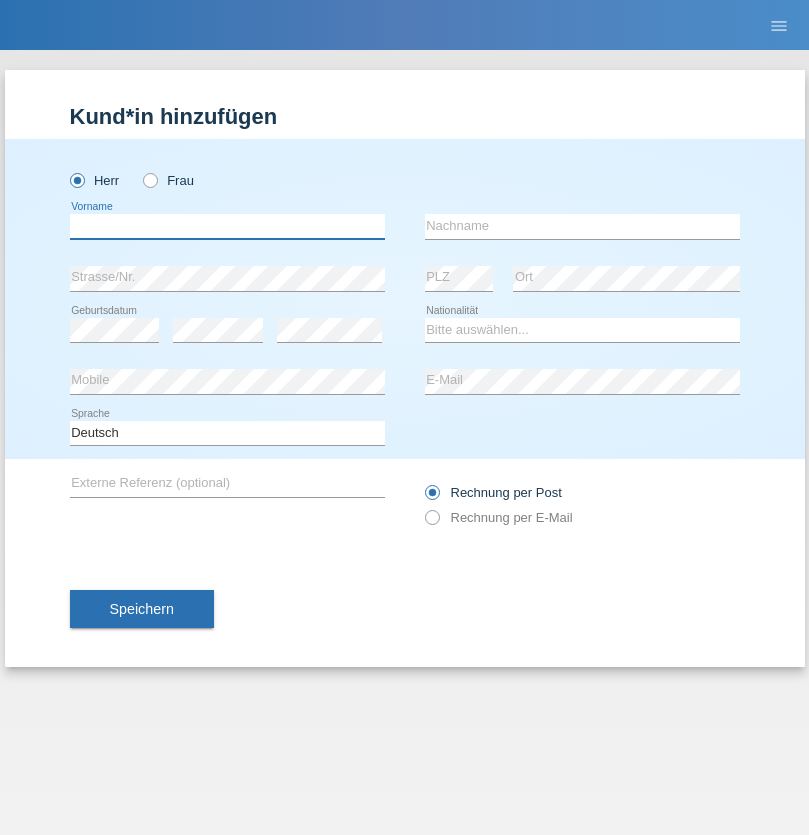 click at bounding box center [227, 226] 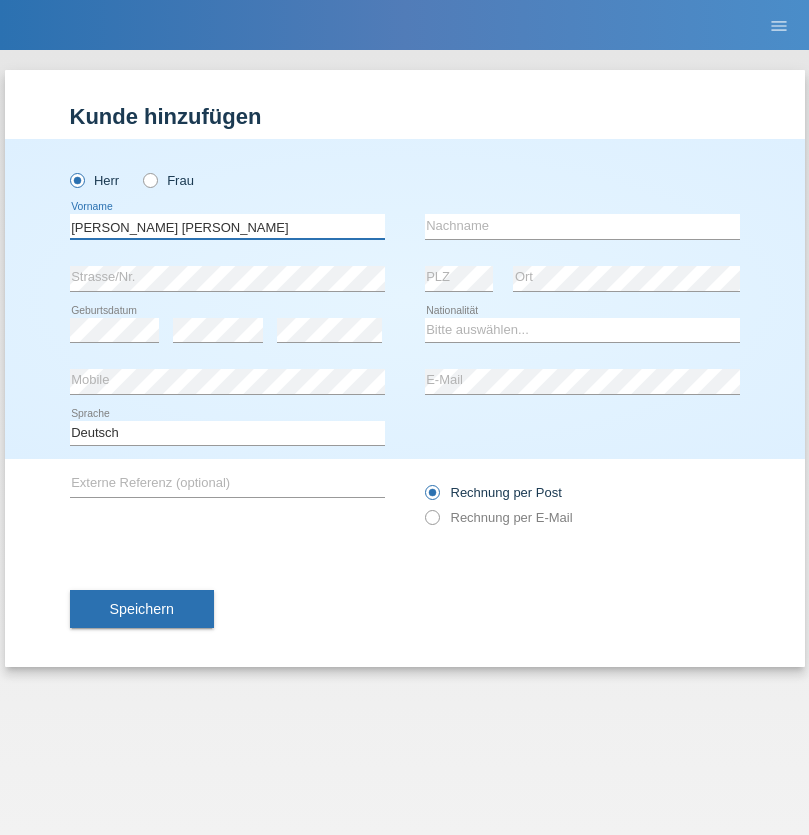 type on "Pereira de oliveira" 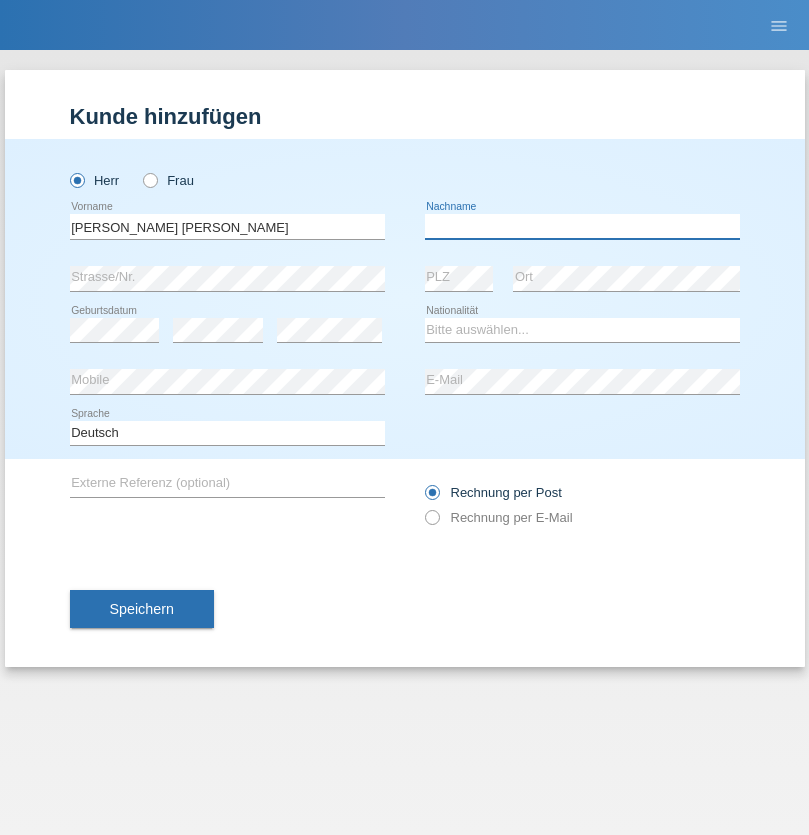 click at bounding box center [582, 226] 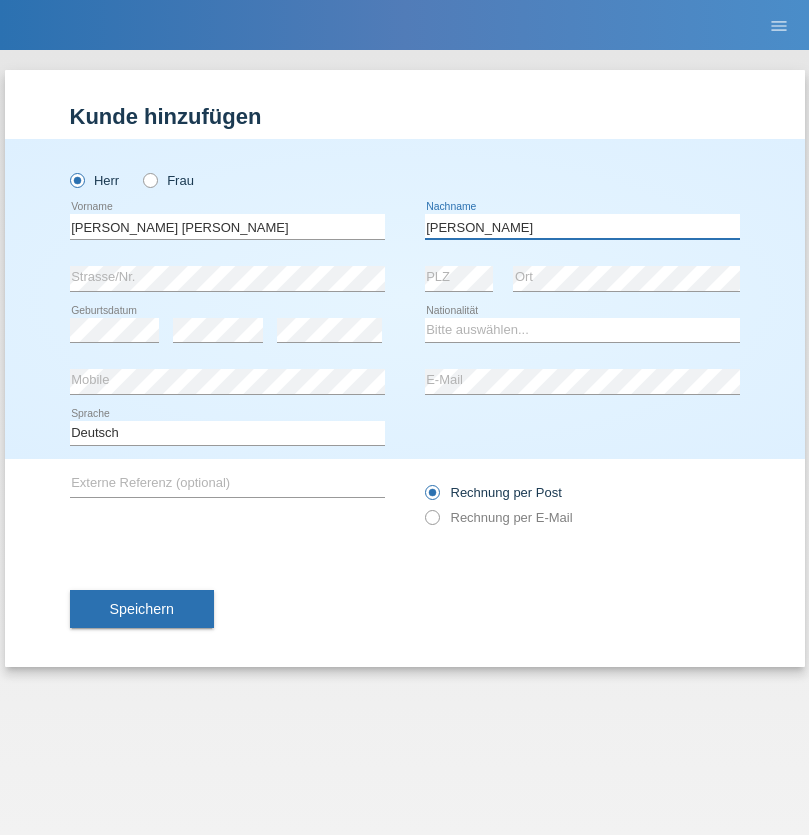 type on "Luis jose" 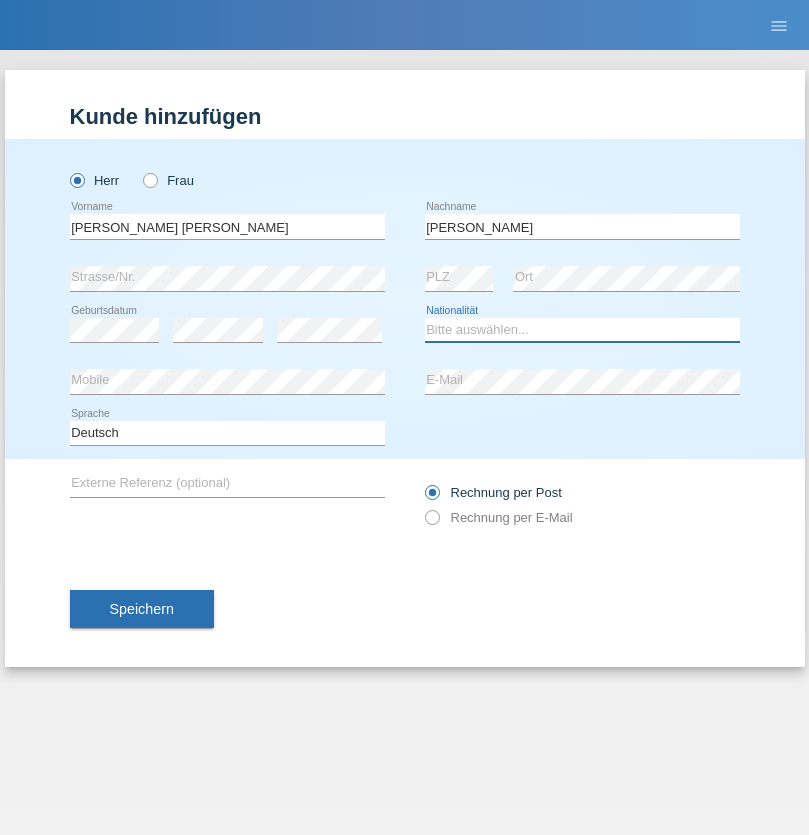 select on "CH" 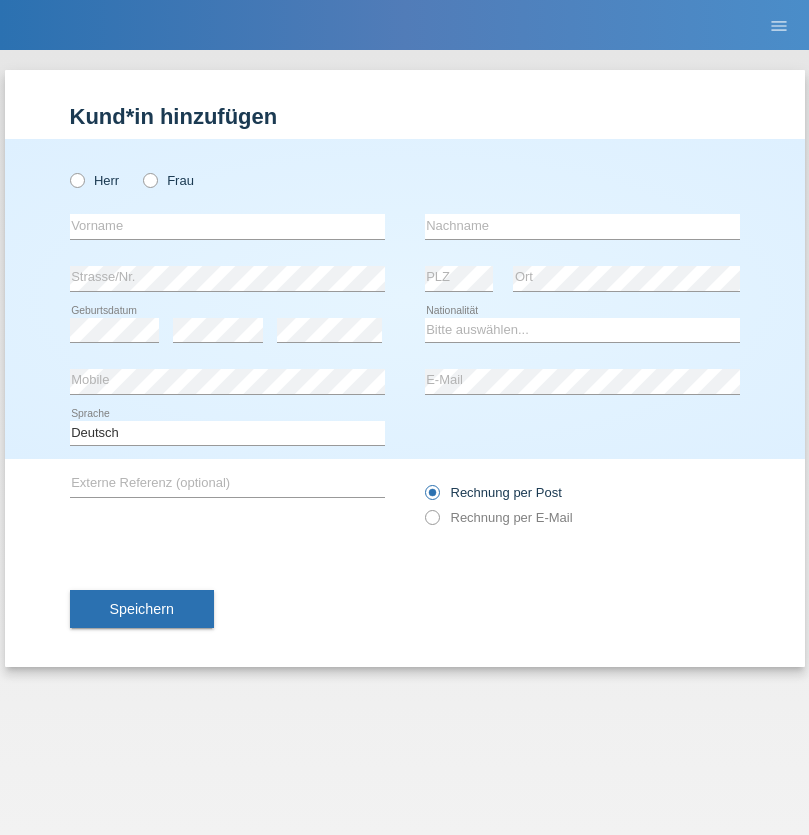 scroll, scrollTop: 0, scrollLeft: 0, axis: both 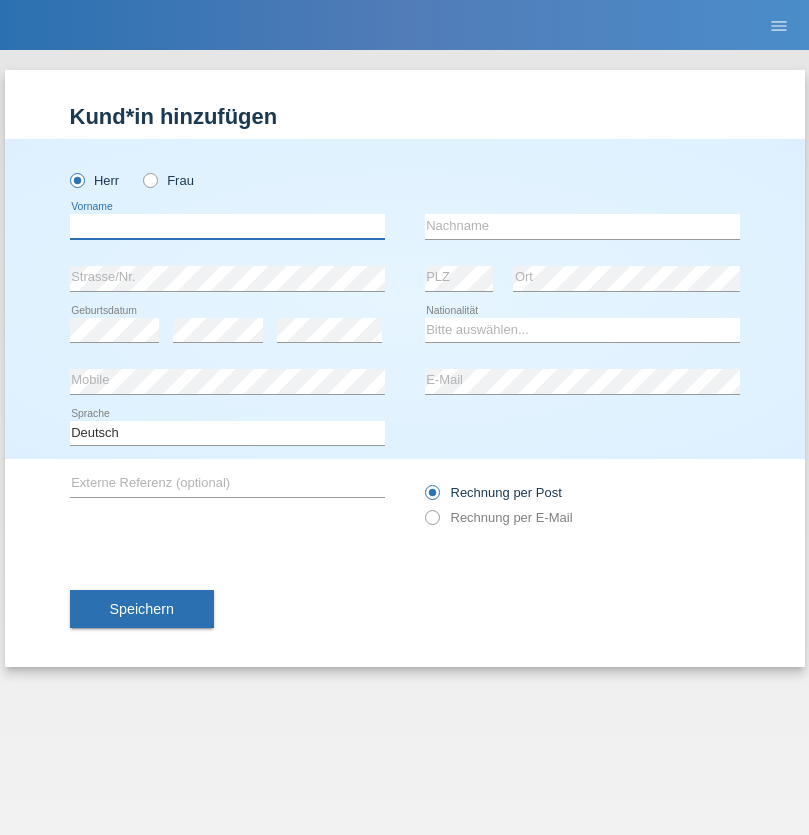 click at bounding box center (227, 226) 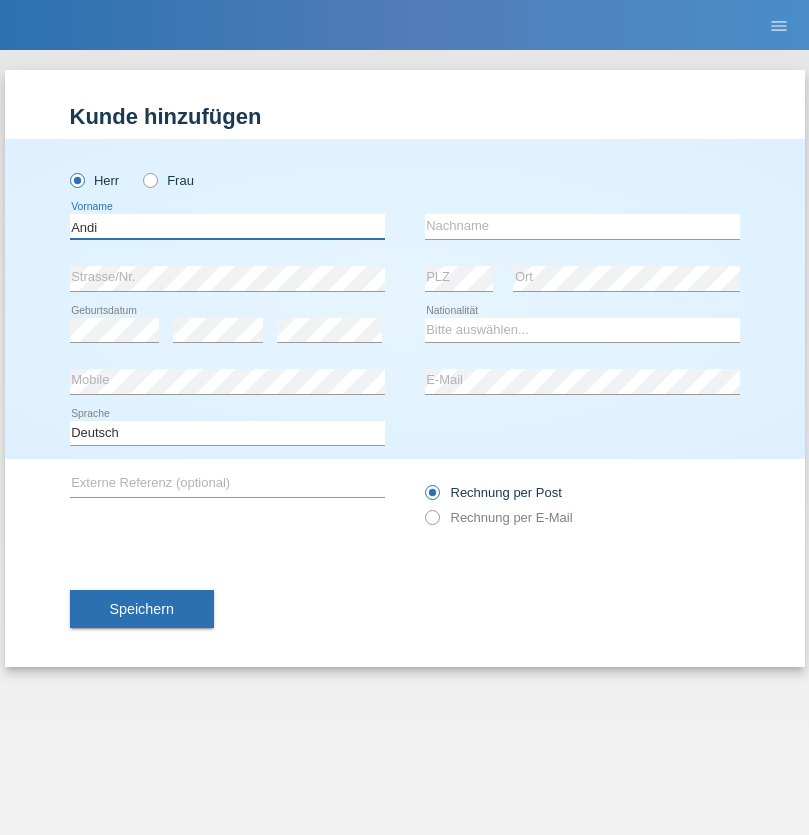 type on "Andi" 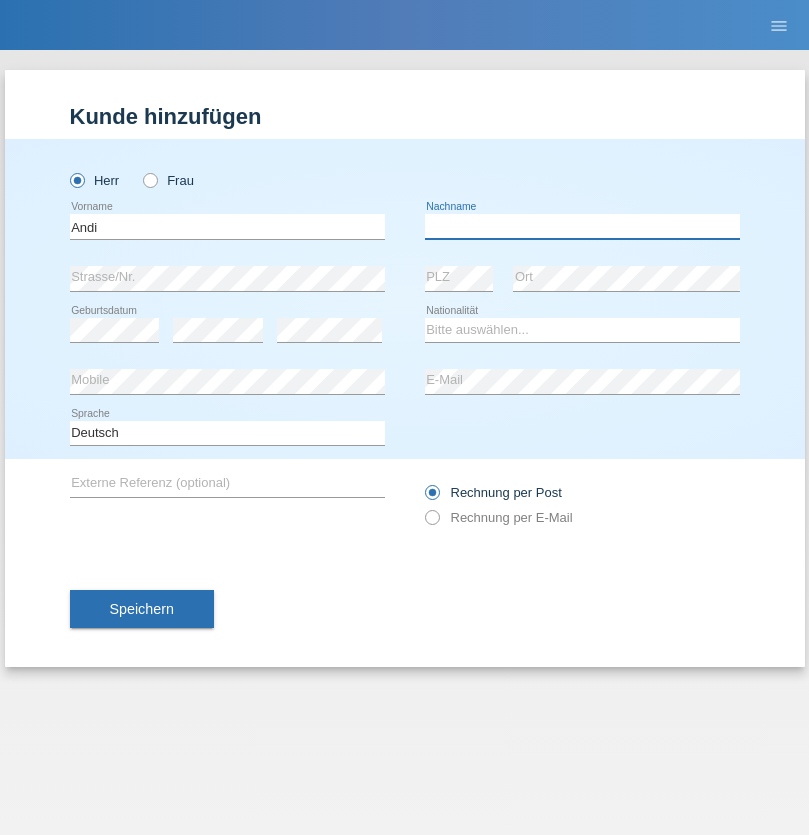 click at bounding box center [582, 226] 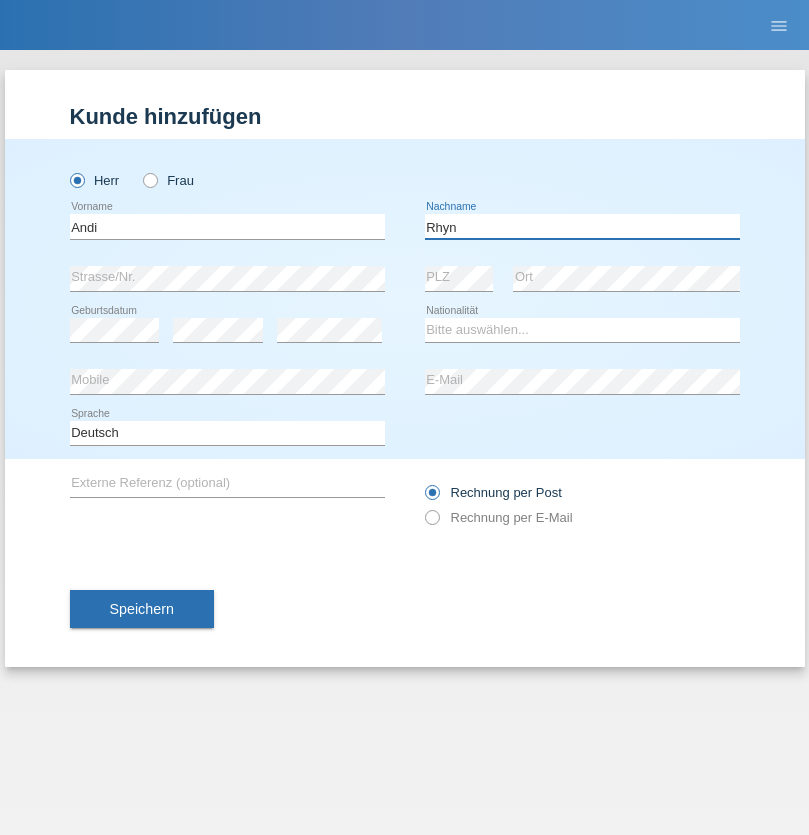 type on "Rhyn" 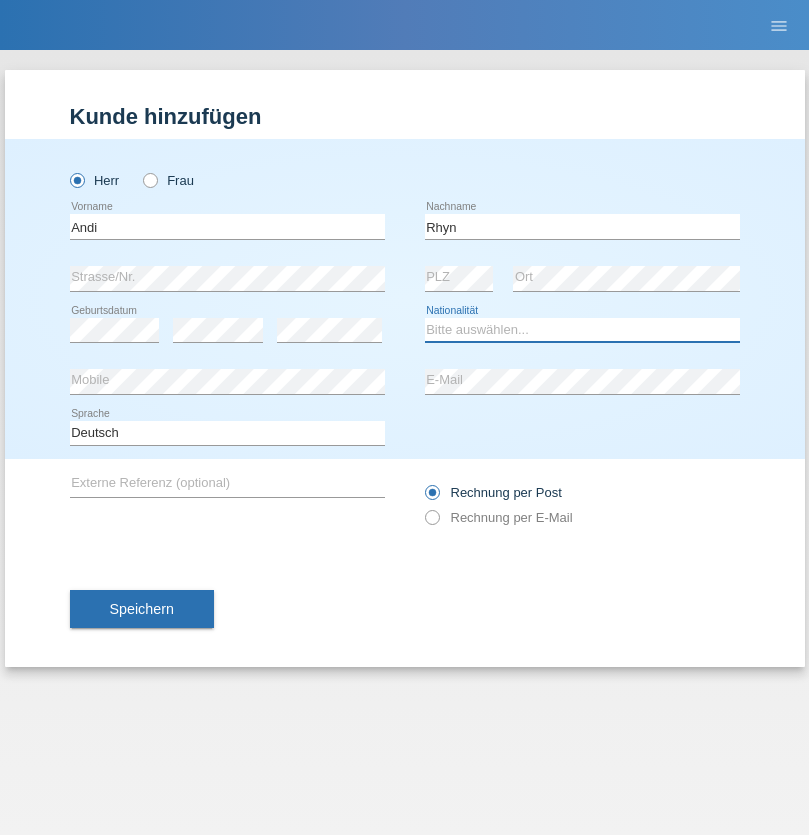 select on "CH" 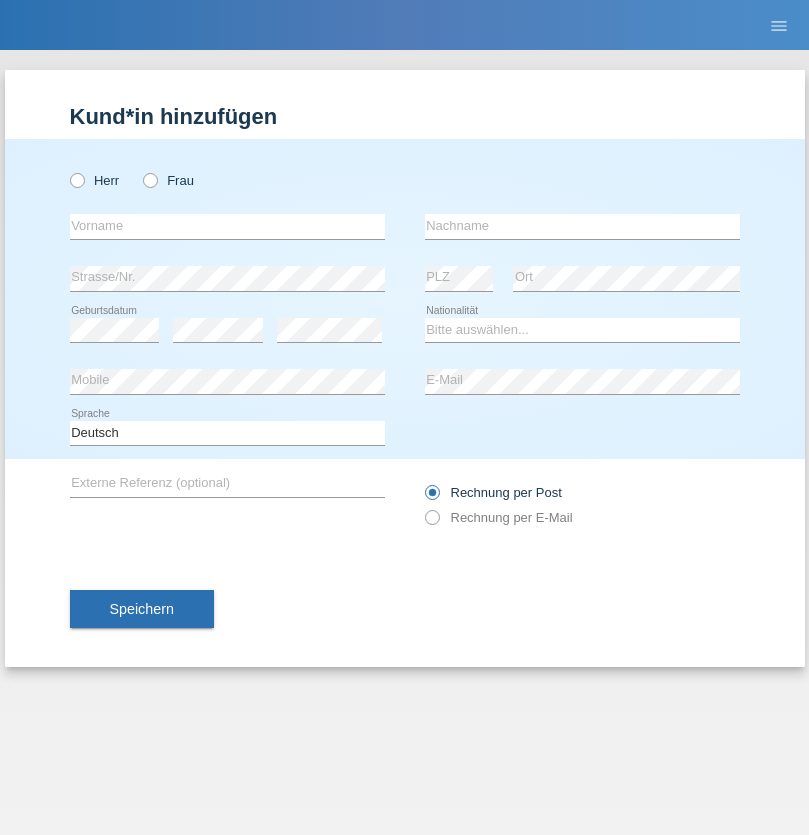 scroll, scrollTop: 0, scrollLeft: 0, axis: both 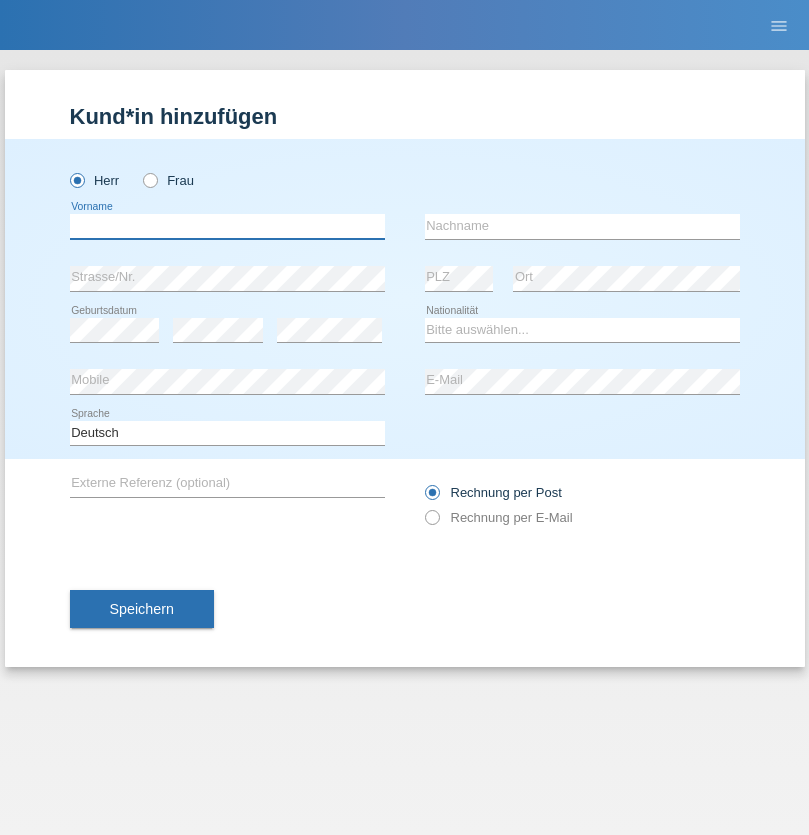 click at bounding box center (227, 226) 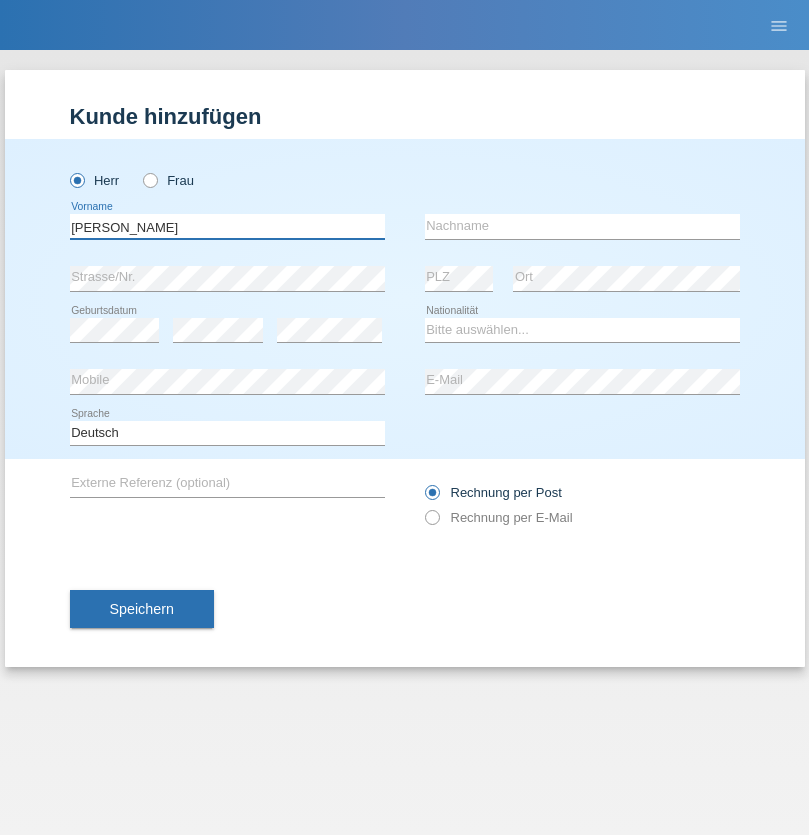 type on "Alex" 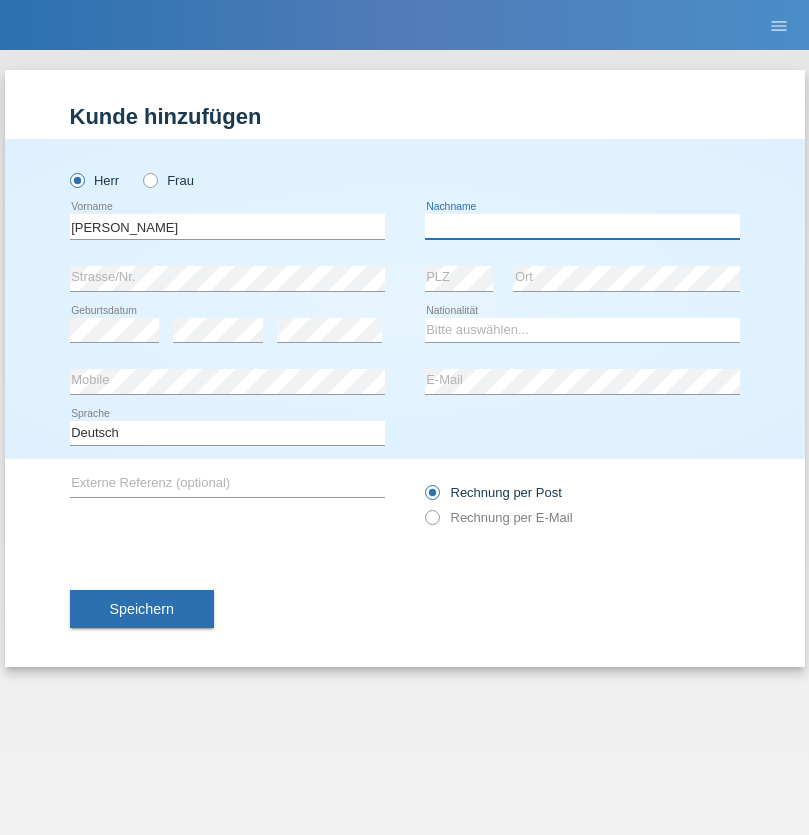 click at bounding box center [582, 226] 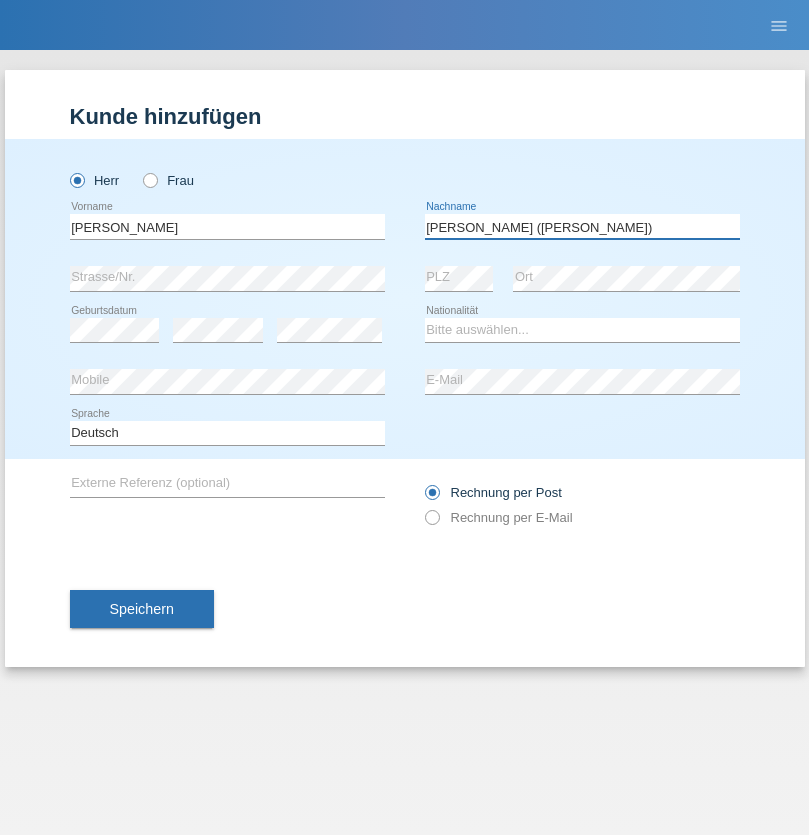type on "A. Cassiano (Miriã)" 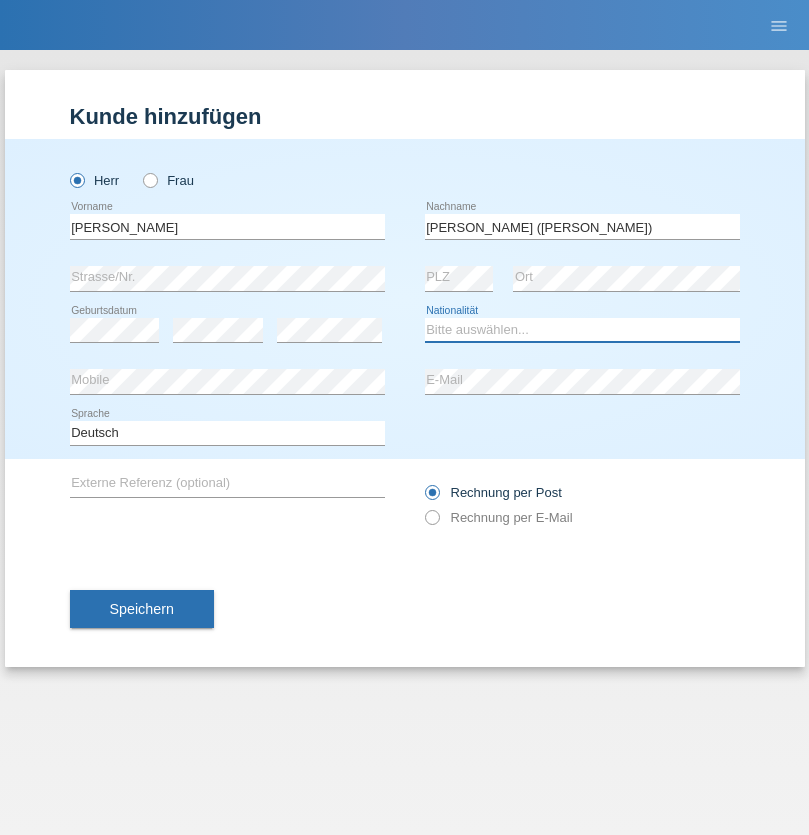 select on "BR" 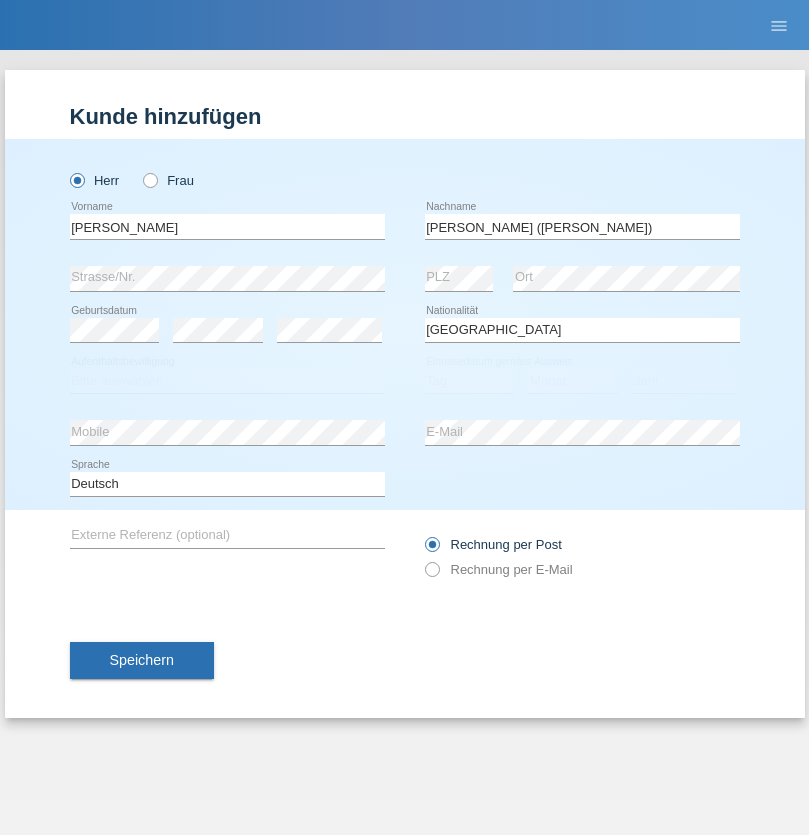 select on "C" 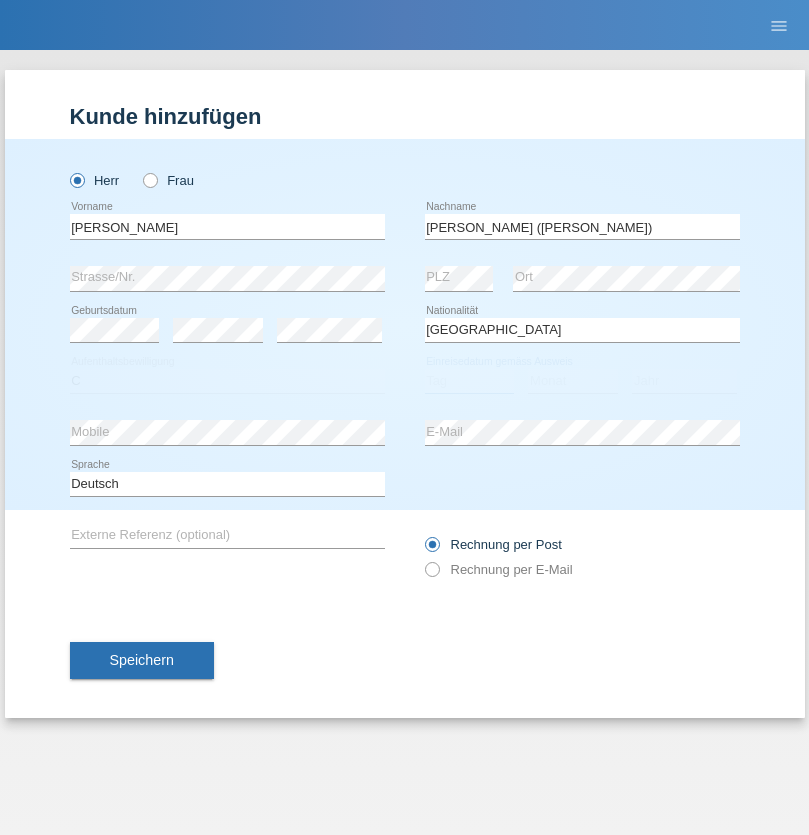 select on "14" 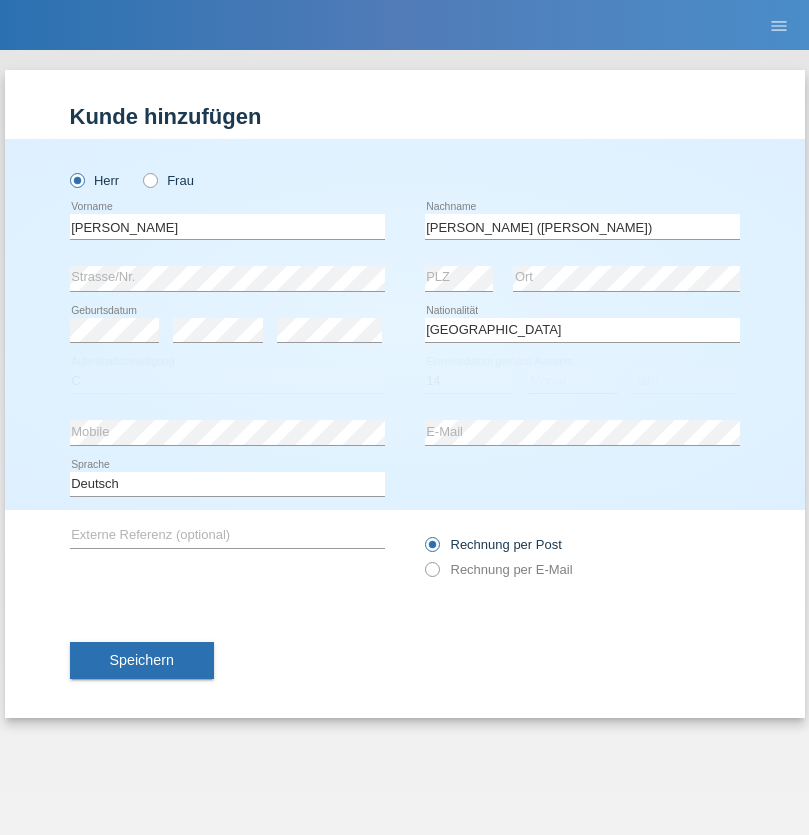 select on "12" 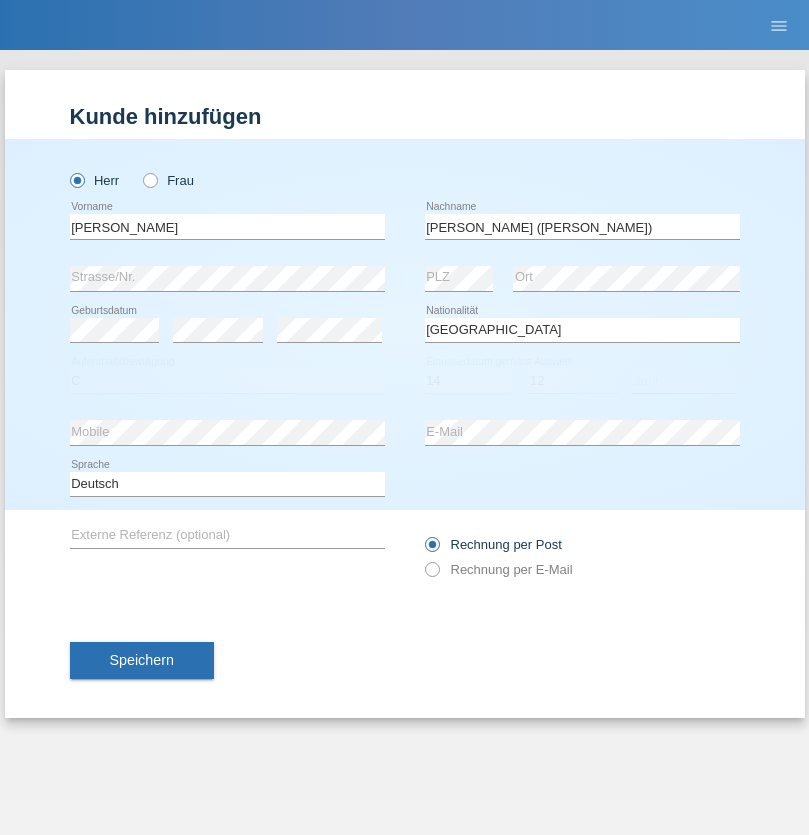 select on "2001" 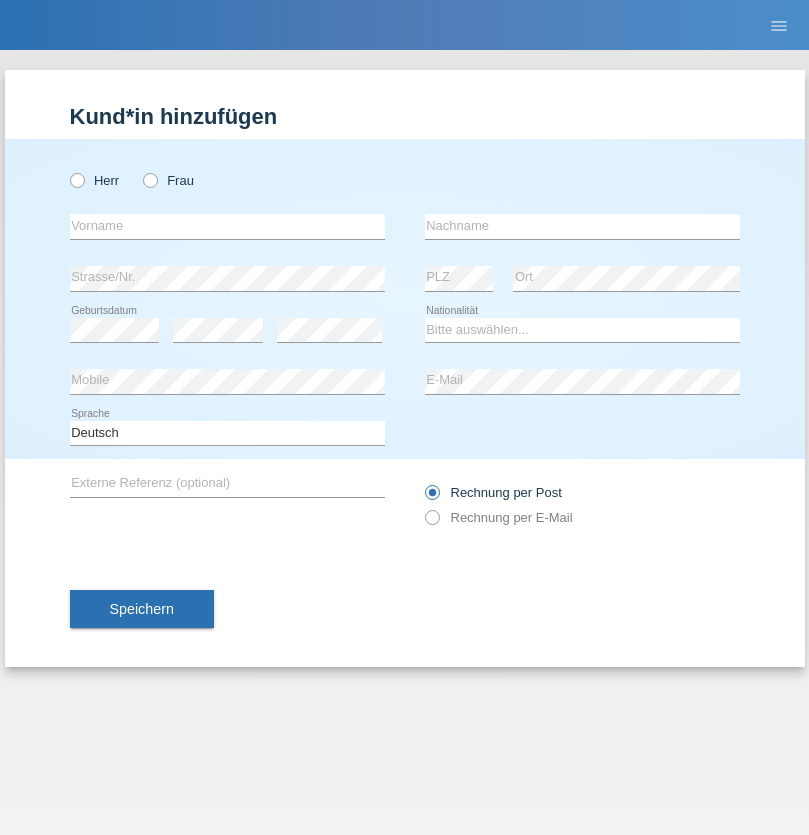scroll, scrollTop: 0, scrollLeft: 0, axis: both 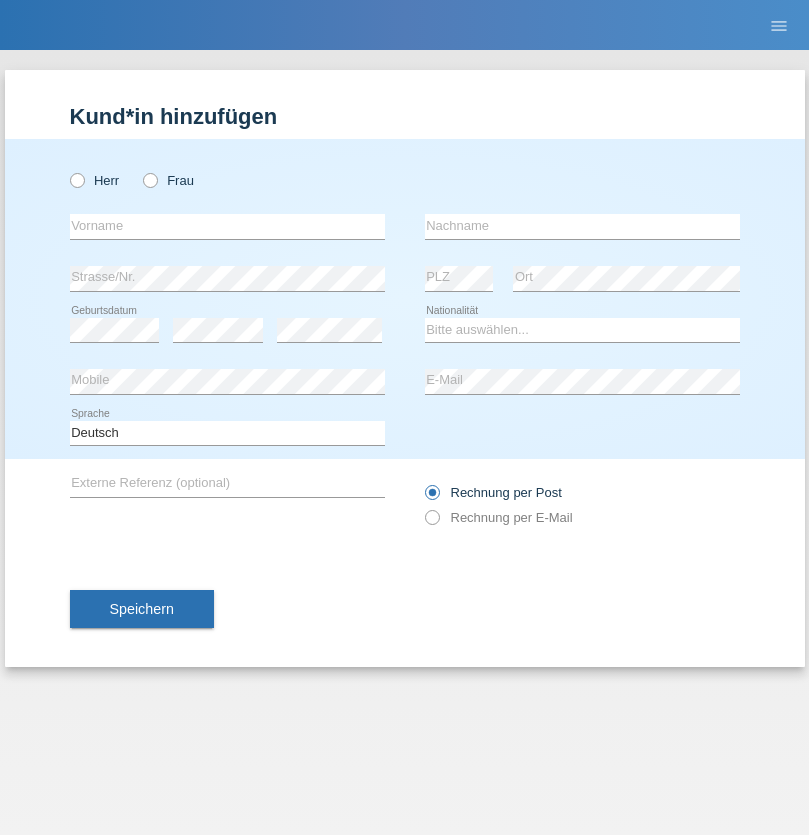 radio on "true" 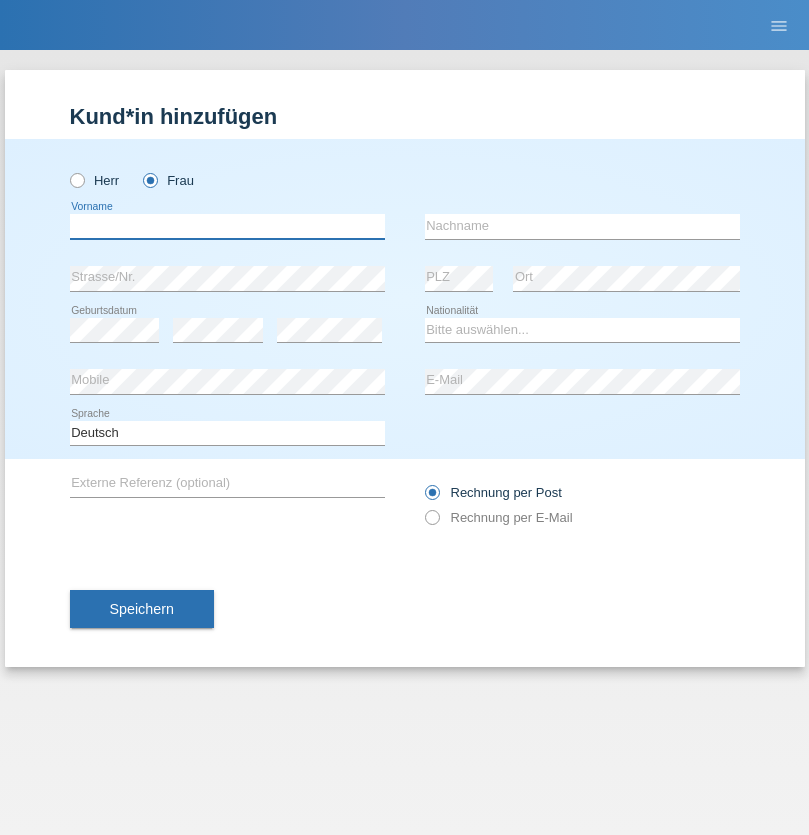 click at bounding box center (227, 226) 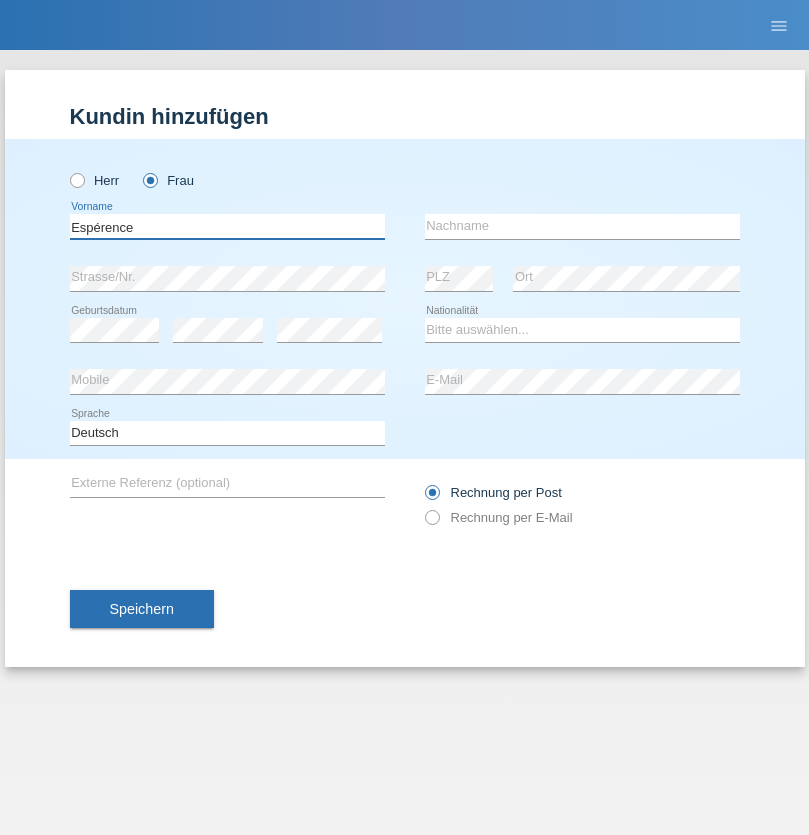 type on "Espérence" 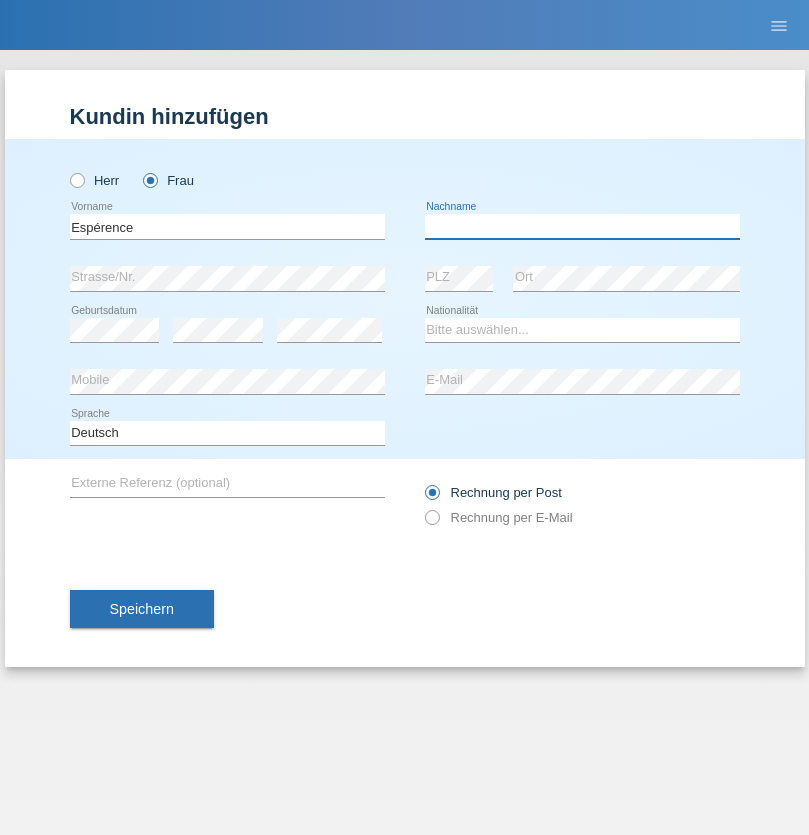 click at bounding box center [582, 226] 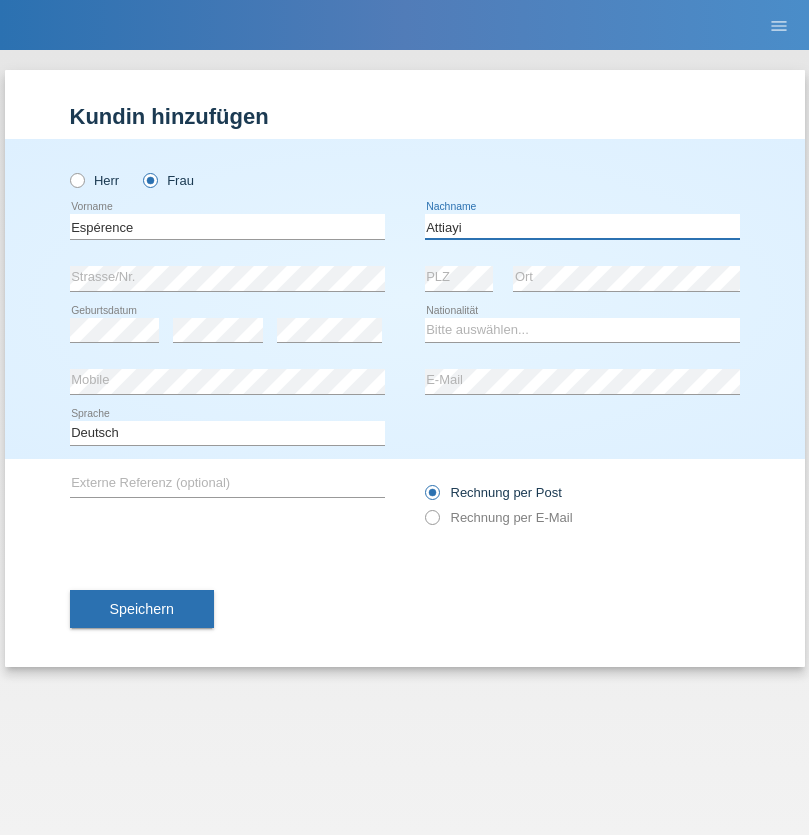 type on "Attiayi" 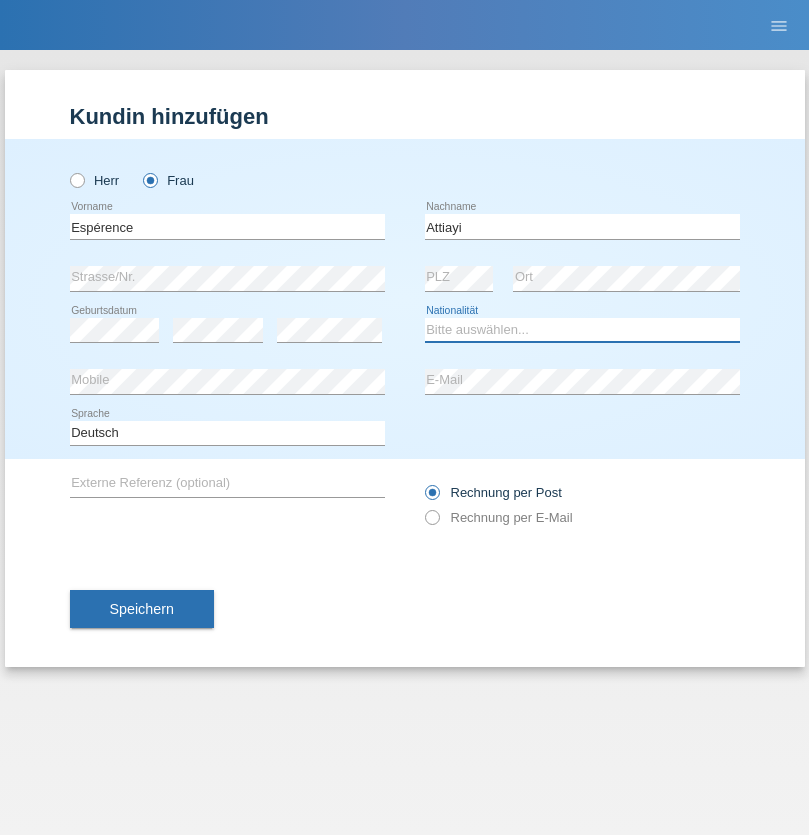 select on "CH" 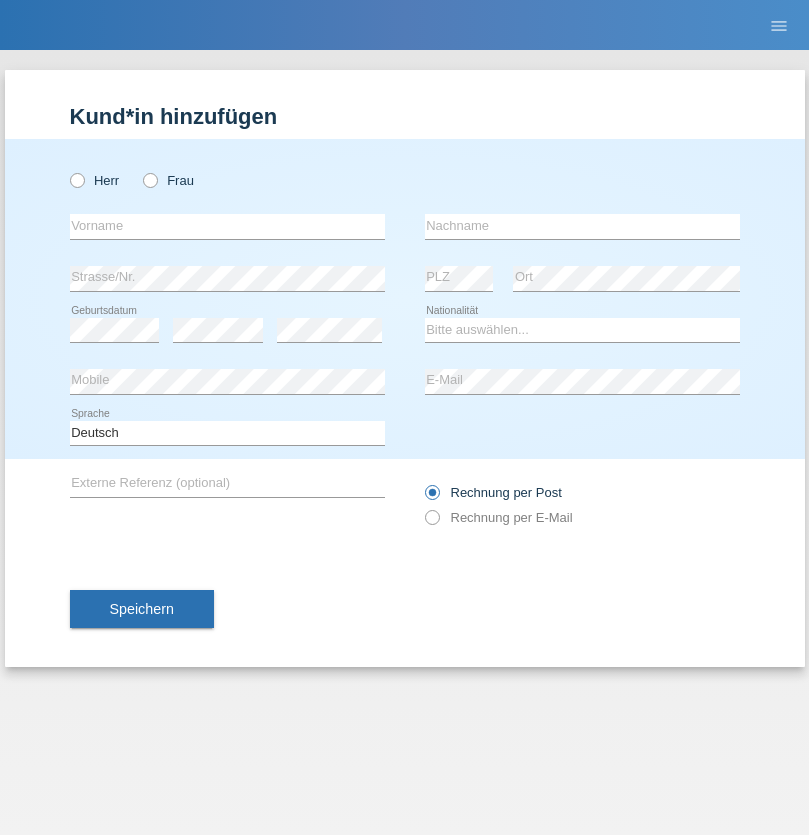 scroll, scrollTop: 0, scrollLeft: 0, axis: both 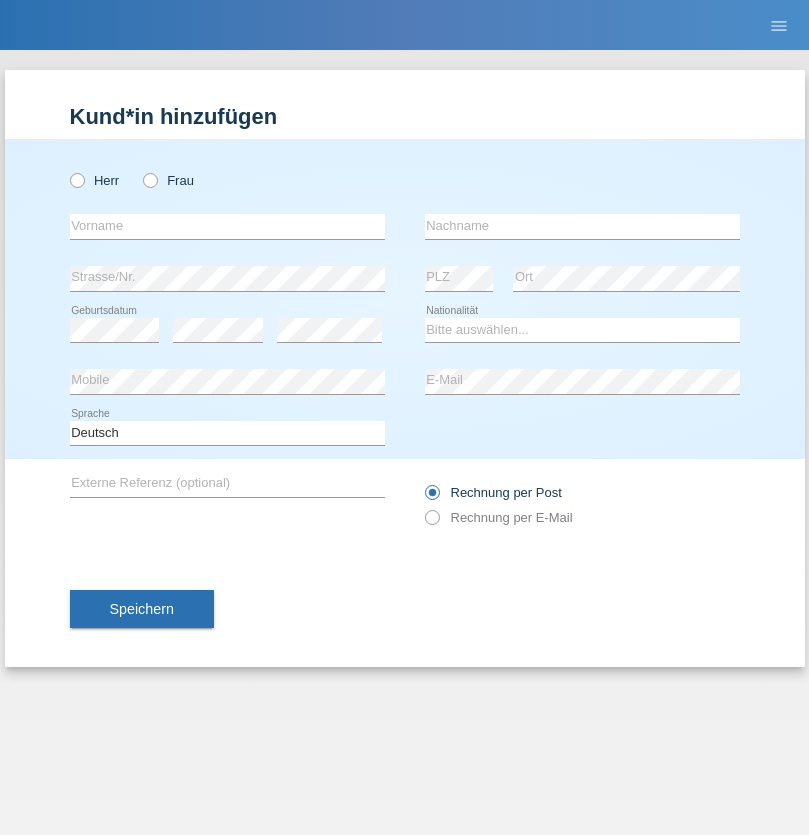 radio on "true" 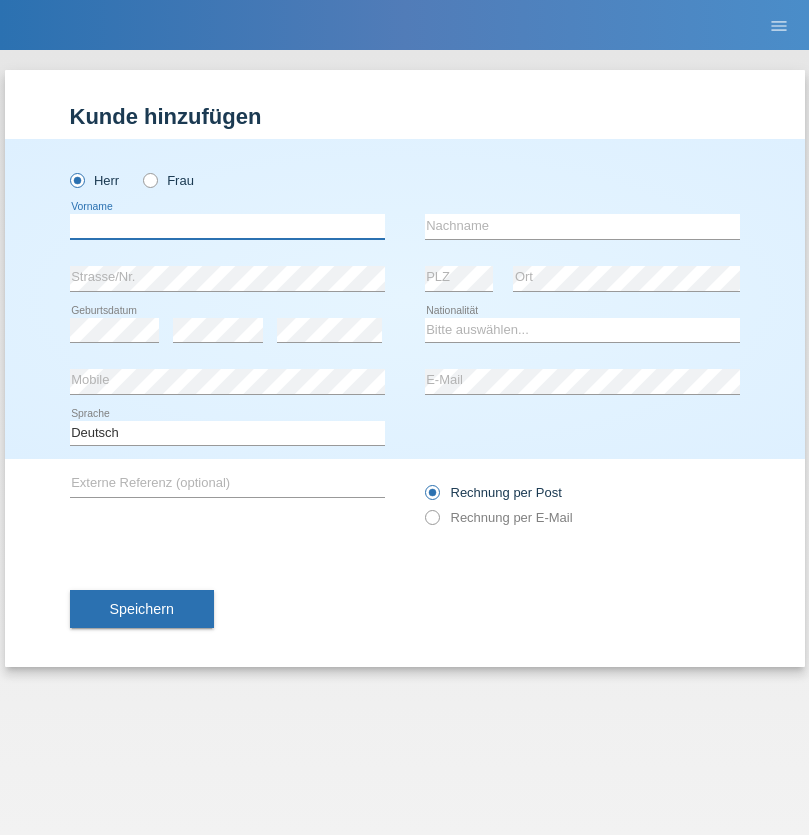 click at bounding box center (227, 226) 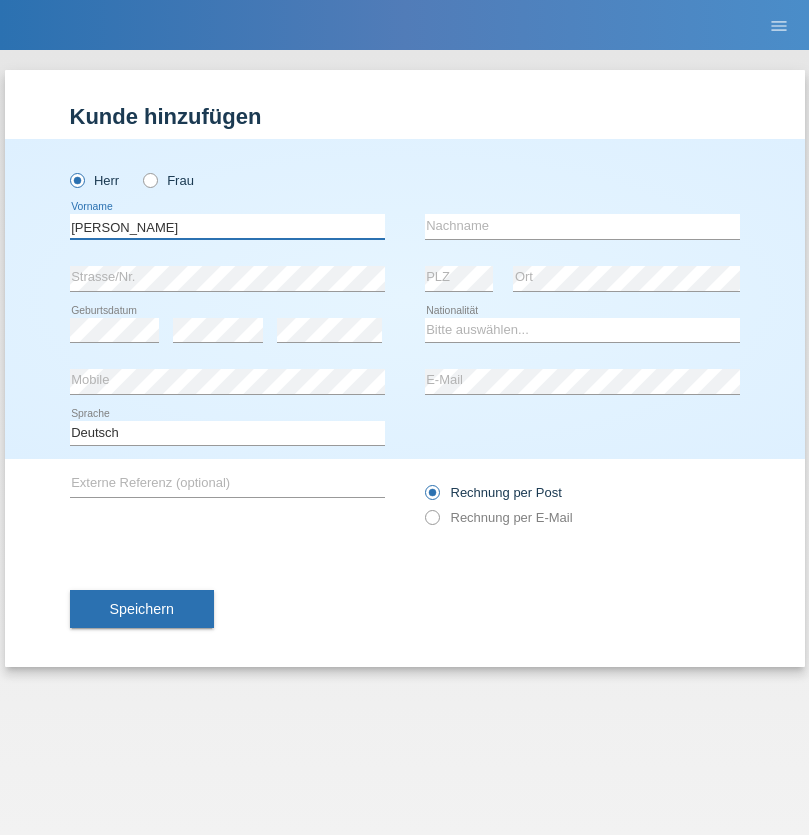 type on "[PERSON_NAME]" 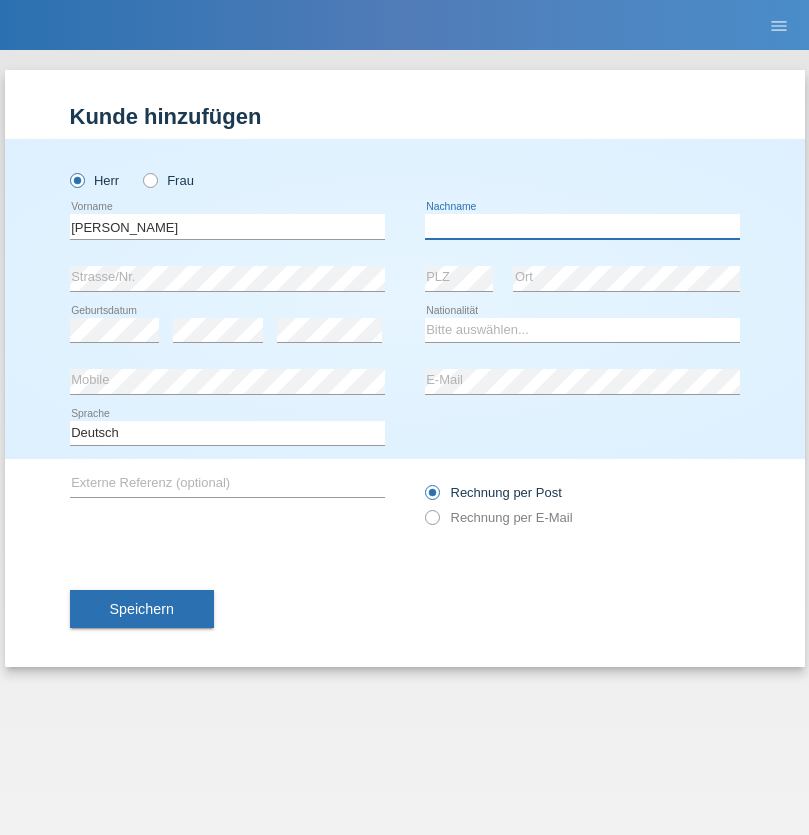 click at bounding box center [582, 226] 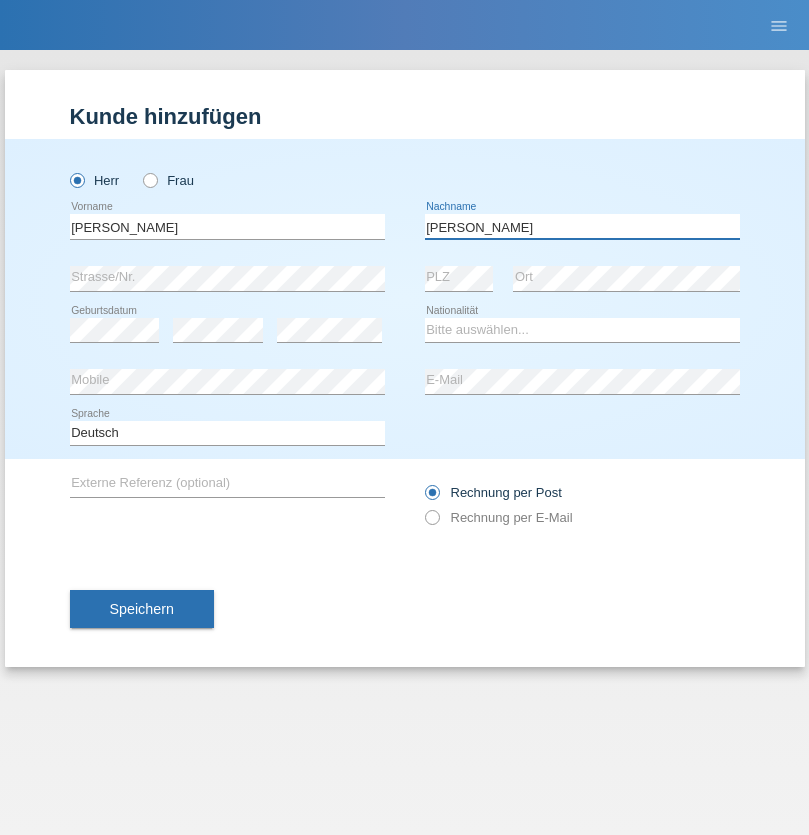 type on "[PERSON_NAME]" 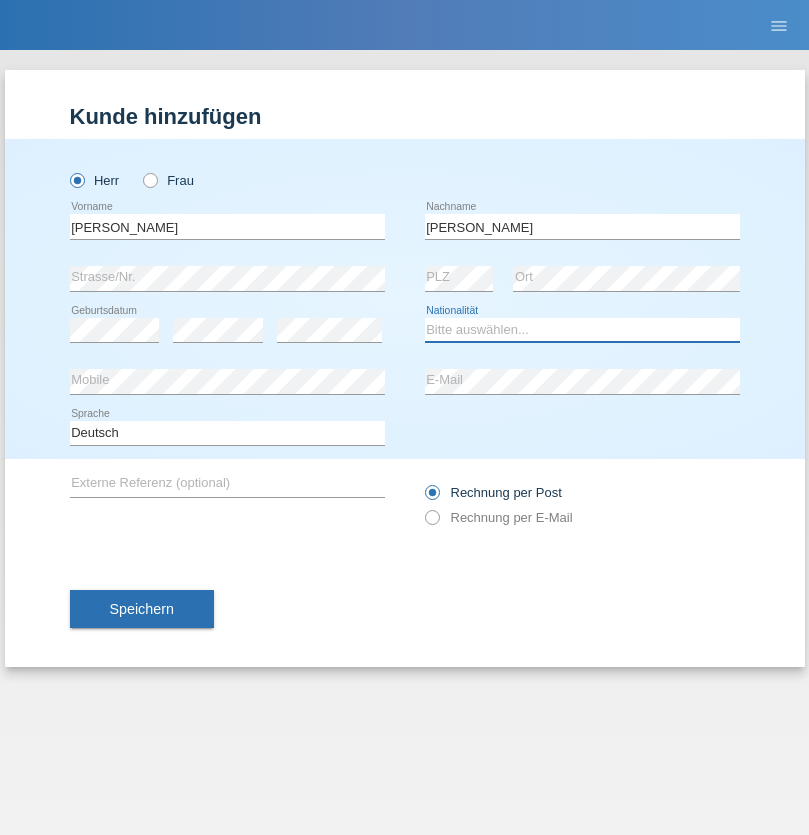 select on "CH" 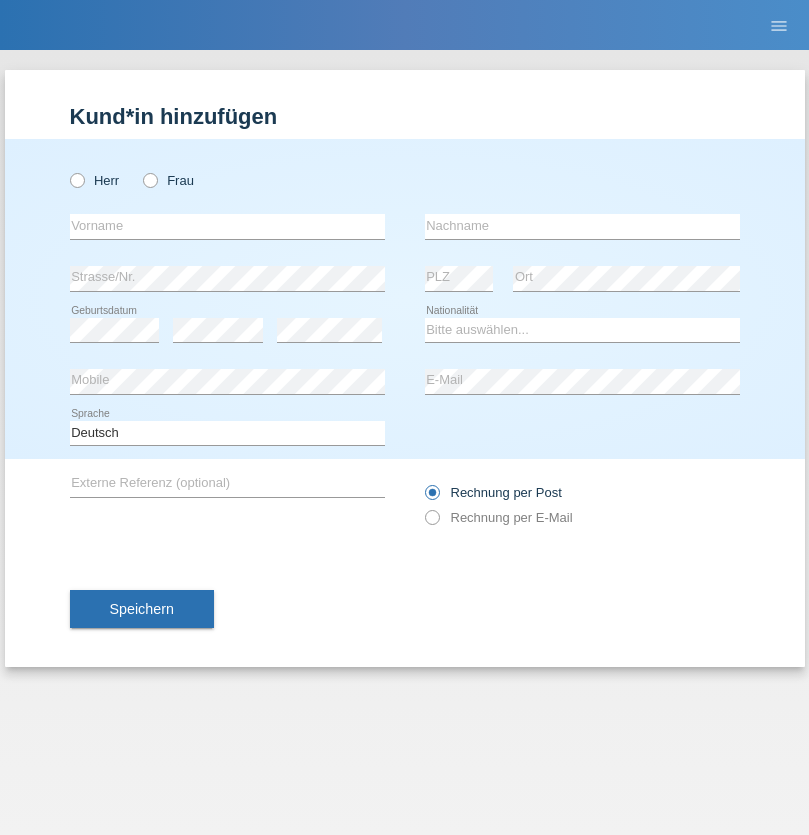 scroll, scrollTop: 0, scrollLeft: 0, axis: both 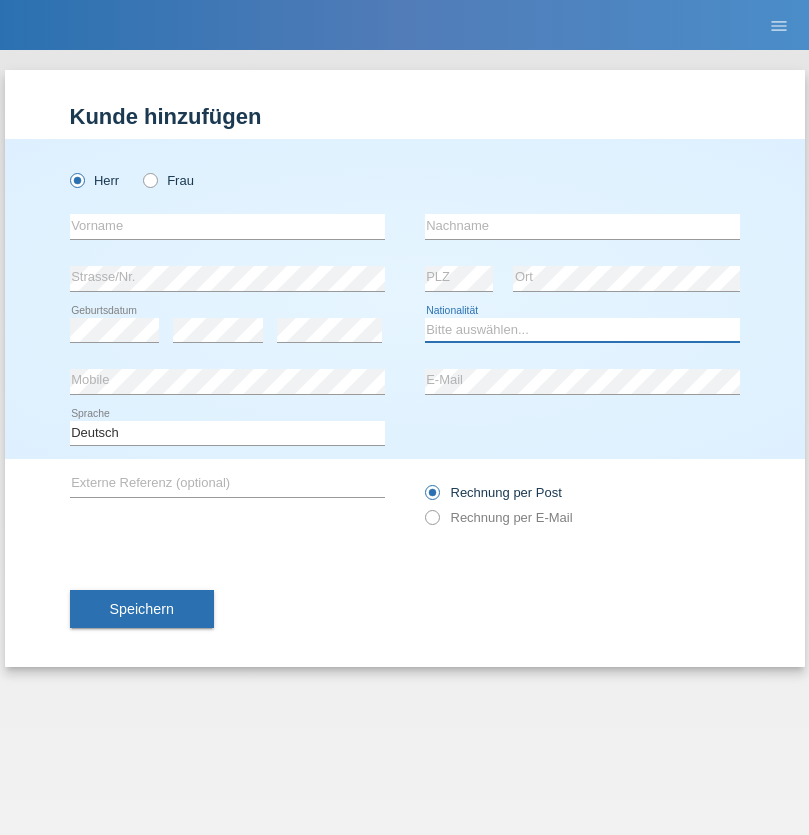 select on "XK" 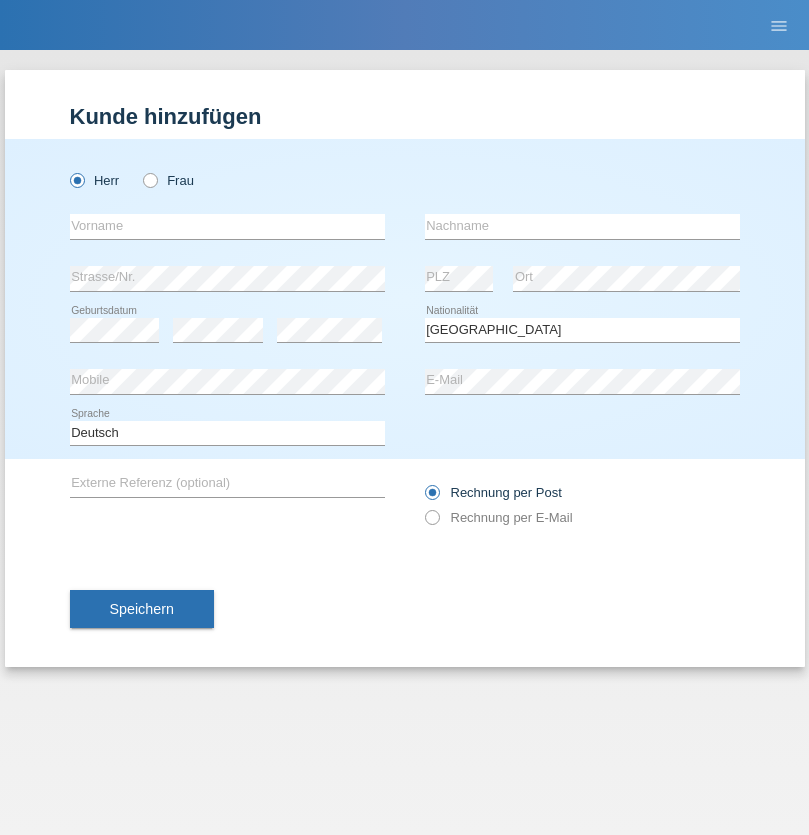 select on "C" 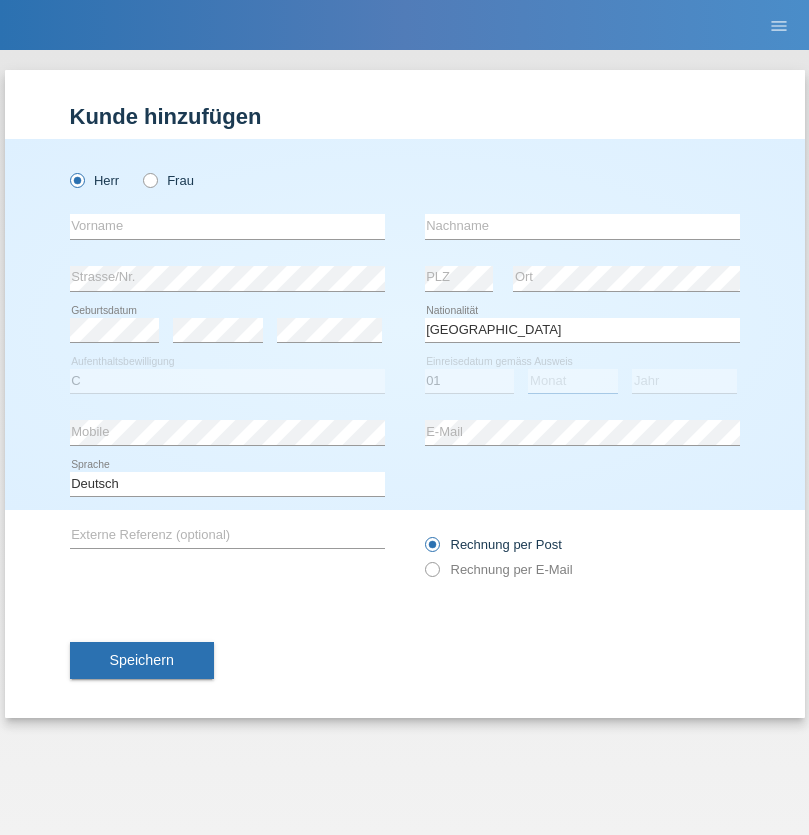 select on "02" 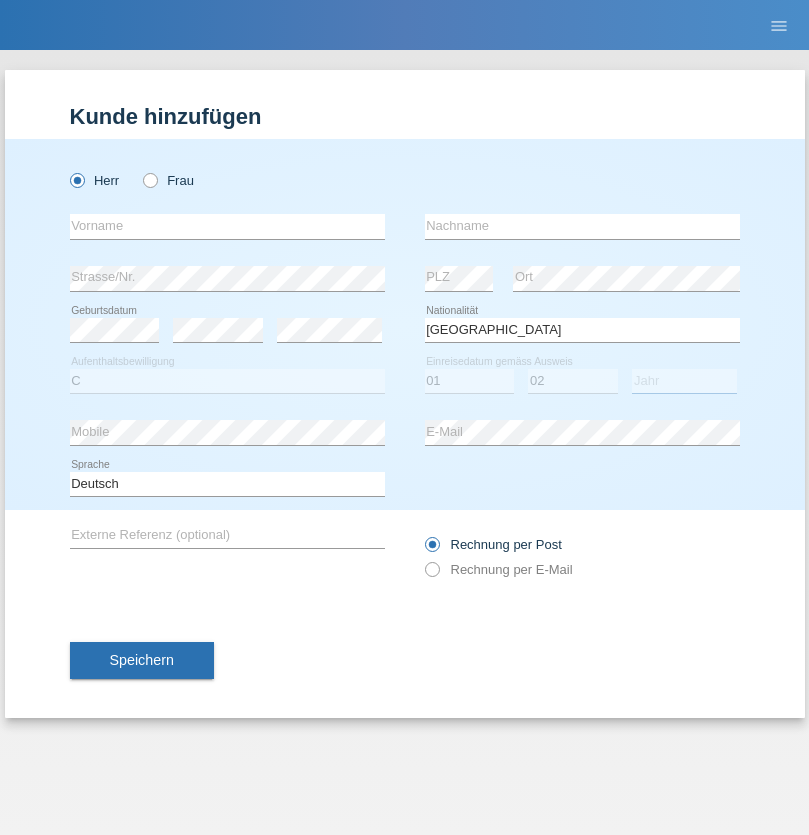select on "1980" 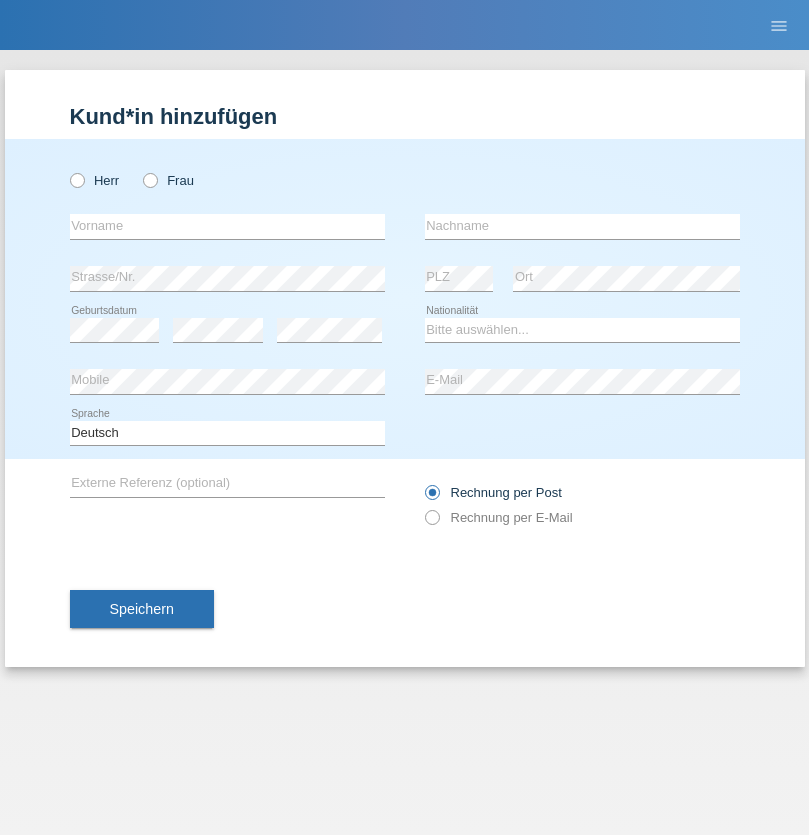 scroll, scrollTop: 0, scrollLeft: 0, axis: both 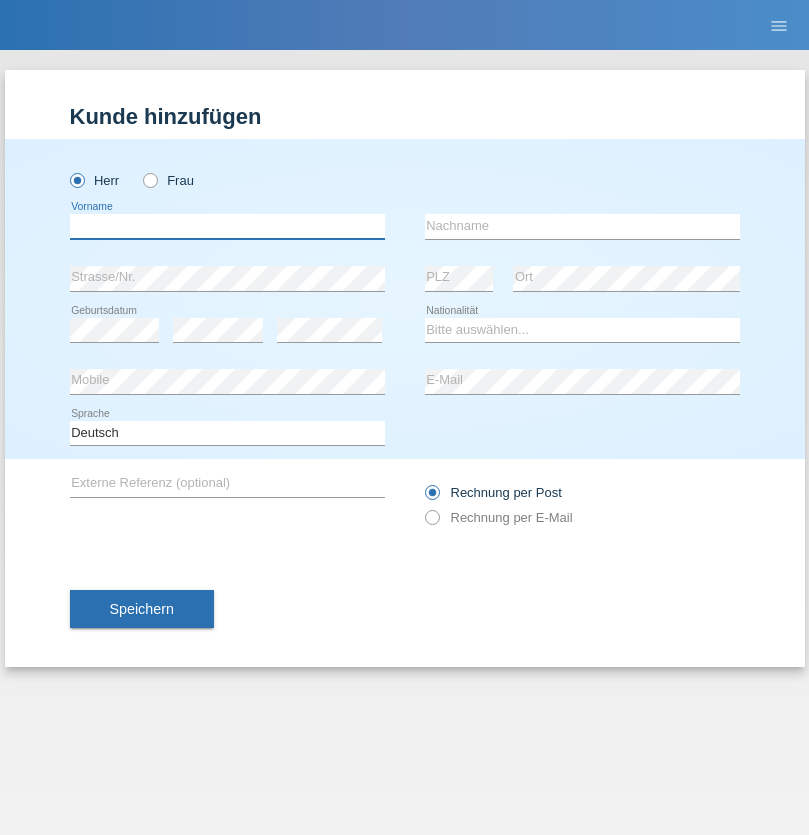 click at bounding box center (227, 226) 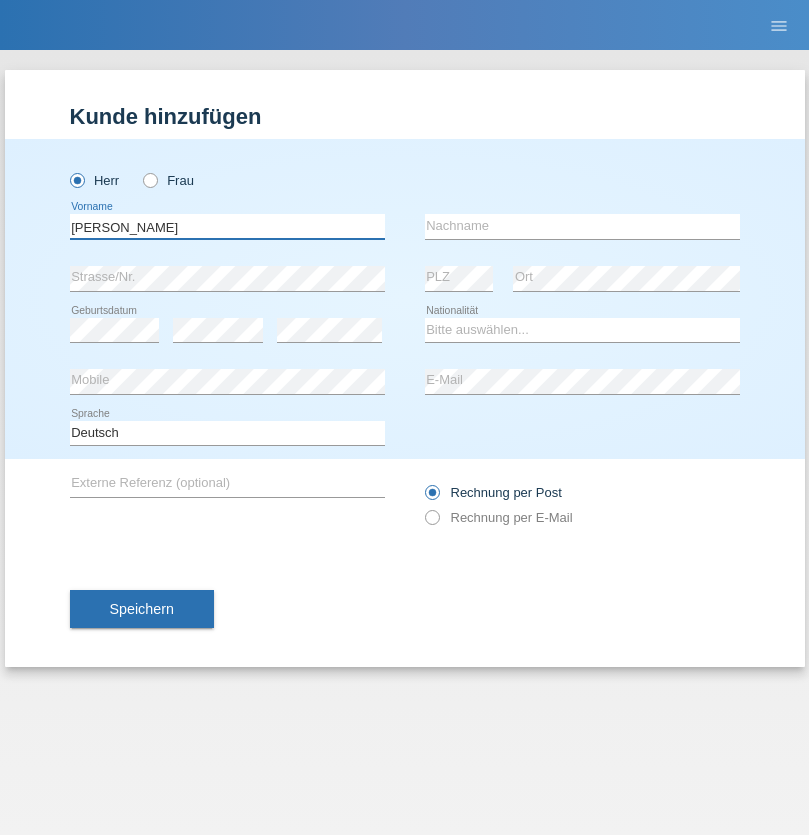 type on "[PERSON_NAME]" 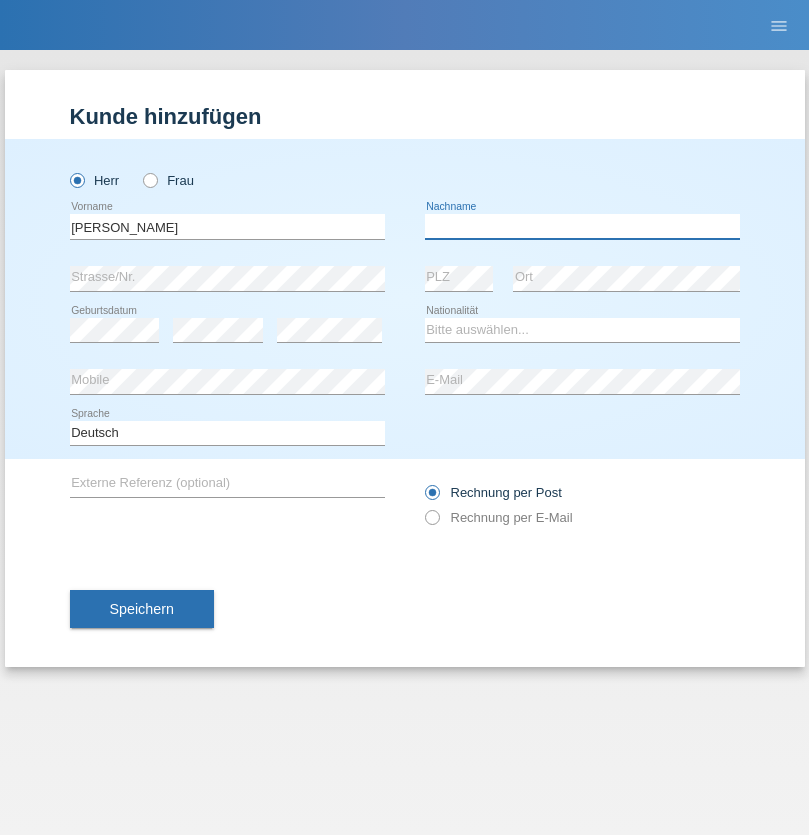 click at bounding box center [582, 226] 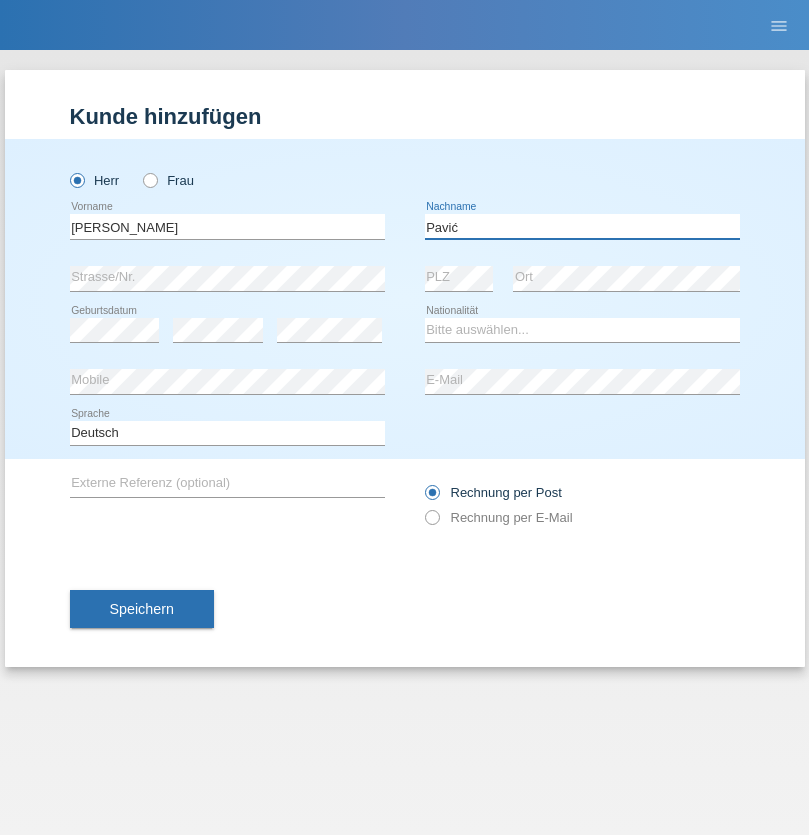 type on "Pavić" 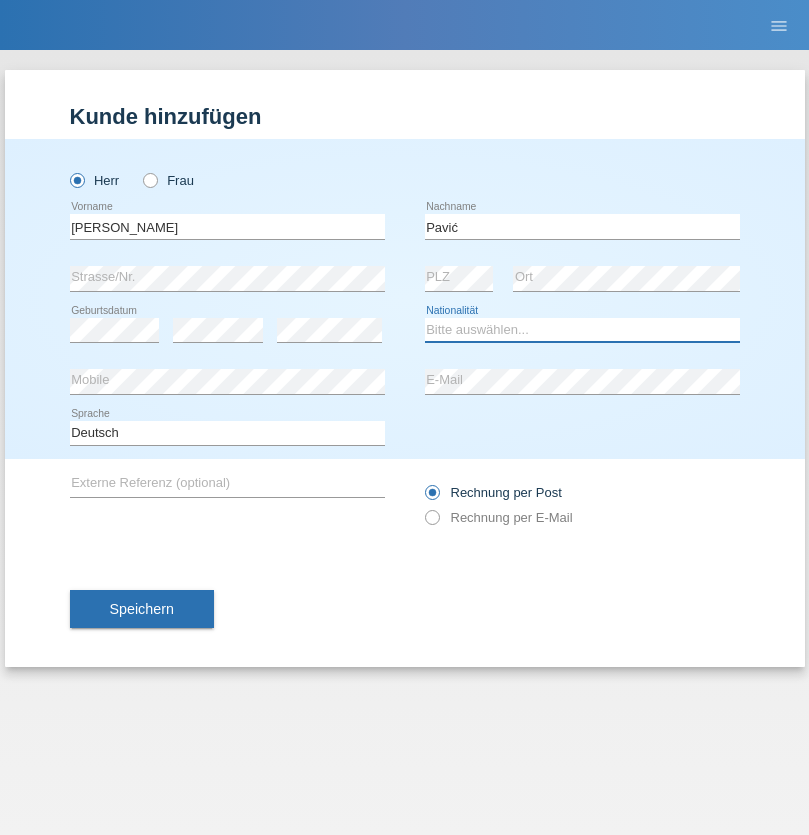 select on "HR" 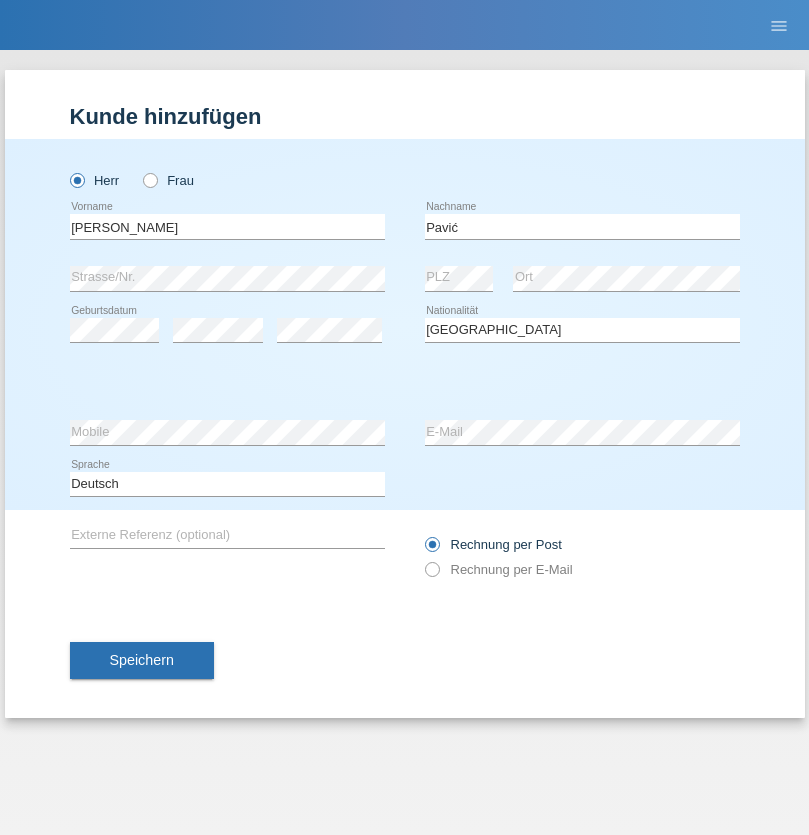 select on "C" 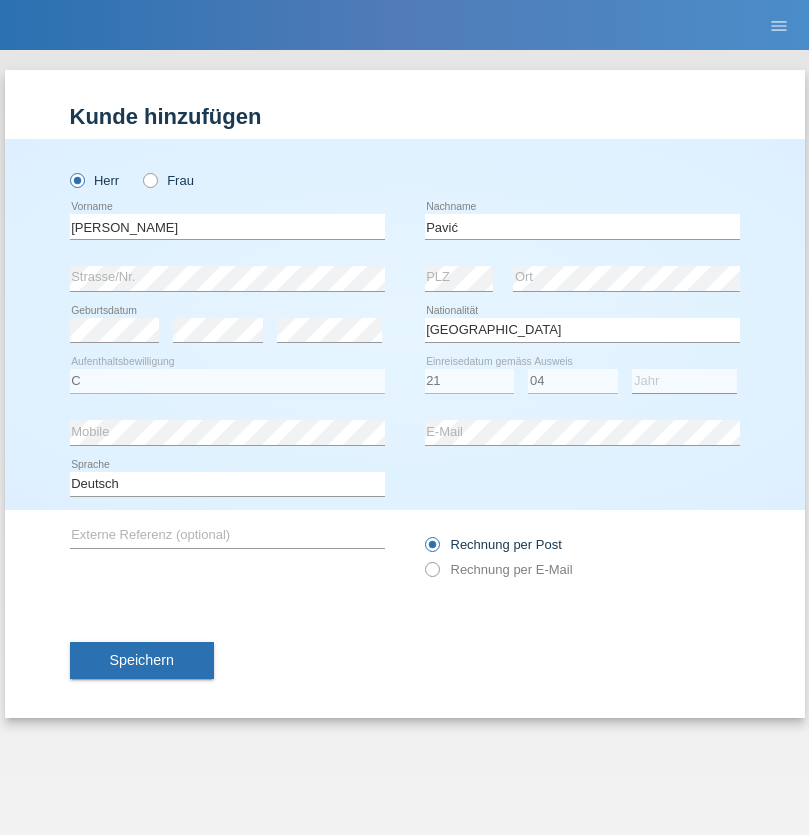 select on "2006" 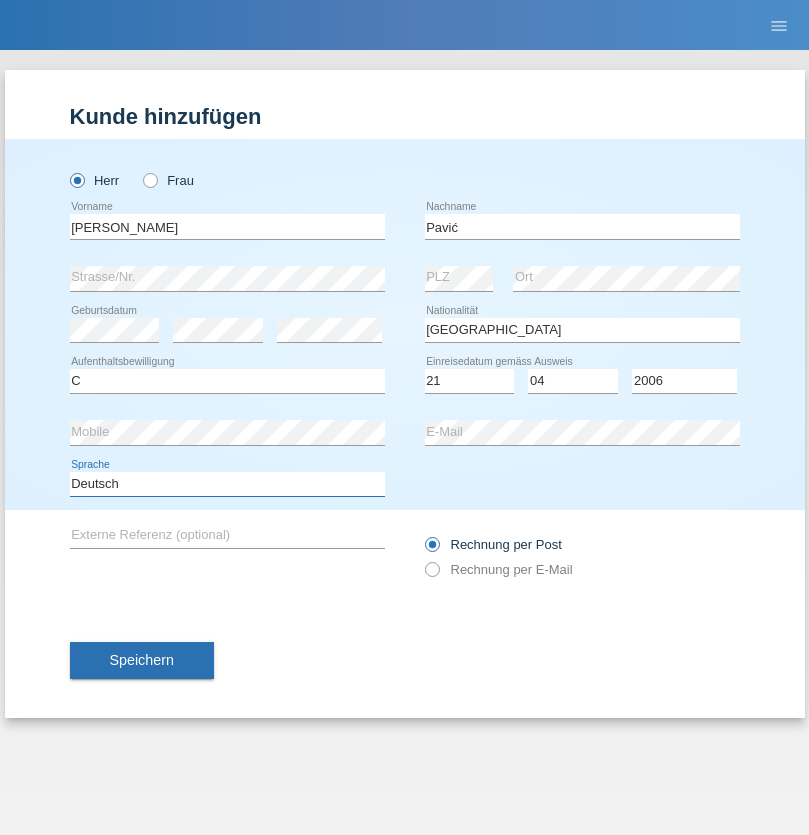 select on "en" 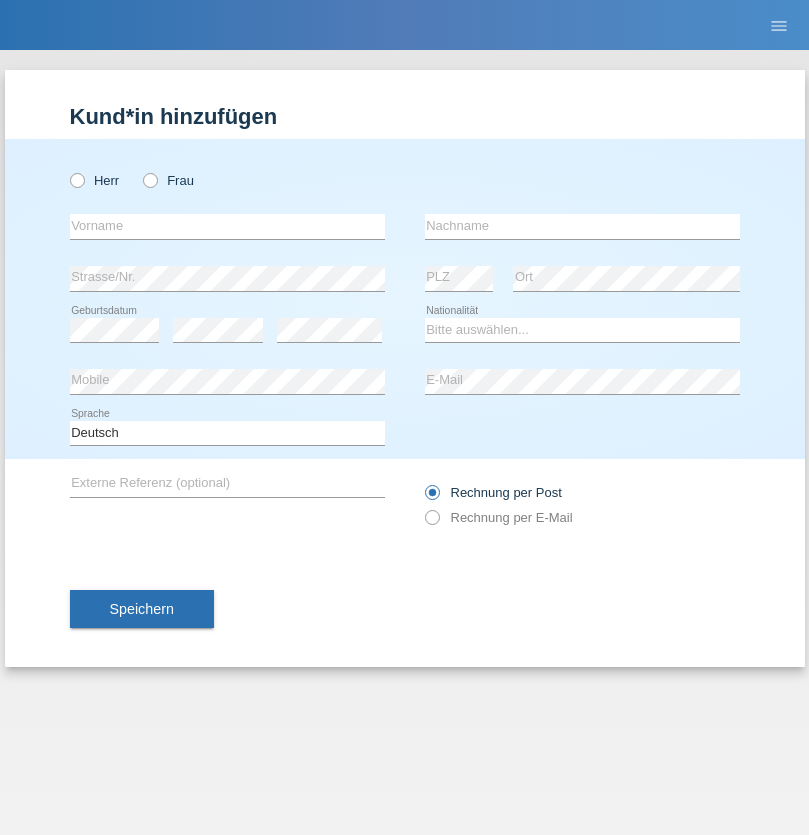 scroll, scrollTop: 0, scrollLeft: 0, axis: both 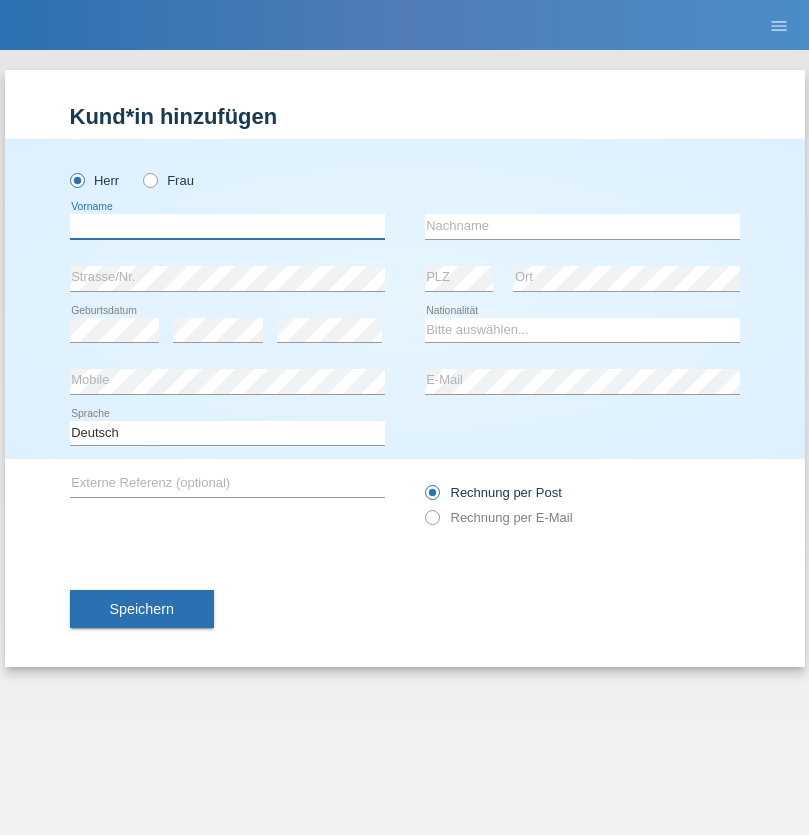 click at bounding box center [227, 226] 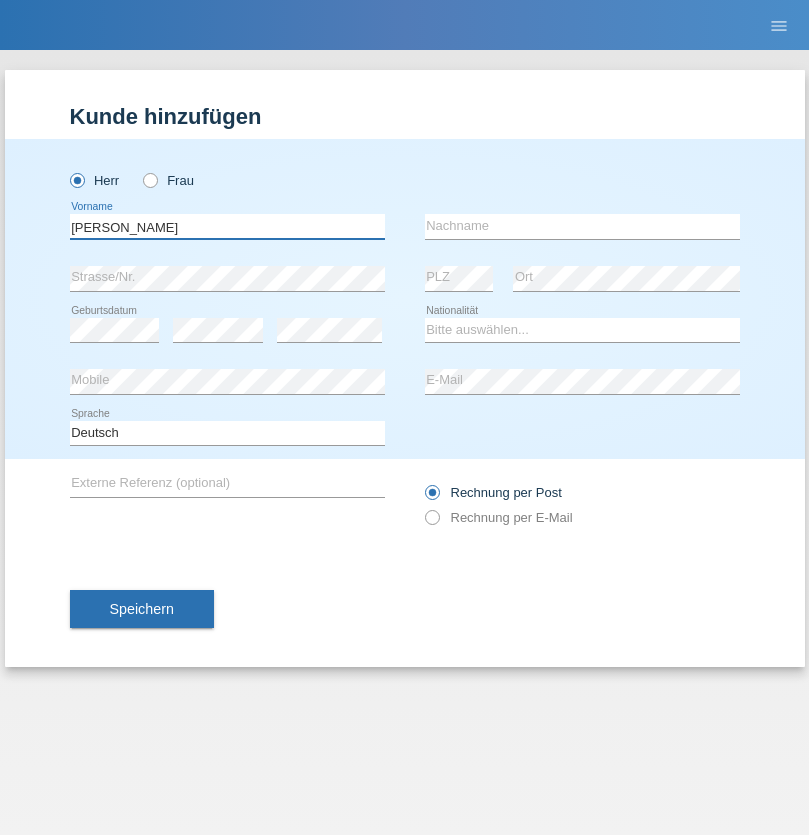 type on "Josip" 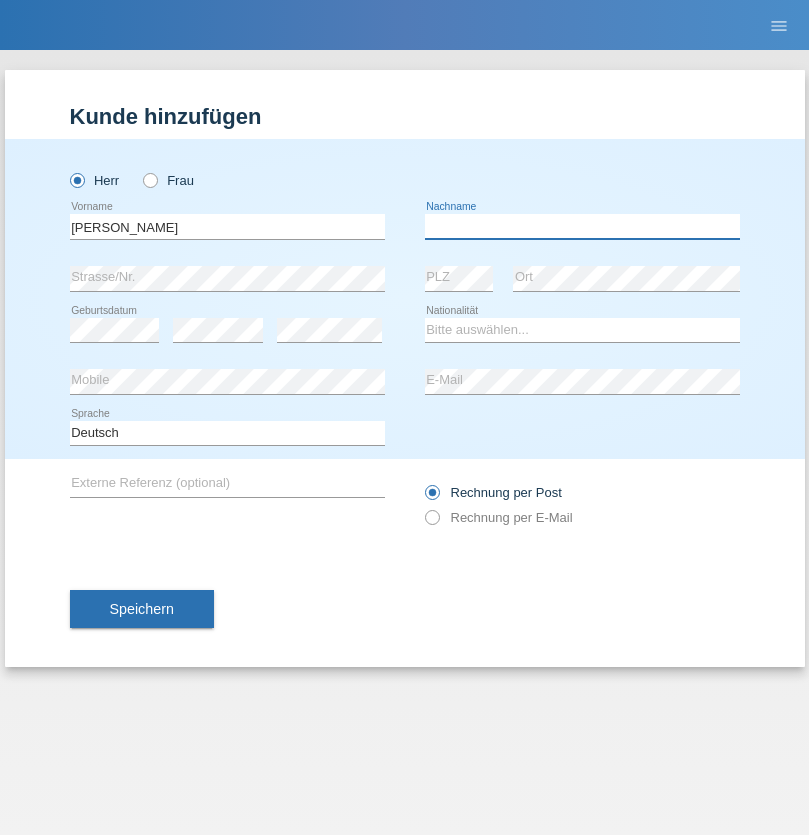 click at bounding box center (582, 226) 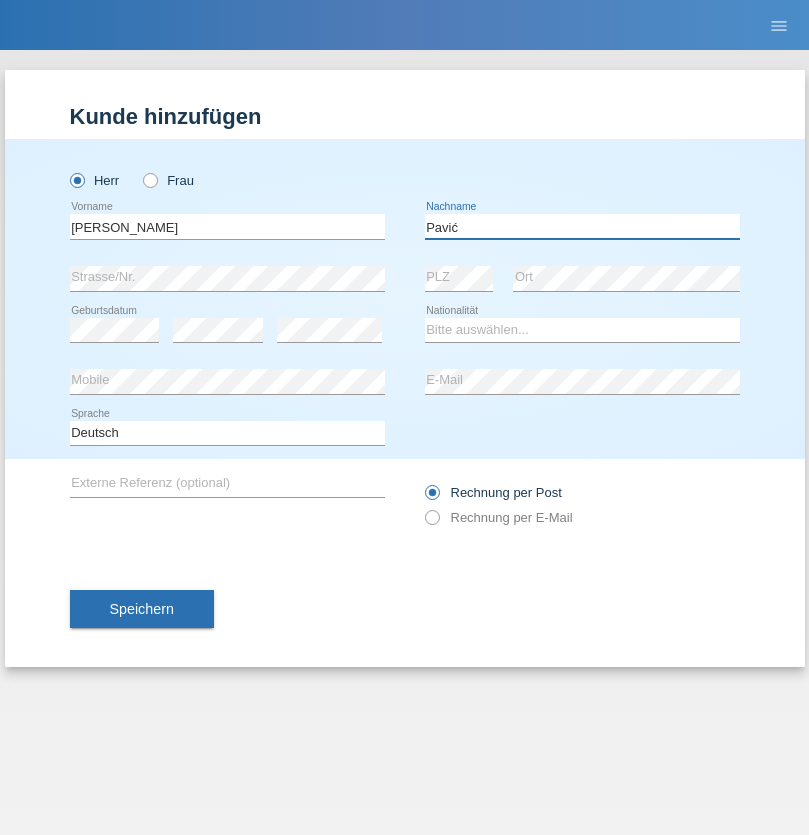 type on "Pavić" 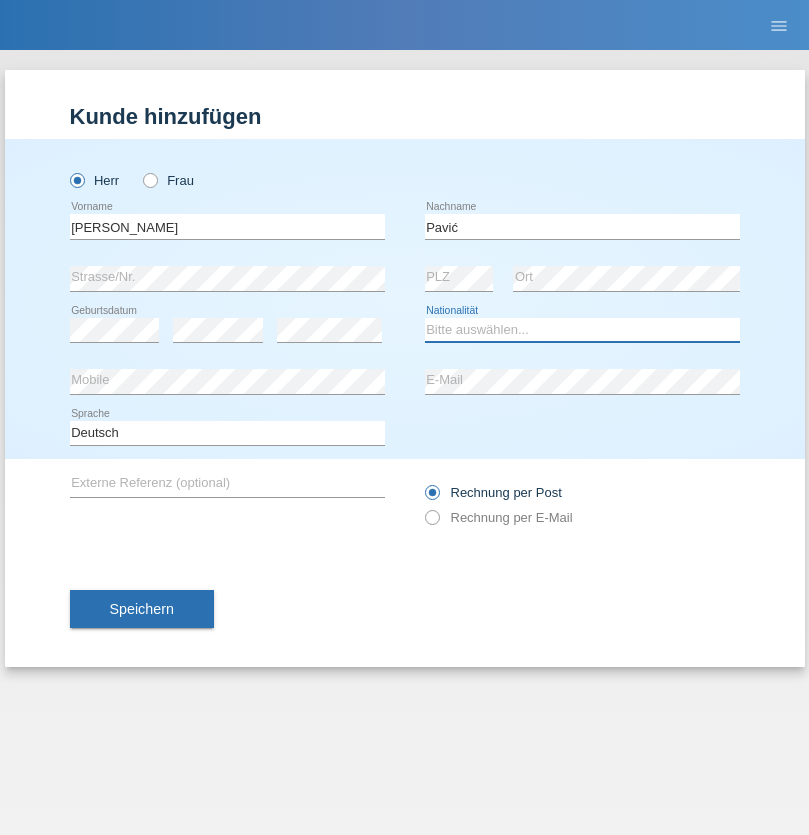 select on "HR" 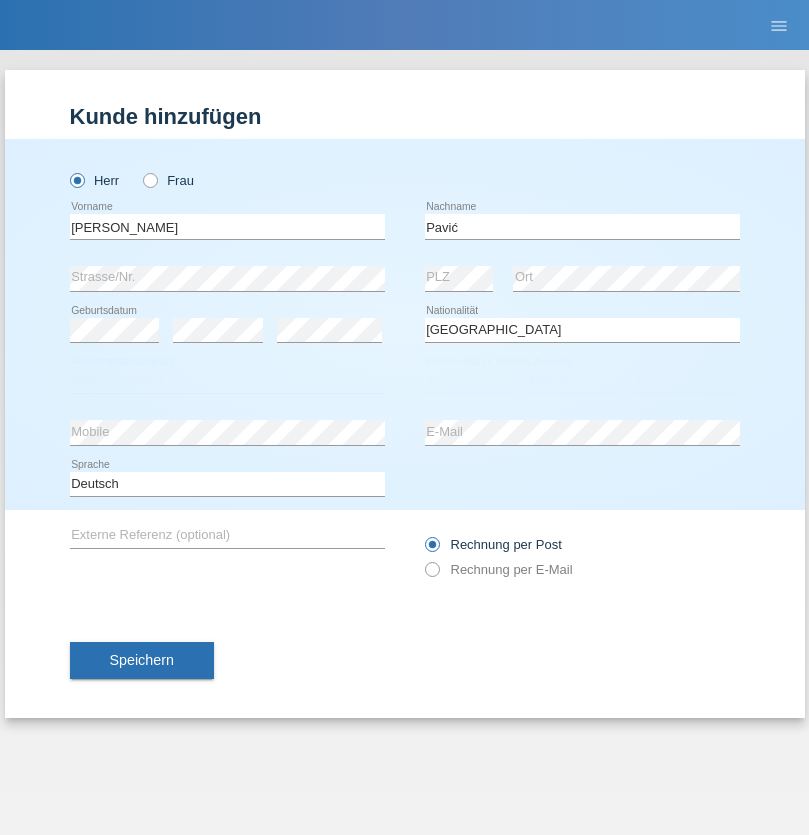 select on "C" 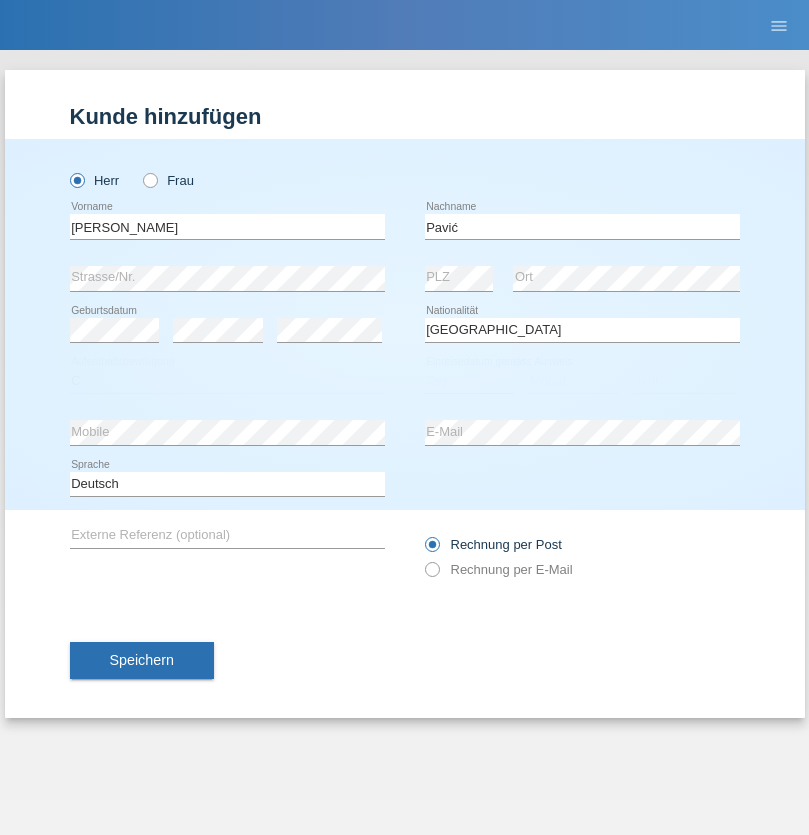 select on "21" 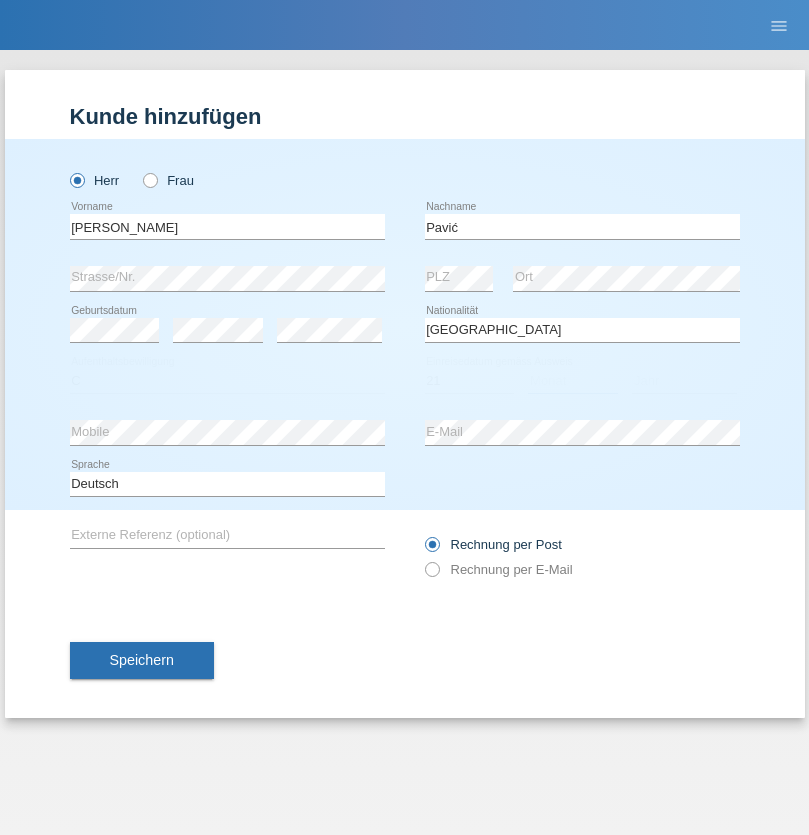 select on "04" 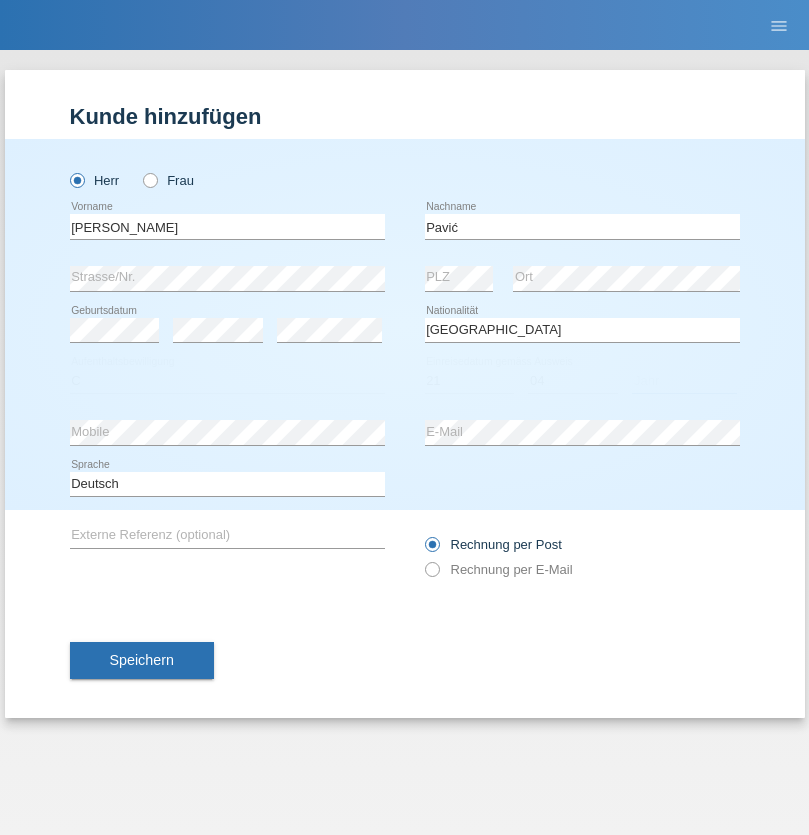 select on "2006" 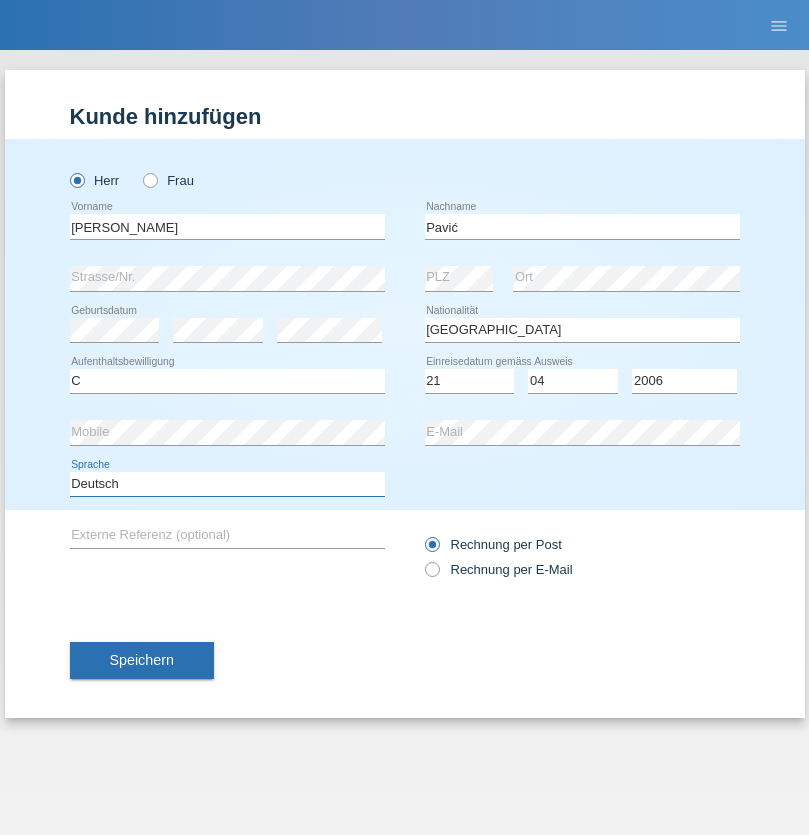 select on "en" 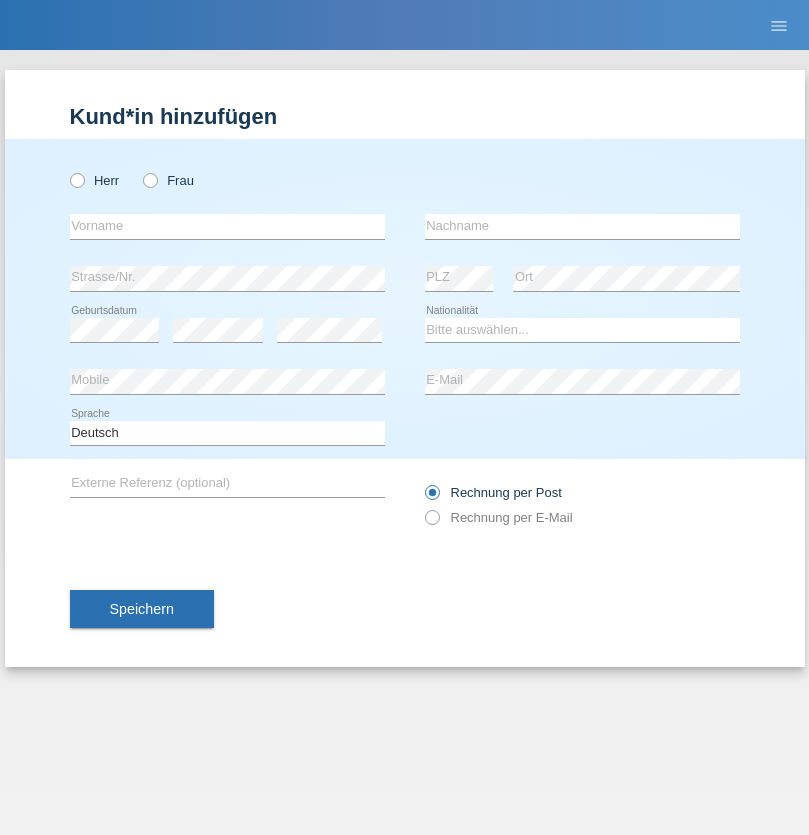 scroll, scrollTop: 0, scrollLeft: 0, axis: both 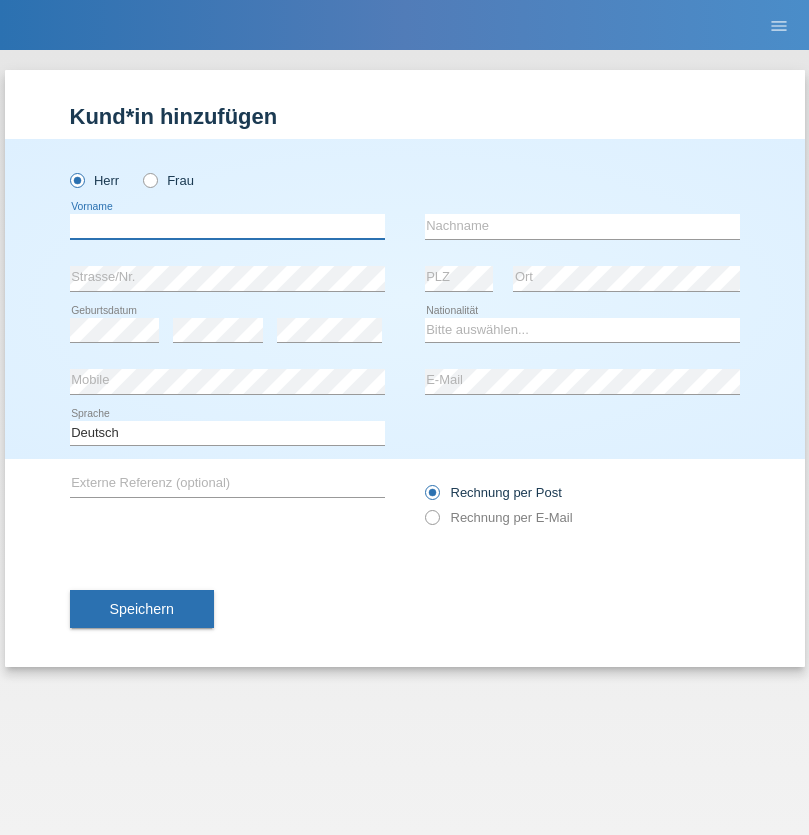 click at bounding box center [227, 226] 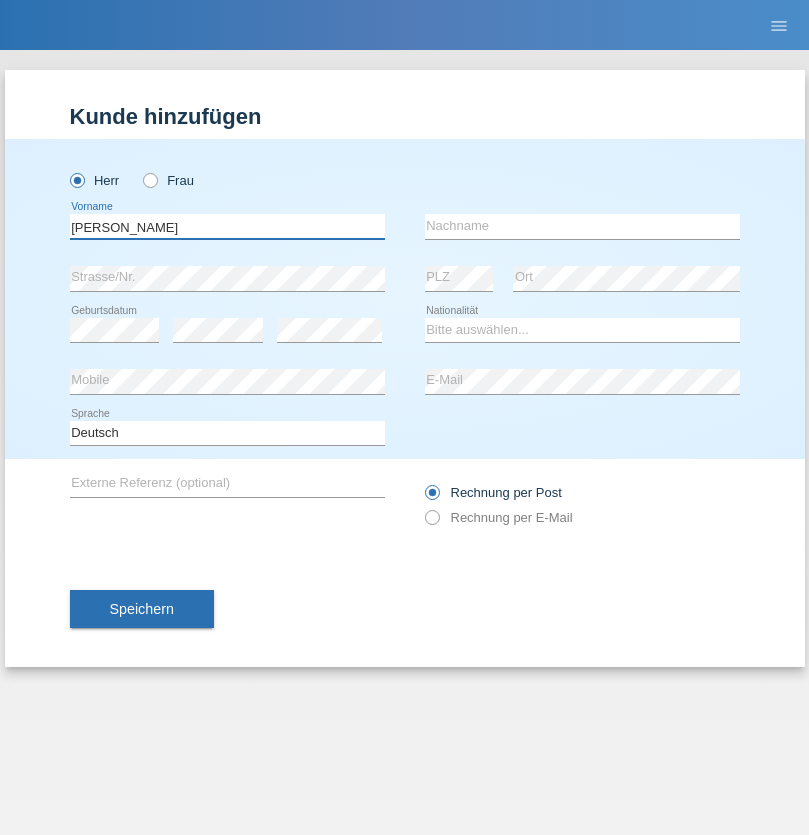 type on "Artur" 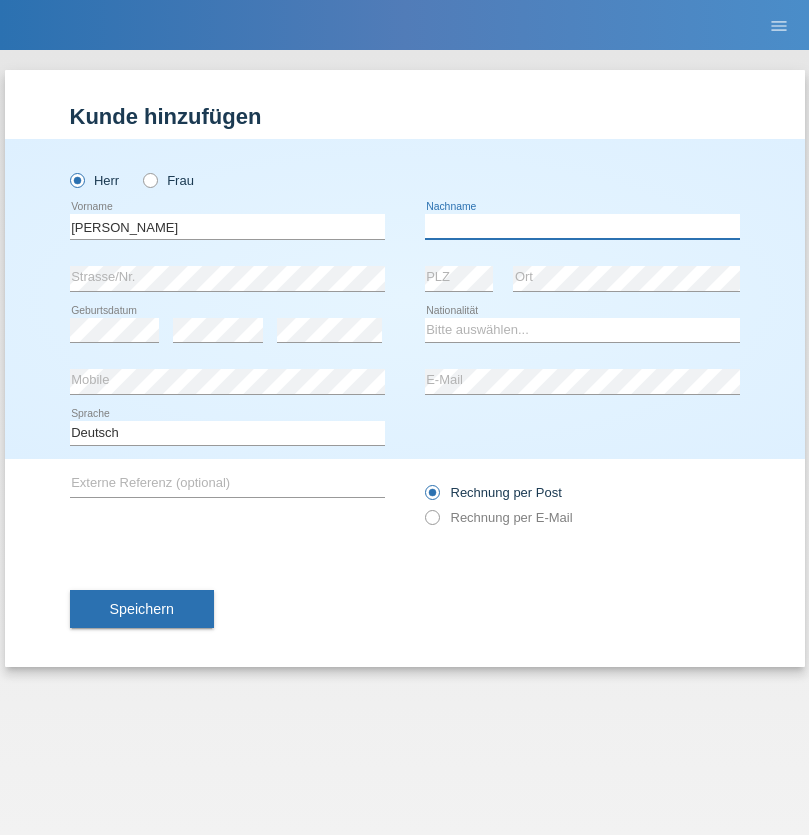click at bounding box center (582, 226) 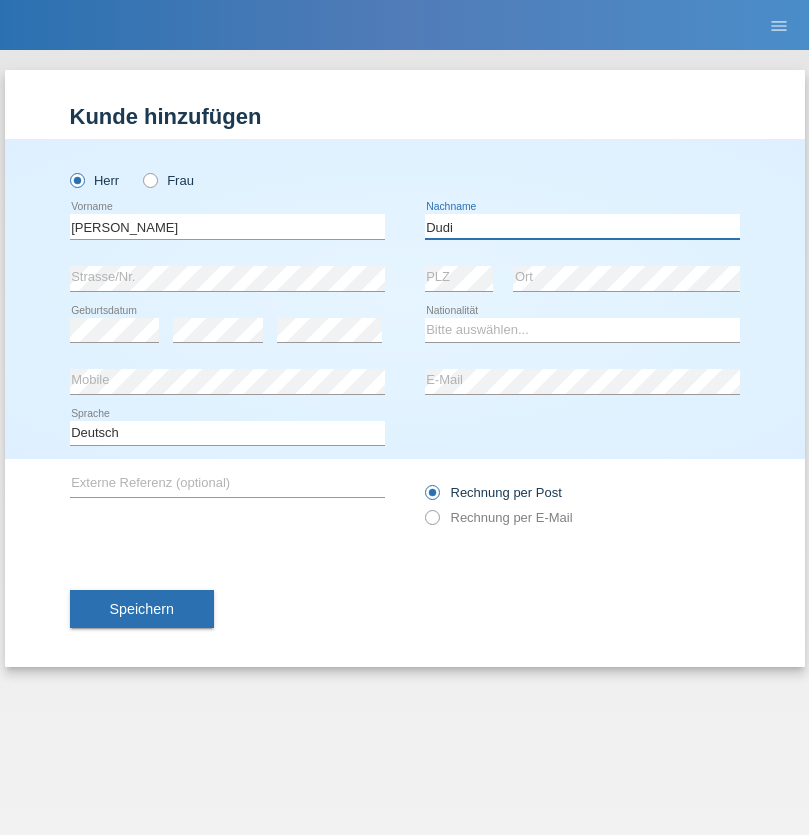 type on "Dudi" 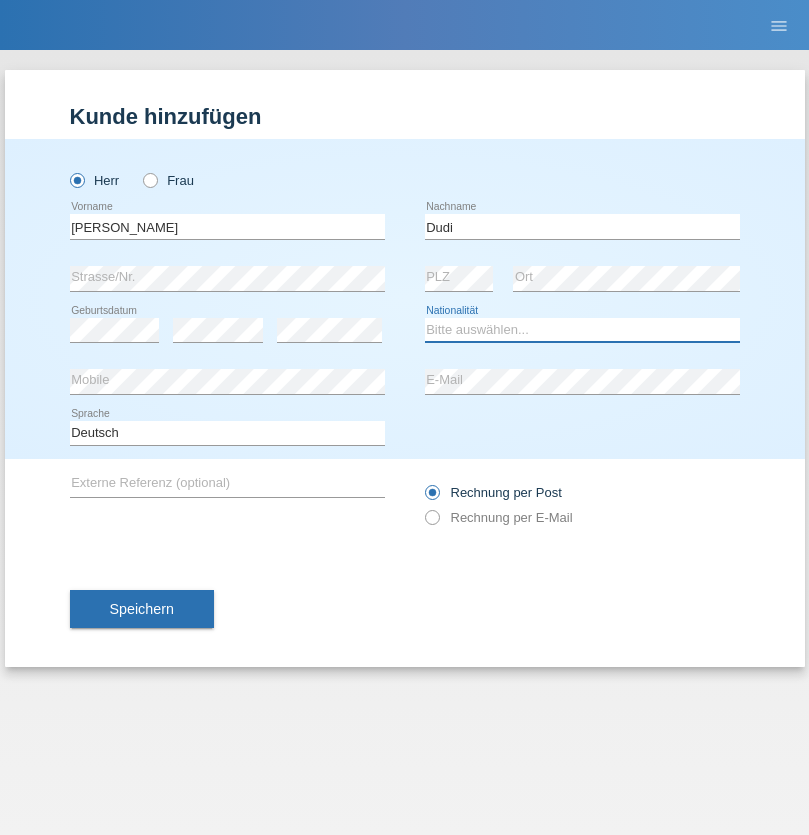 select on "SK" 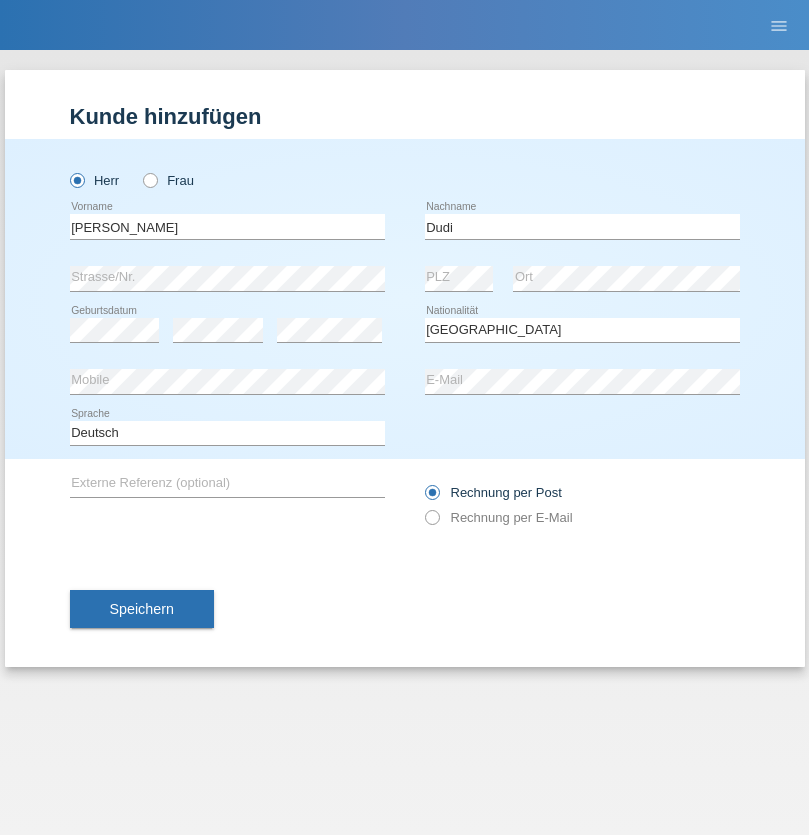 select on "C" 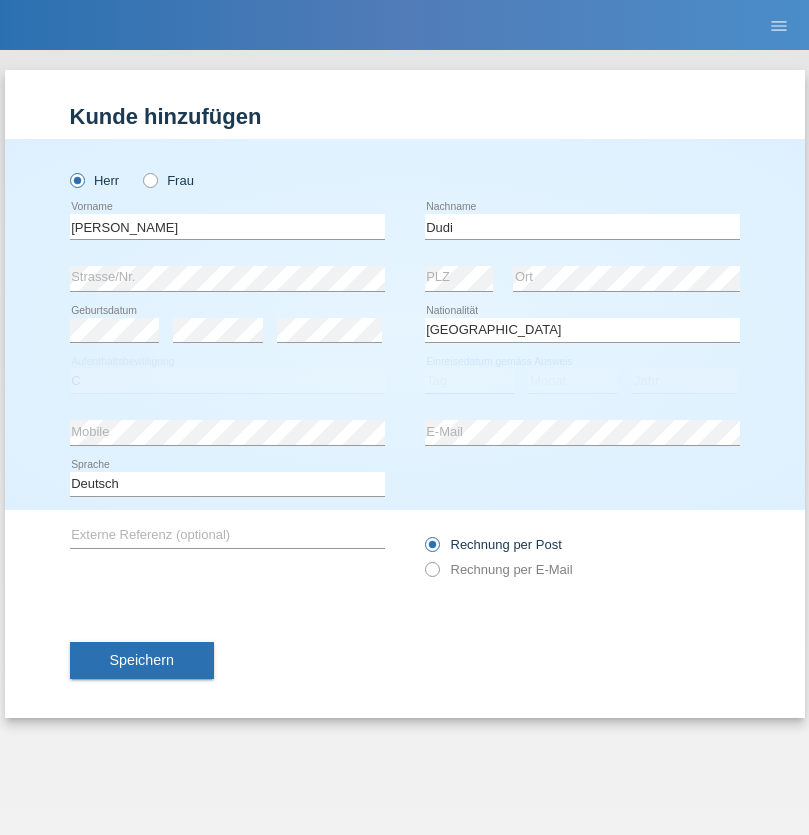select on "25" 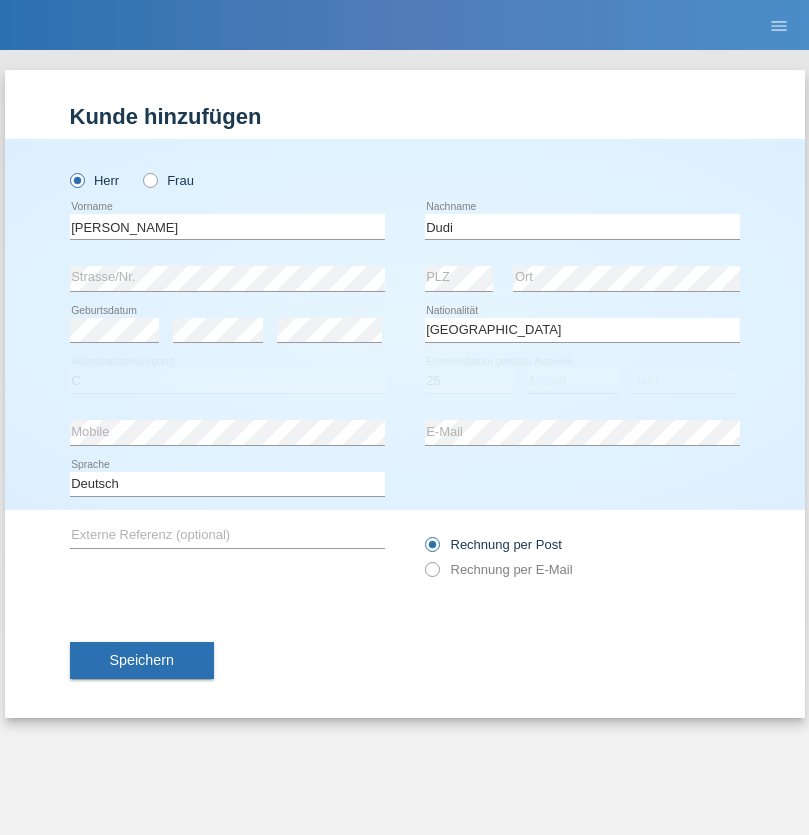 select on "05" 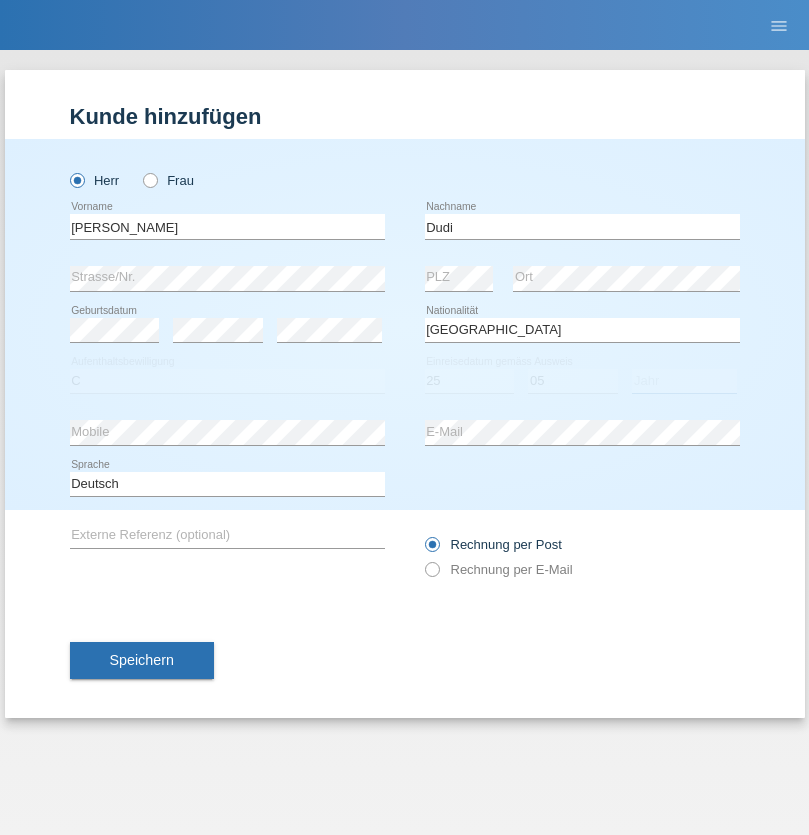select on "2021" 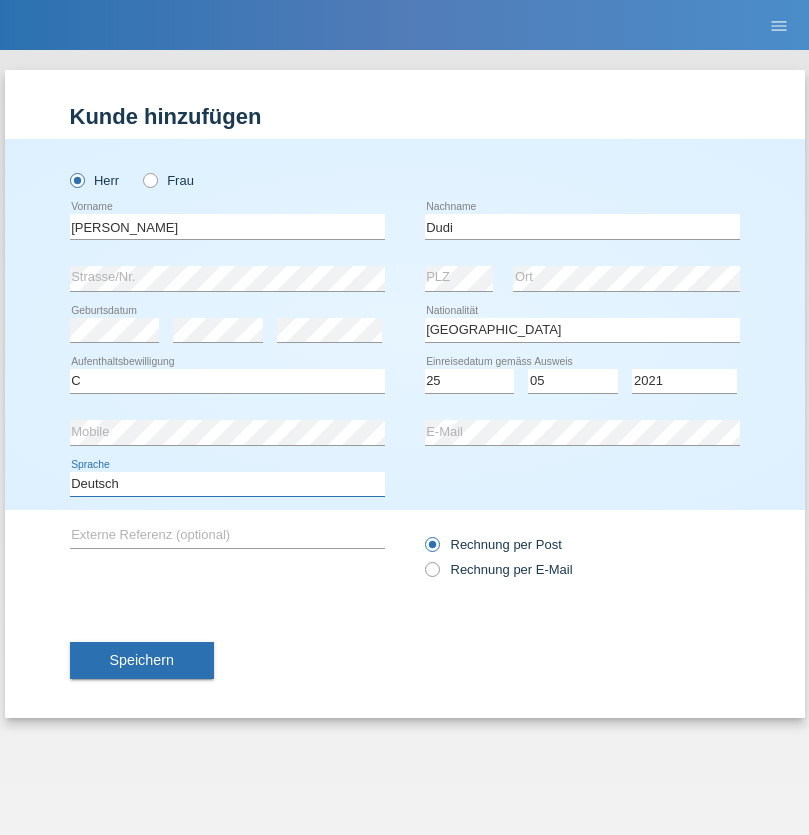 select on "en" 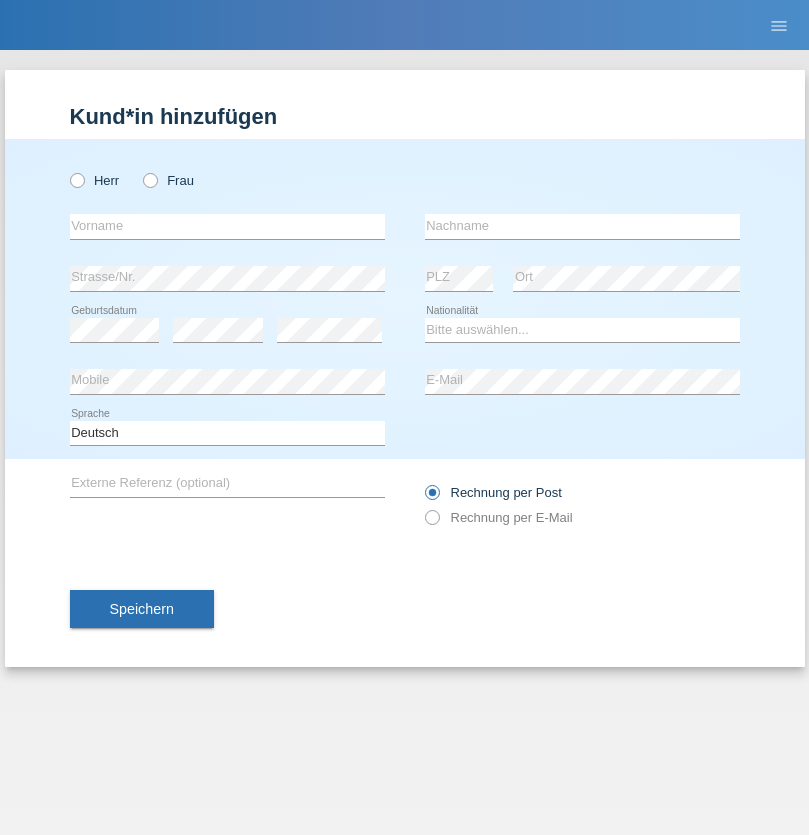 scroll, scrollTop: 0, scrollLeft: 0, axis: both 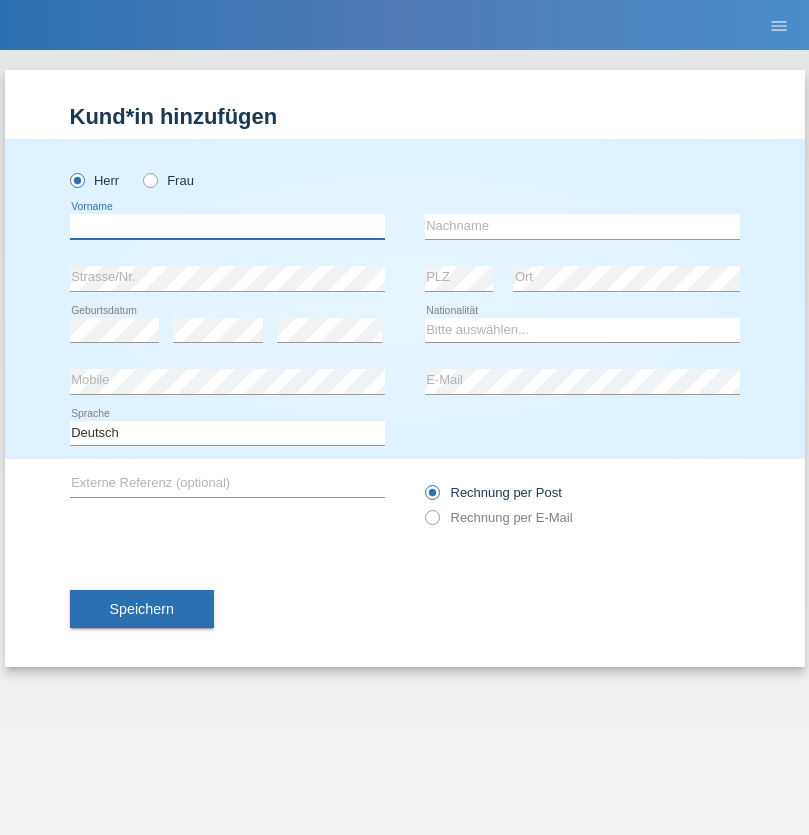 click at bounding box center (227, 226) 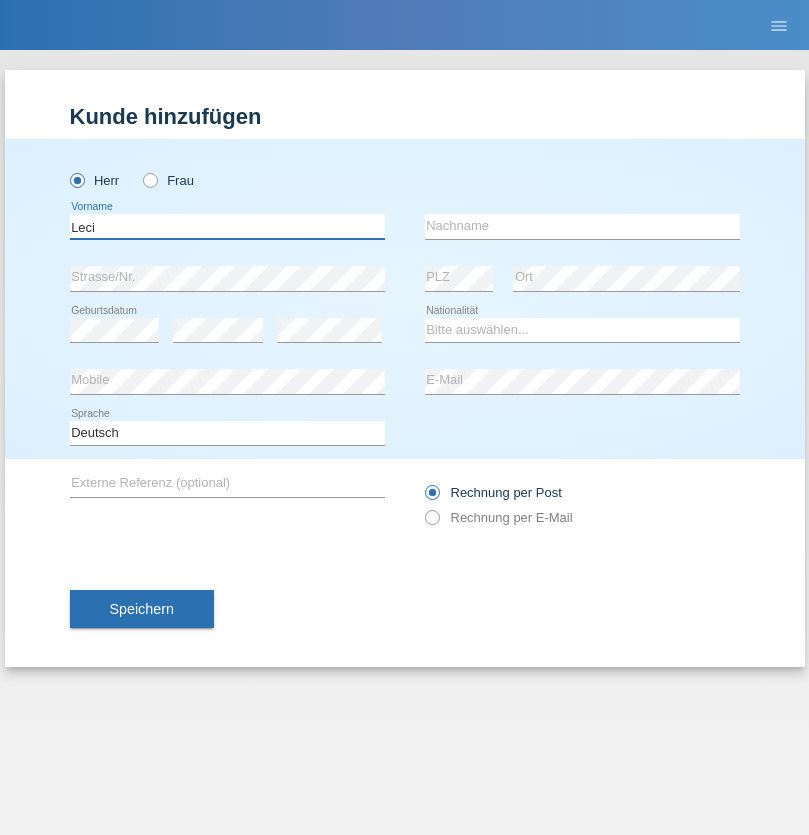 type on "Leci" 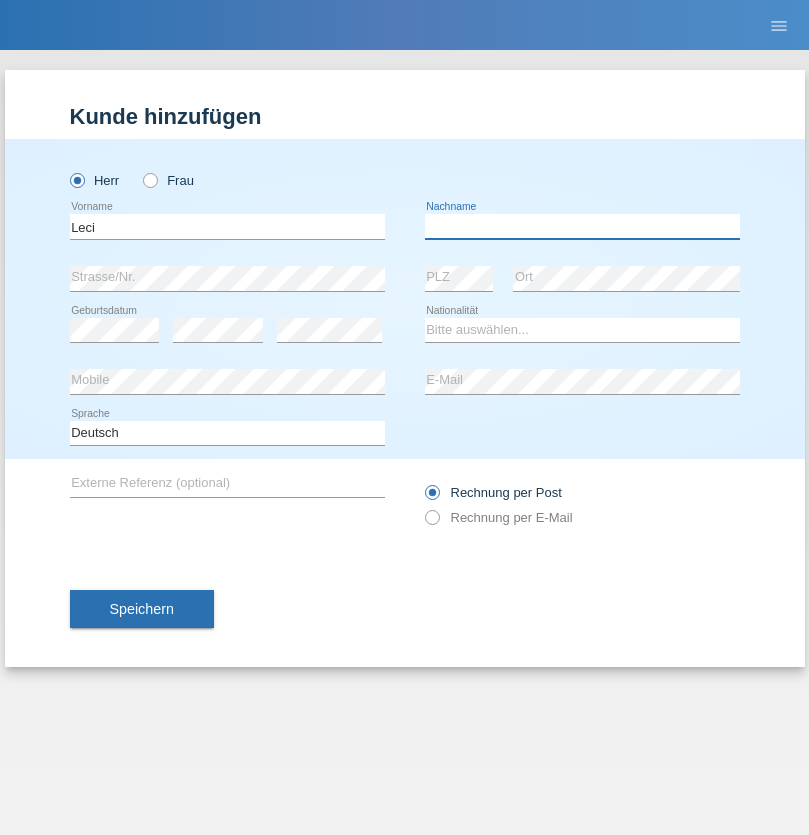 click at bounding box center [582, 226] 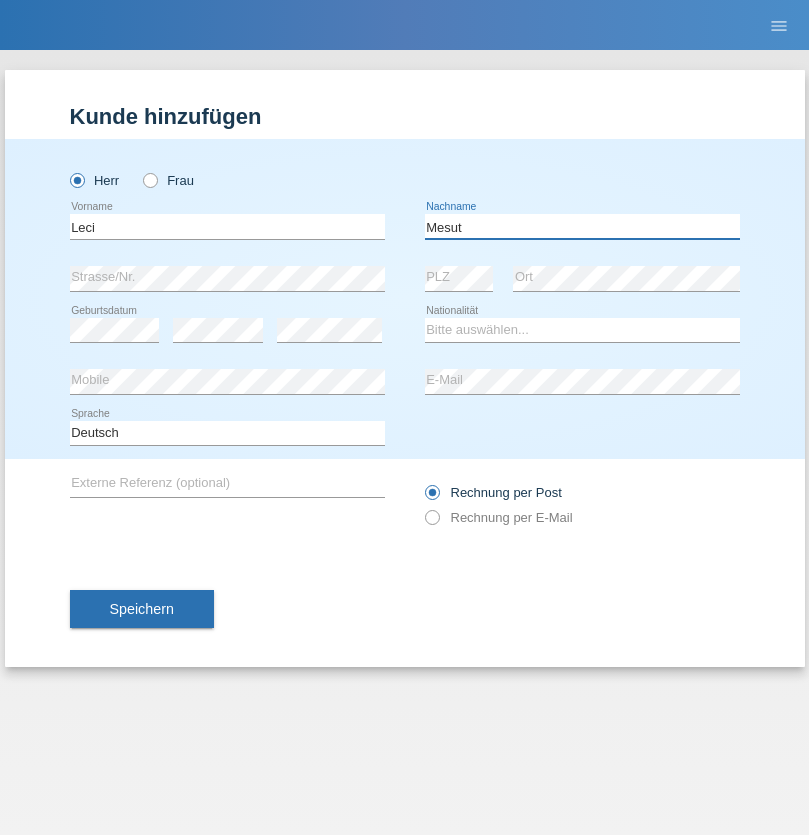 type on "Mesut" 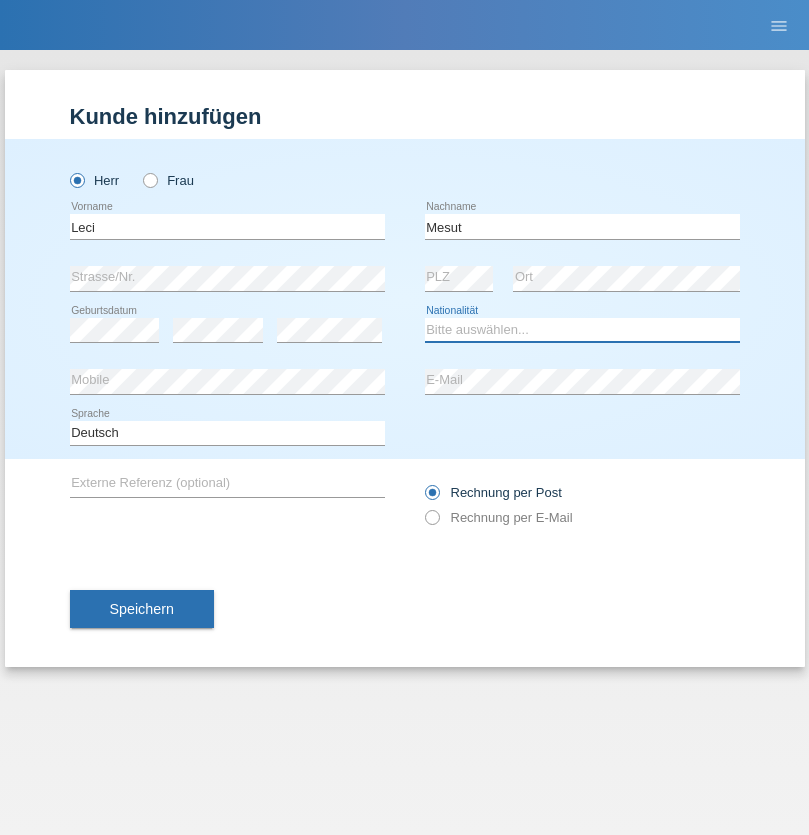 select on "XK" 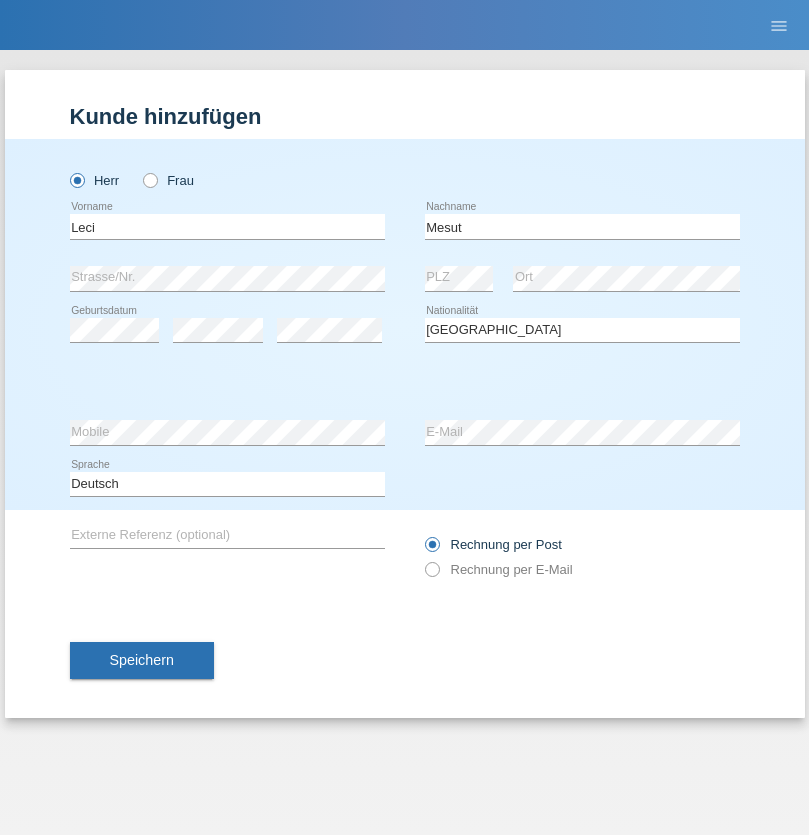 select on "C" 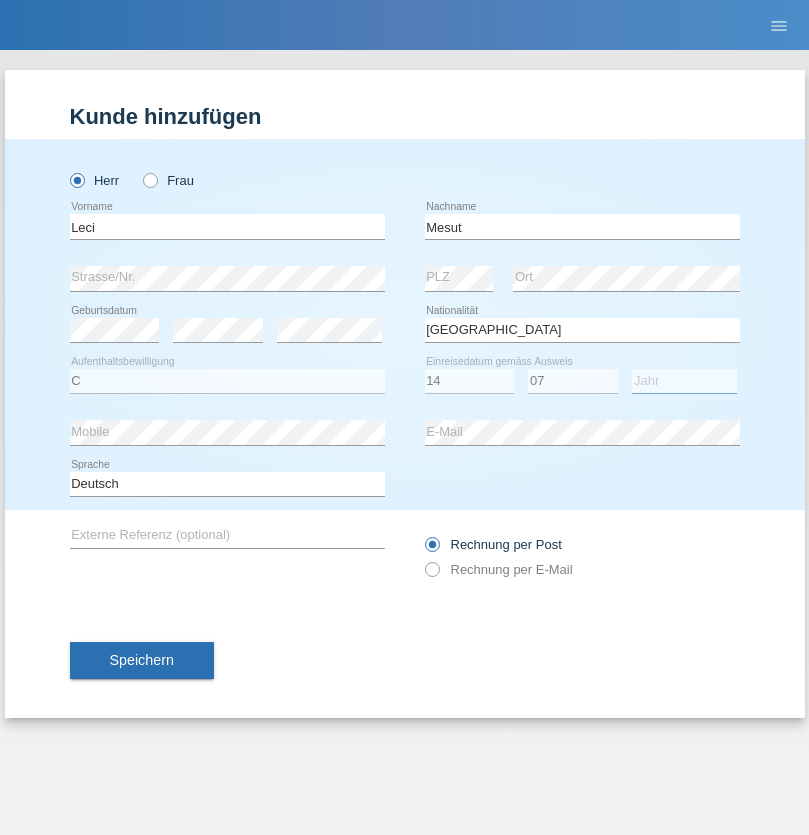 select on "2021" 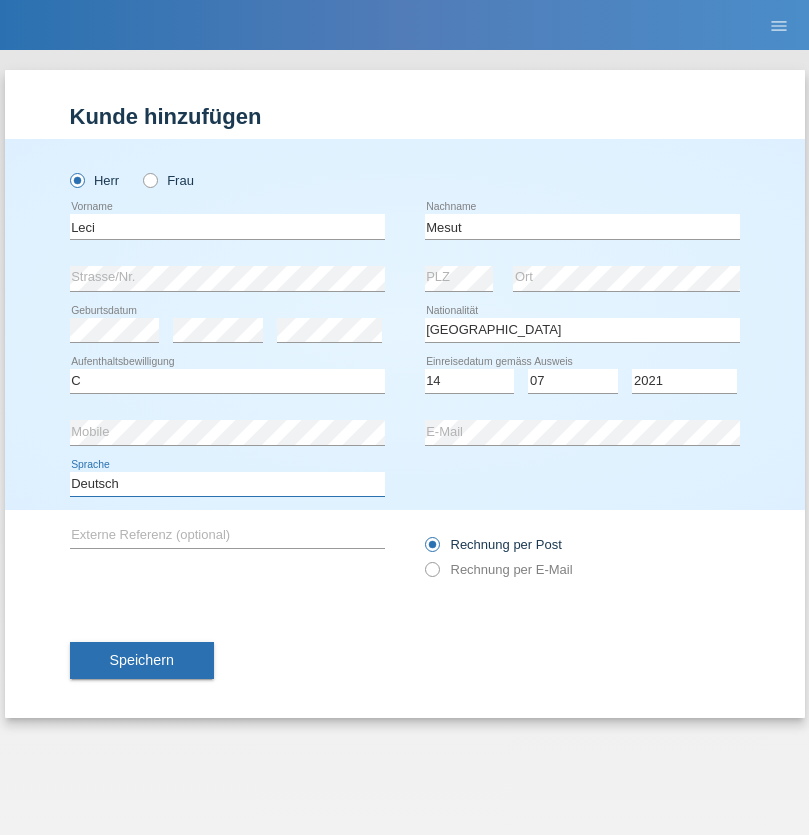 select on "en" 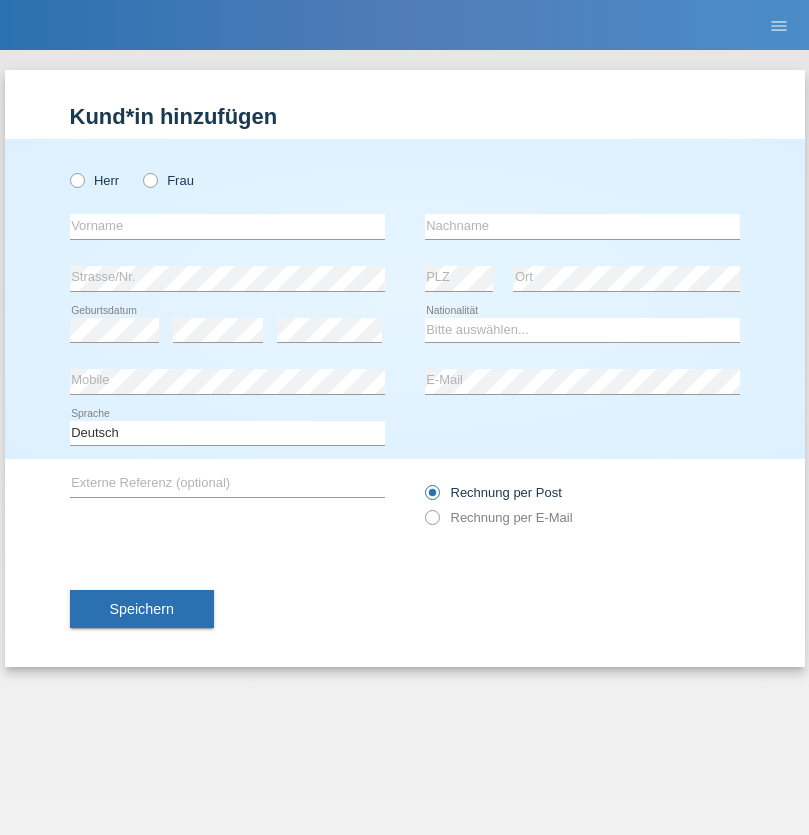 scroll, scrollTop: 0, scrollLeft: 0, axis: both 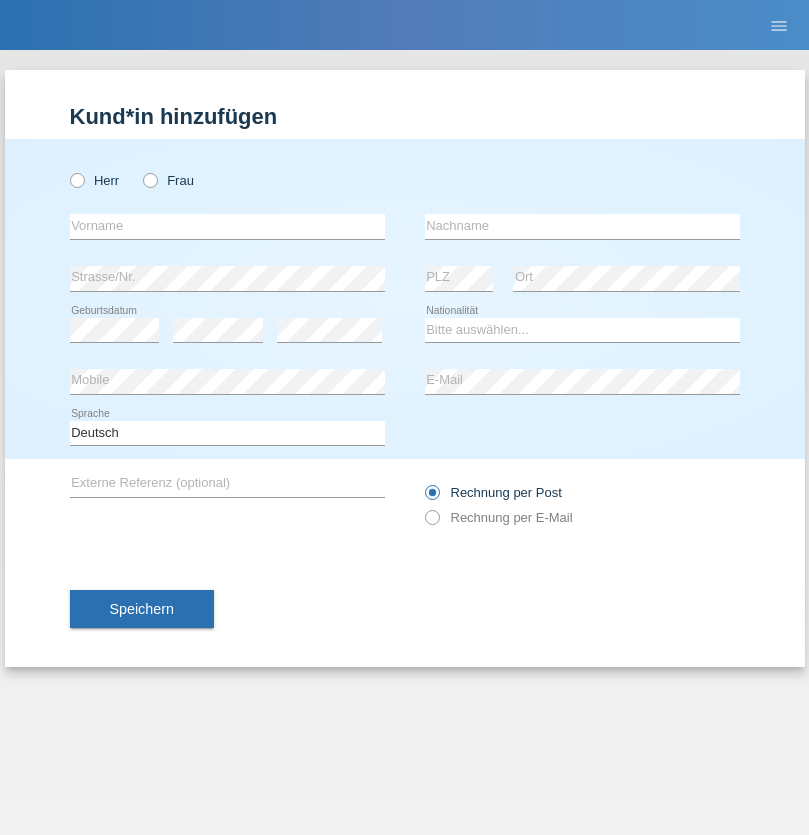 radio on "true" 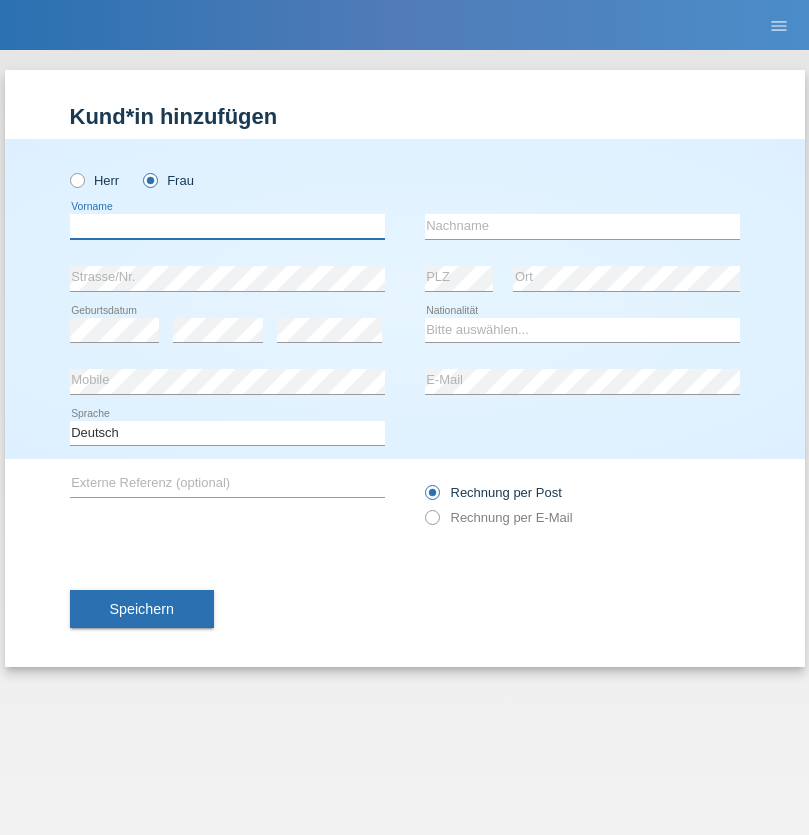 click at bounding box center (227, 226) 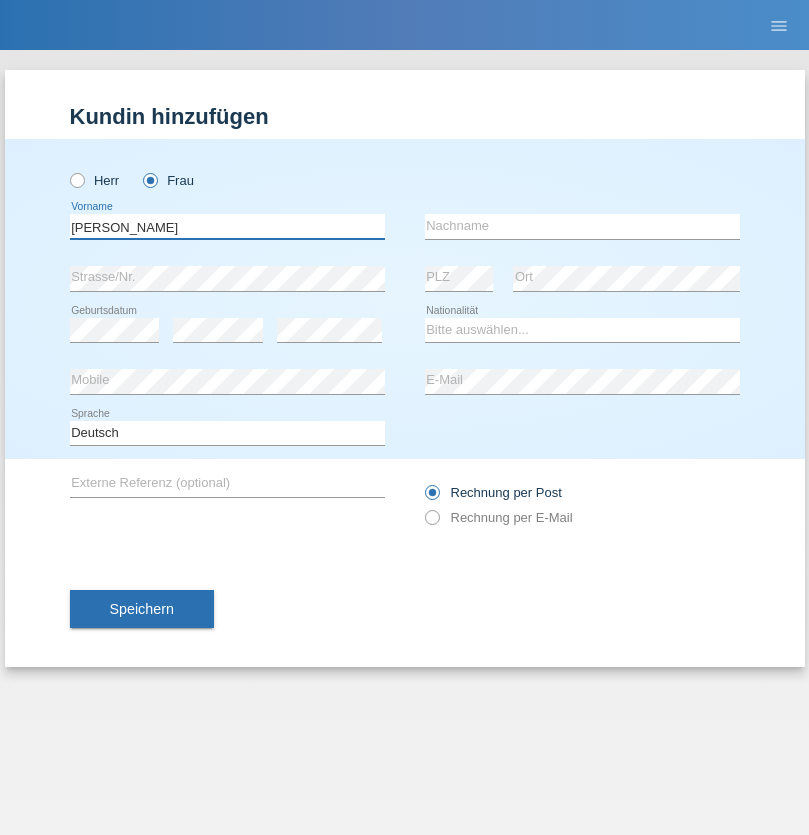type on "[PERSON_NAME]" 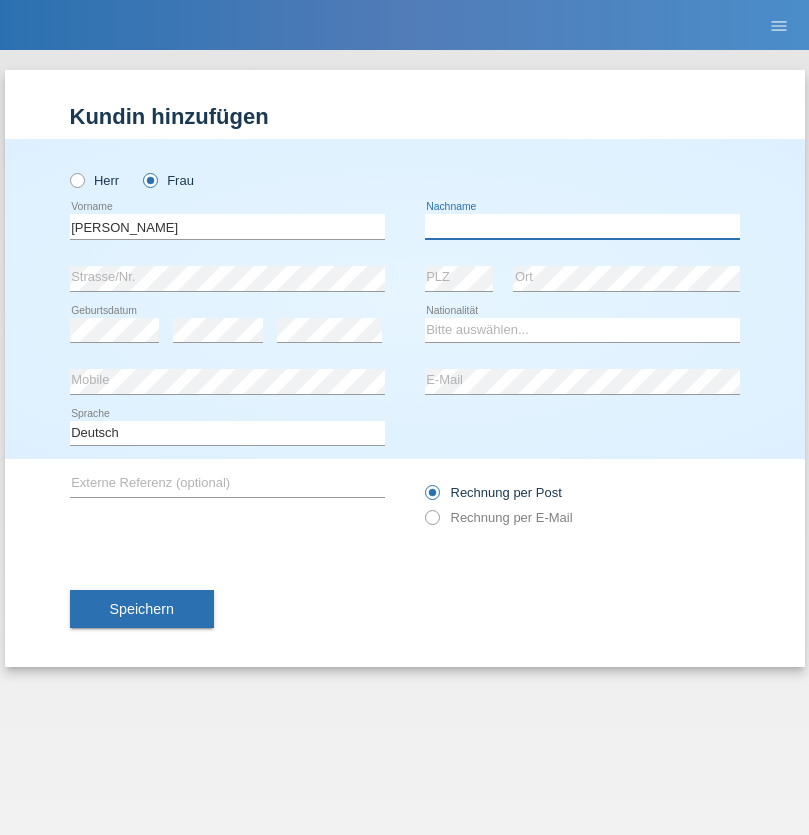 click at bounding box center [582, 226] 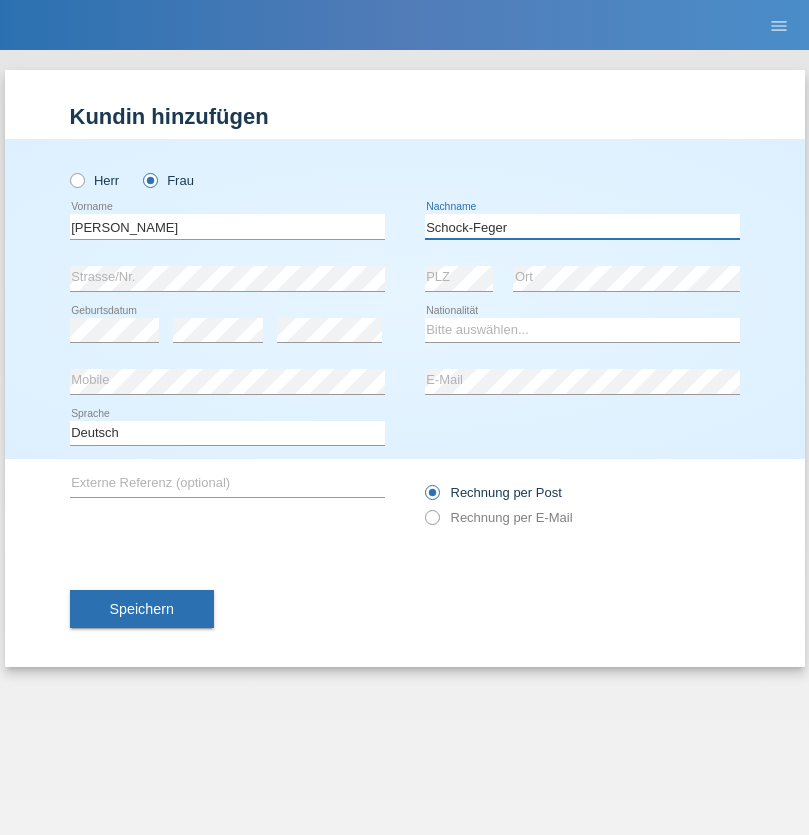 type on "Schock-Feger" 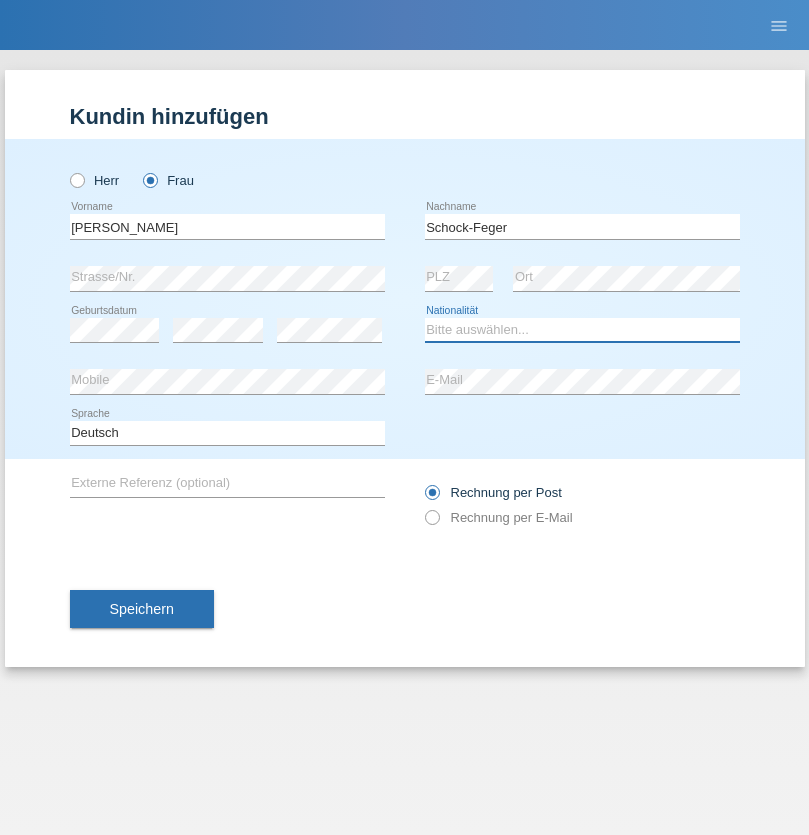 select on "CH" 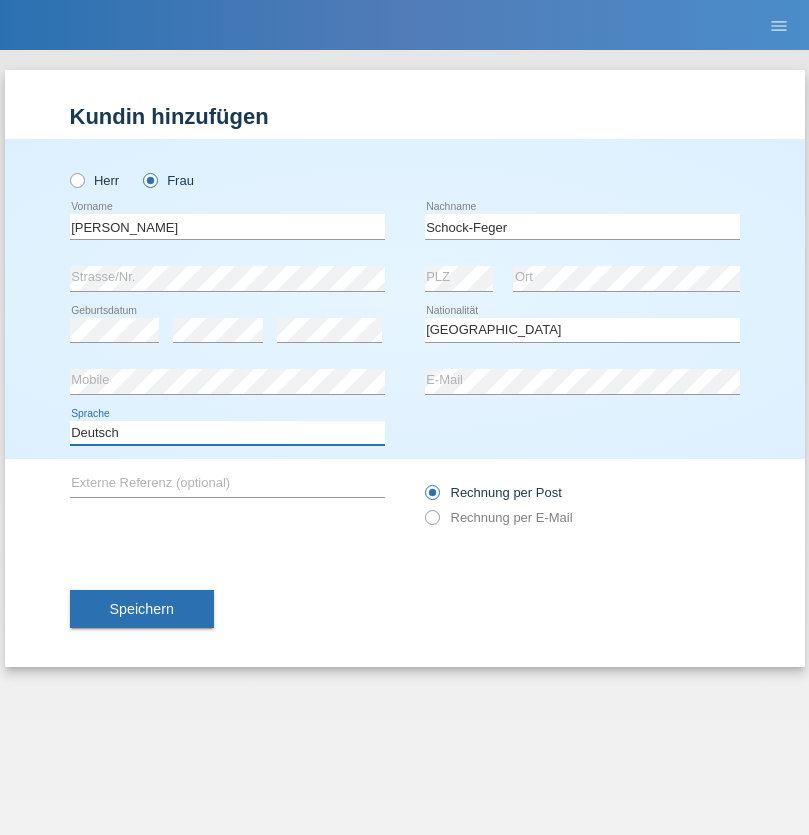 select on "en" 